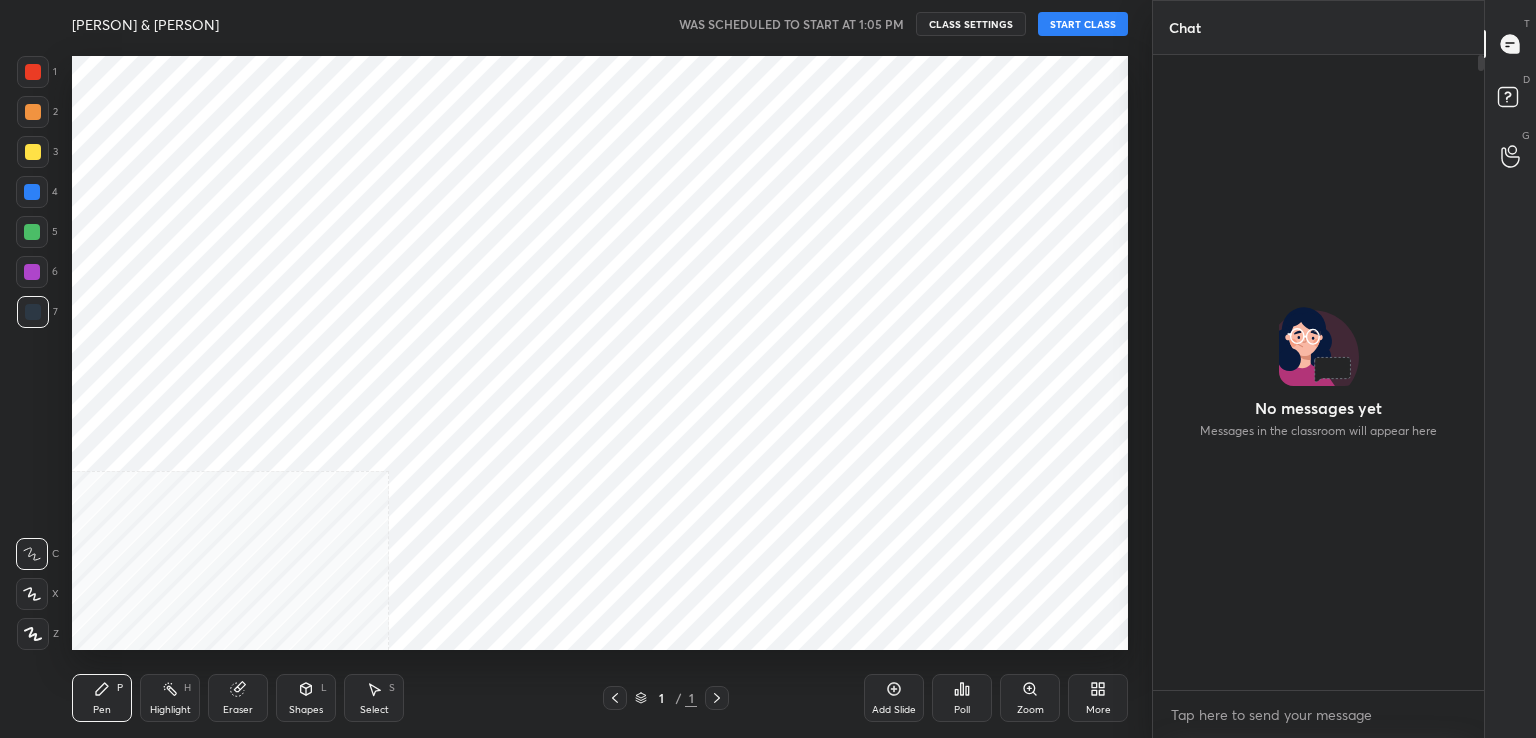 scroll, scrollTop: 0, scrollLeft: 0, axis: both 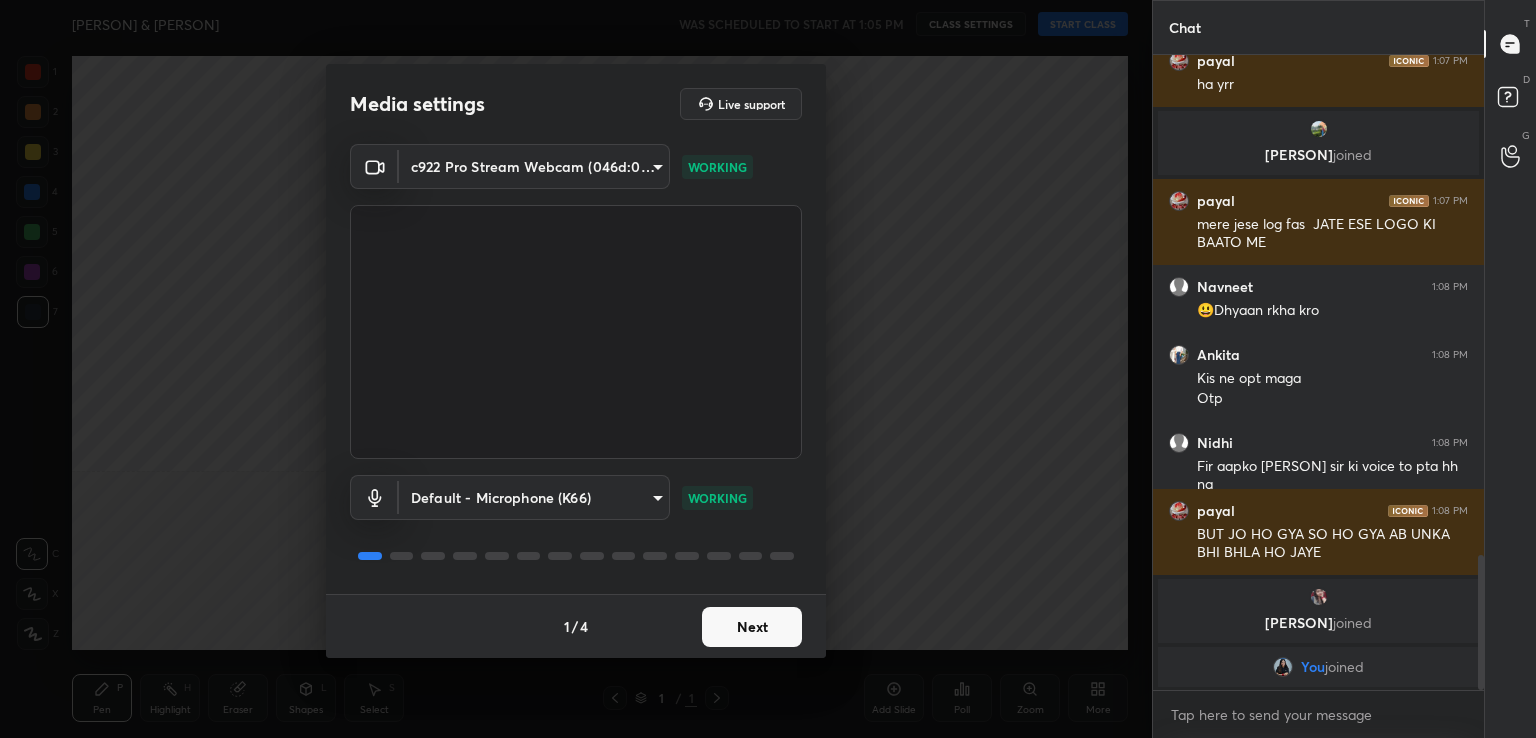 click on "Next" at bounding box center [752, 627] 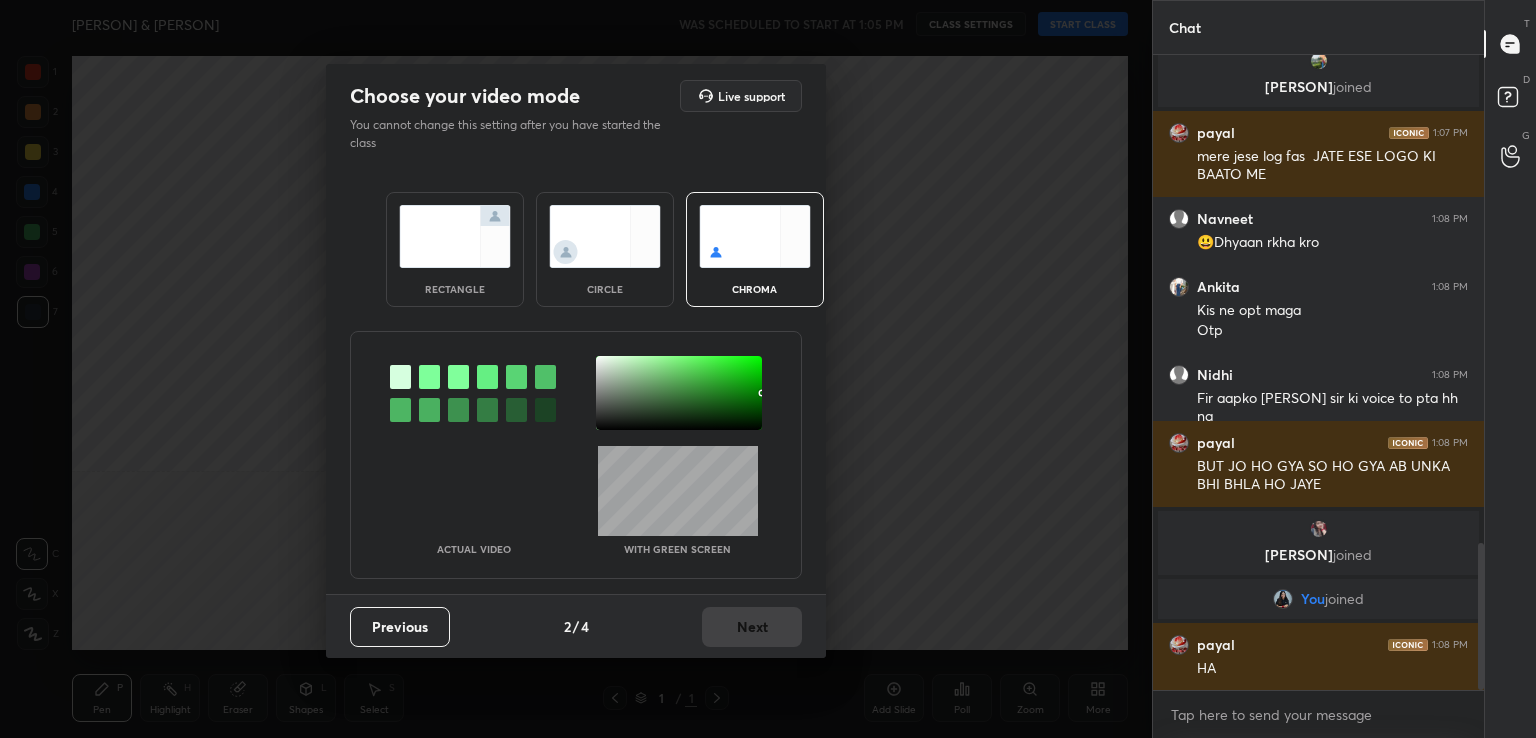 scroll, scrollTop: 2102, scrollLeft: 0, axis: vertical 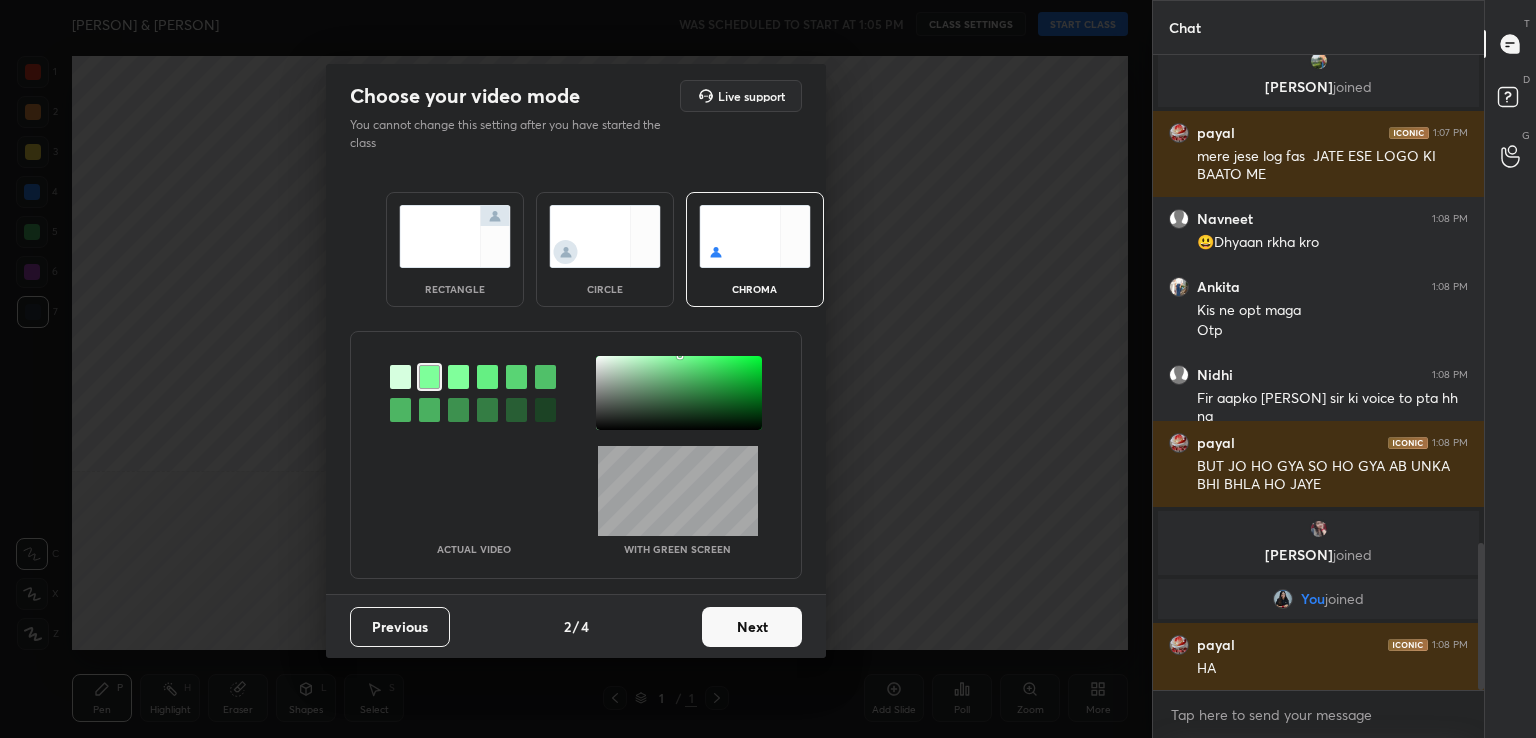 click at bounding box center (576, 393) 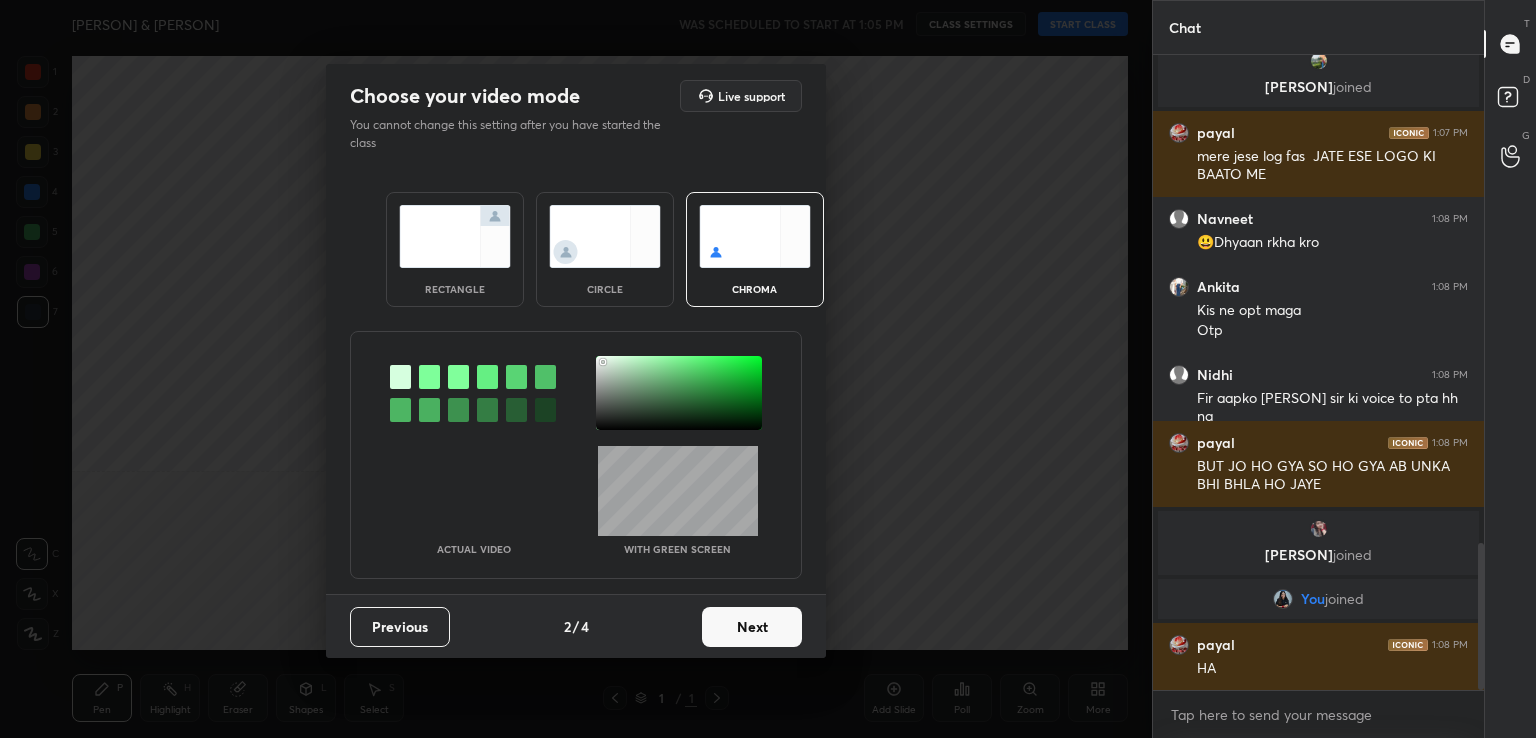 click at bounding box center (679, 393) 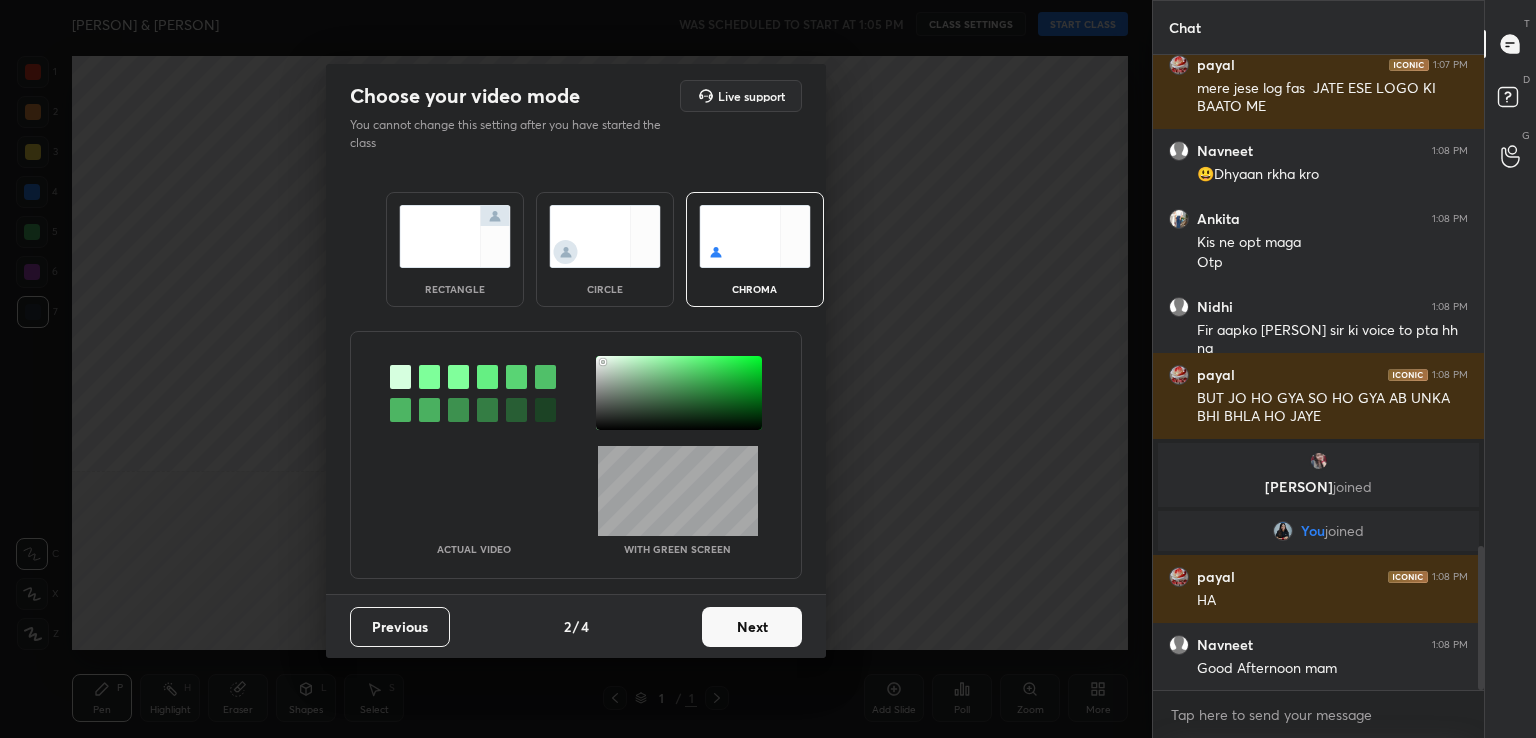 click on "Next" at bounding box center [752, 627] 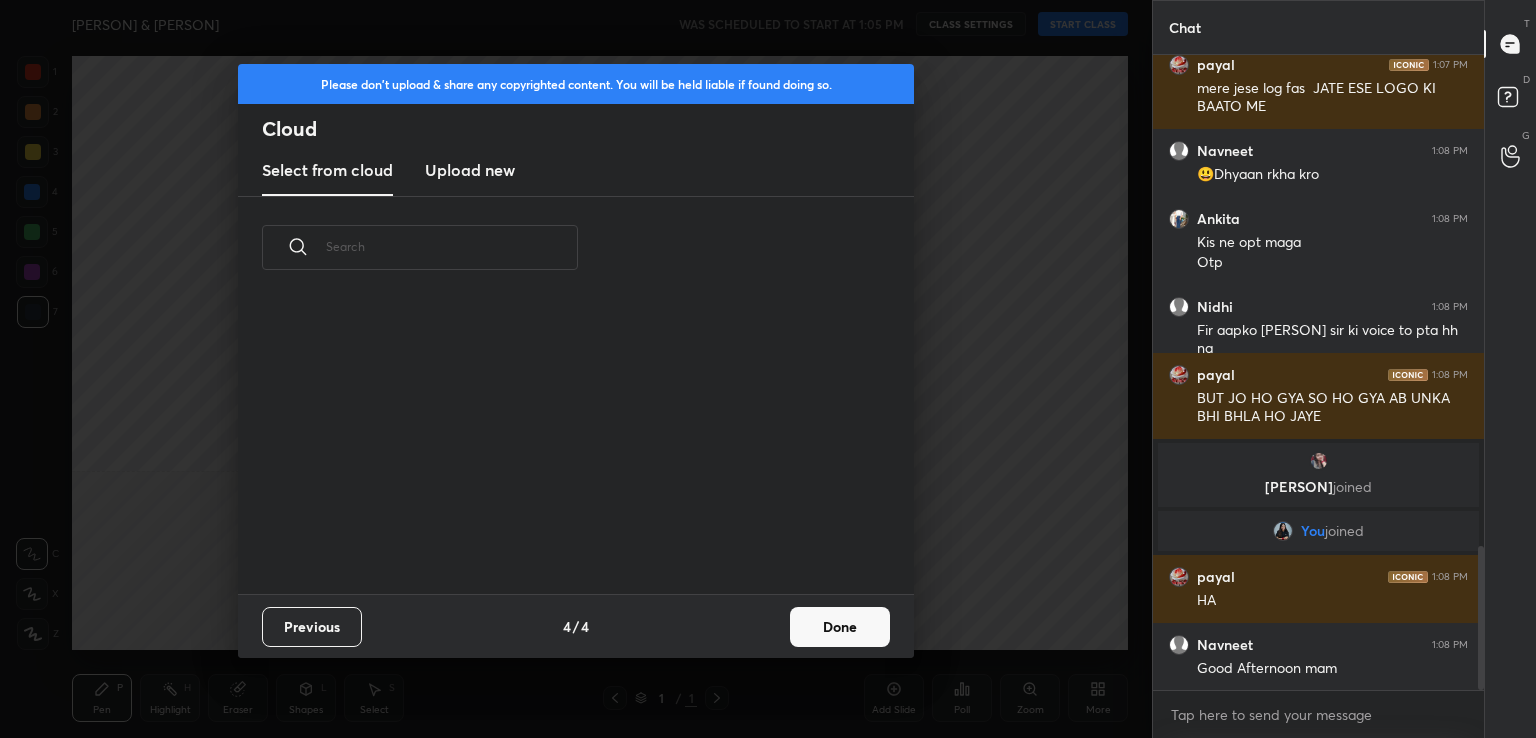 click on "Previous 4 / 4 Done" at bounding box center (576, 626) 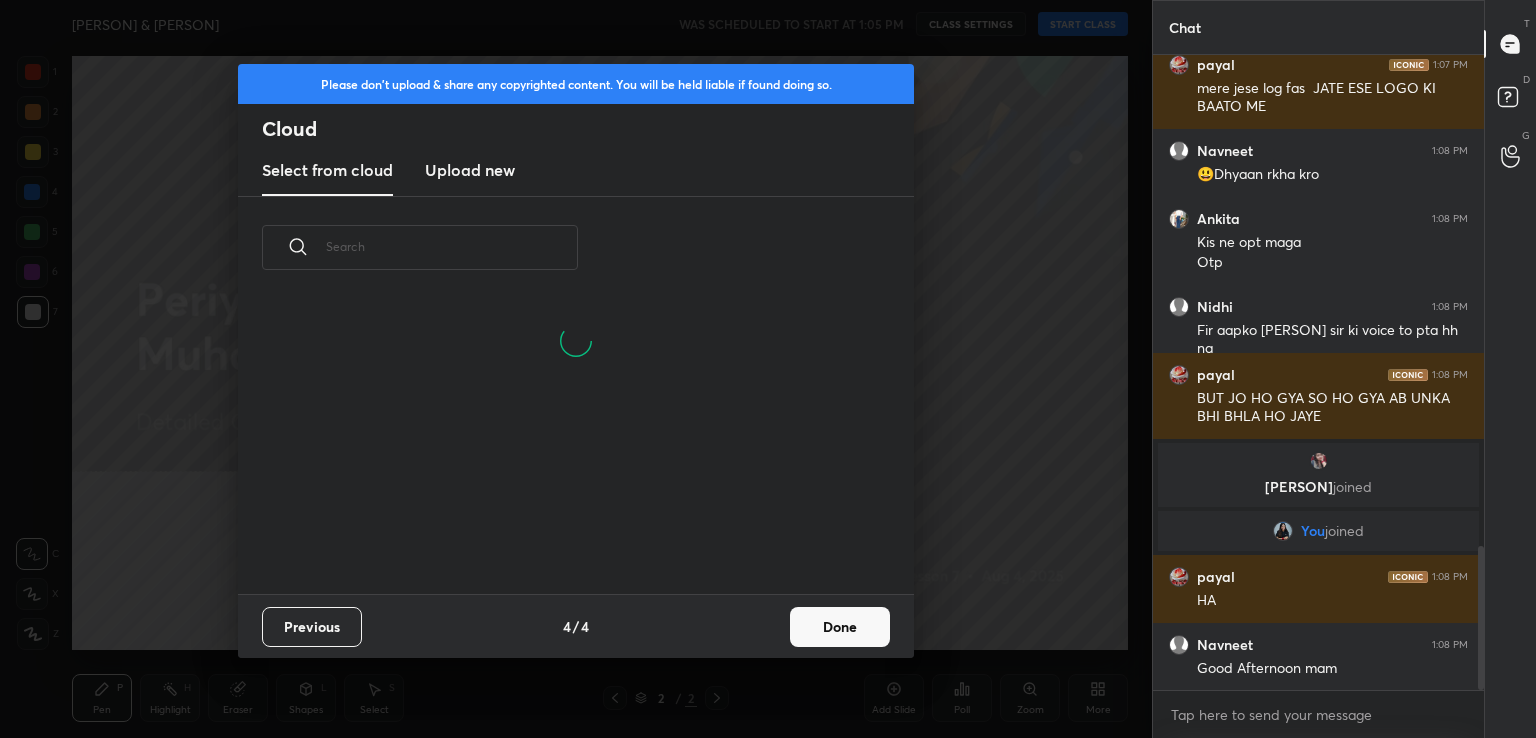 scroll, scrollTop: 6, scrollLeft: 10, axis: both 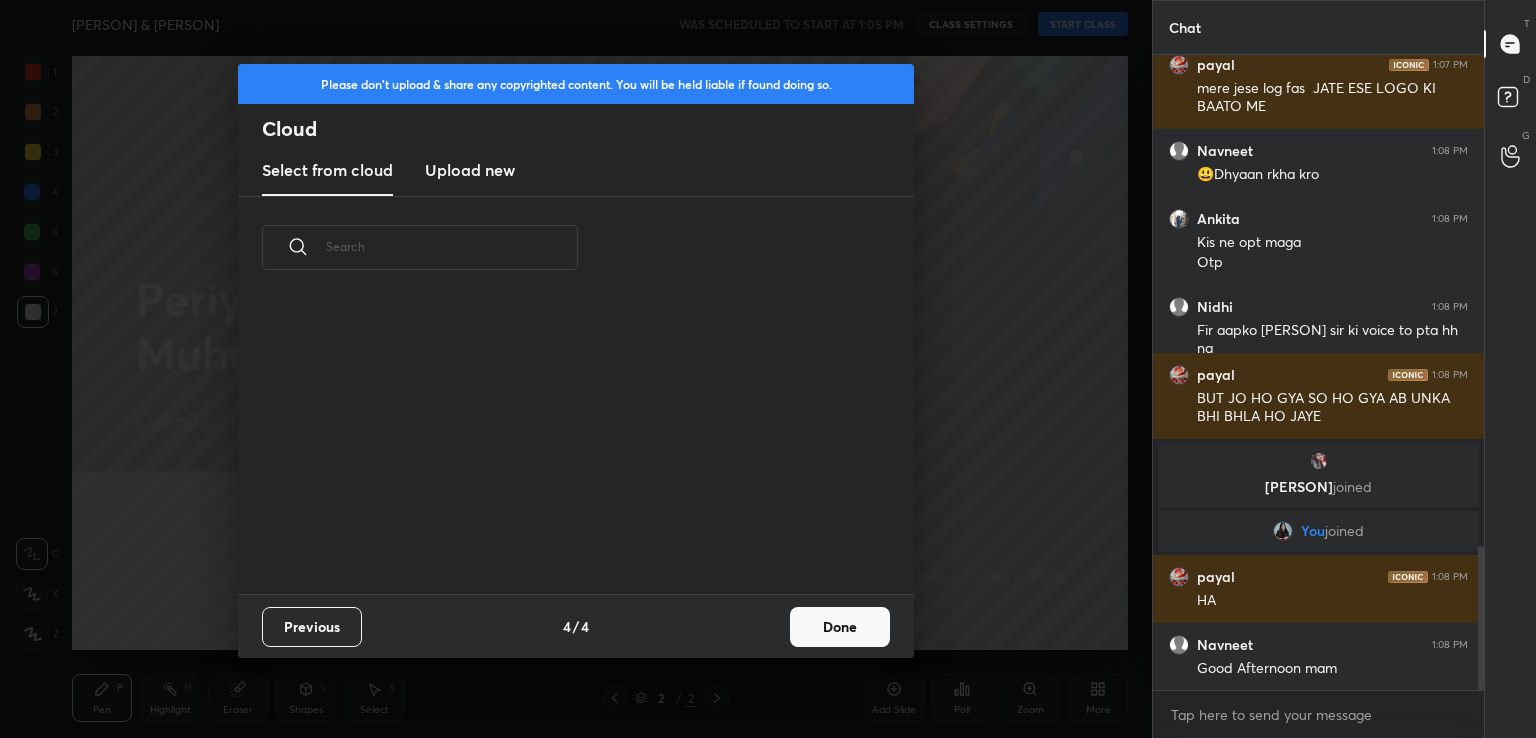 click on "Done" at bounding box center (840, 627) 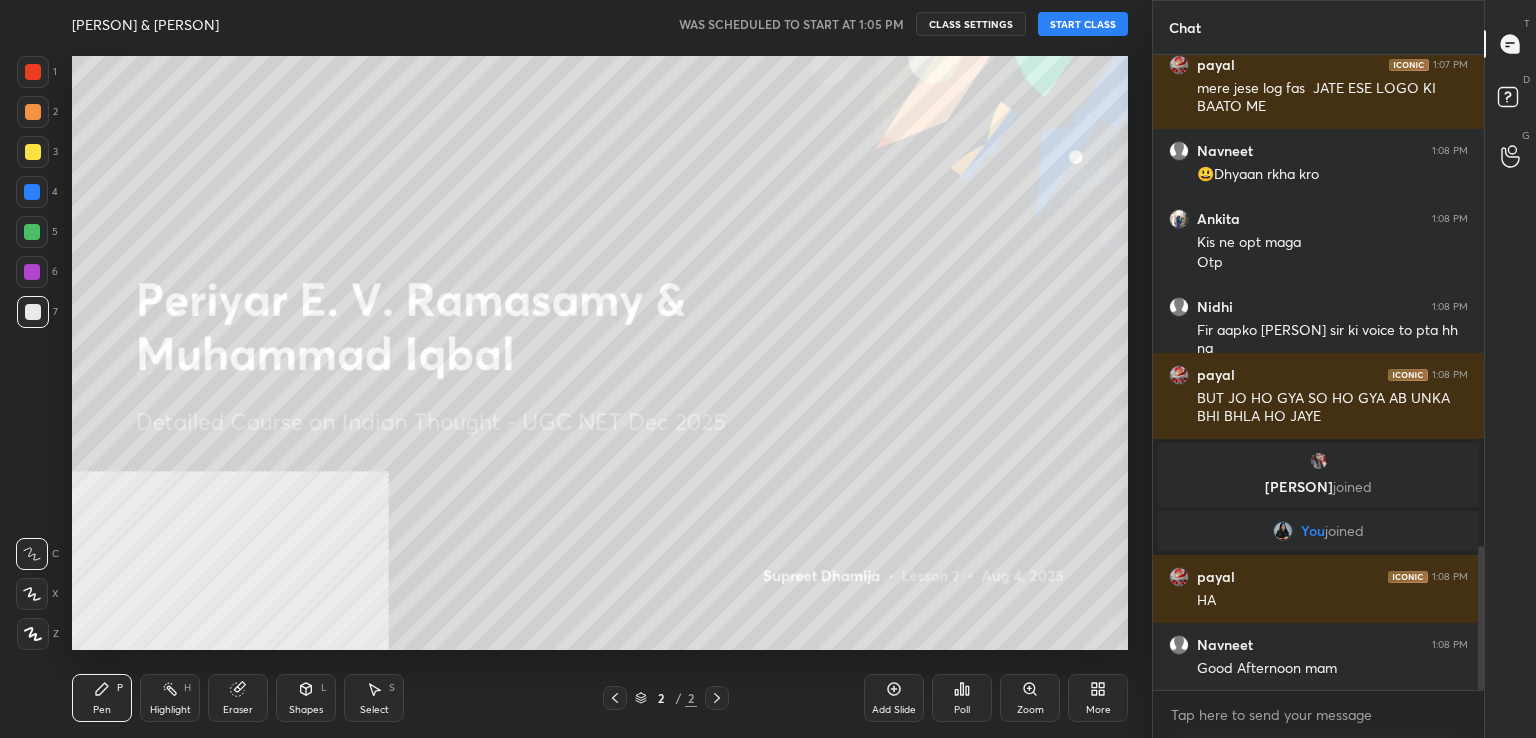 click on "START CLASS" at bounding box center (1083, 24) 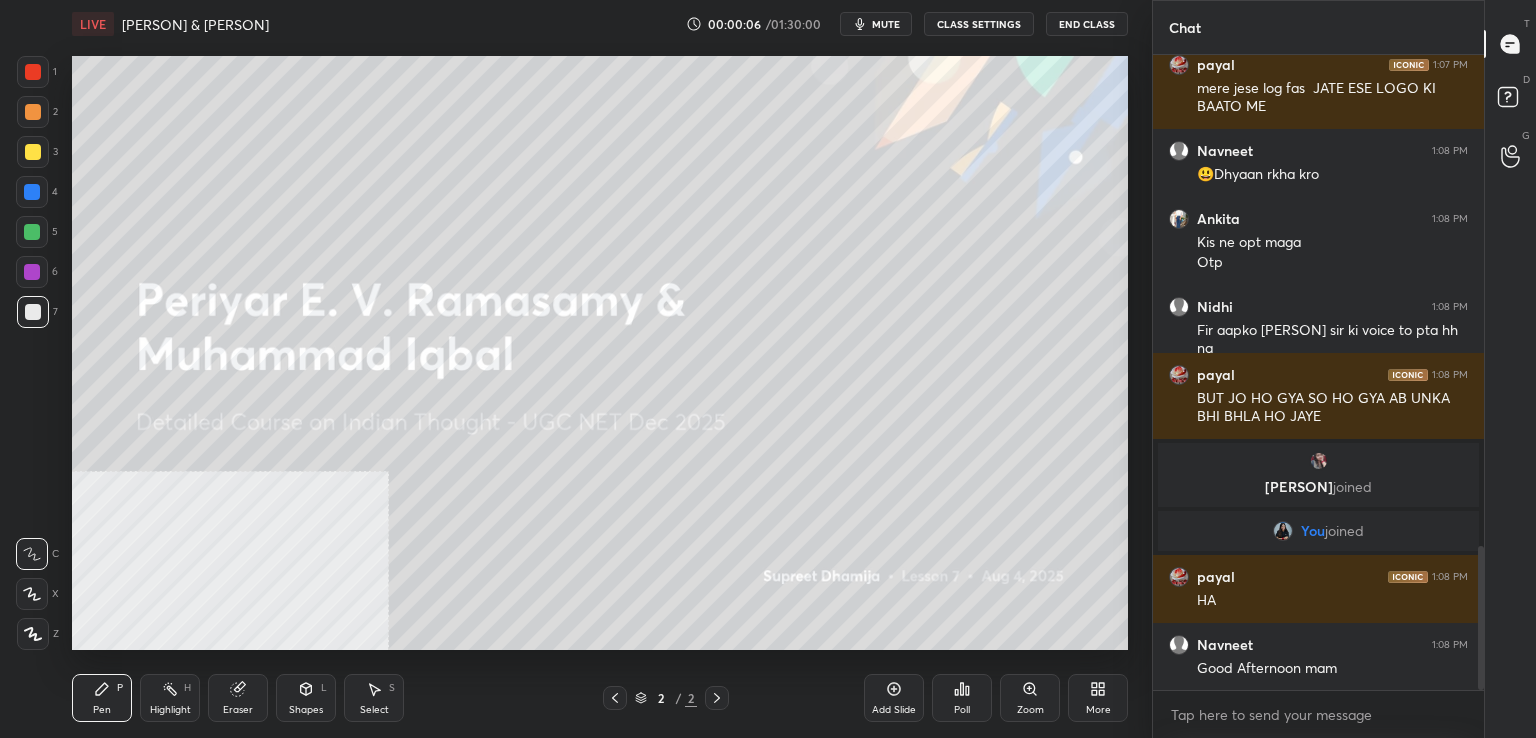 click on "More" at bounding box center (1098, 698) 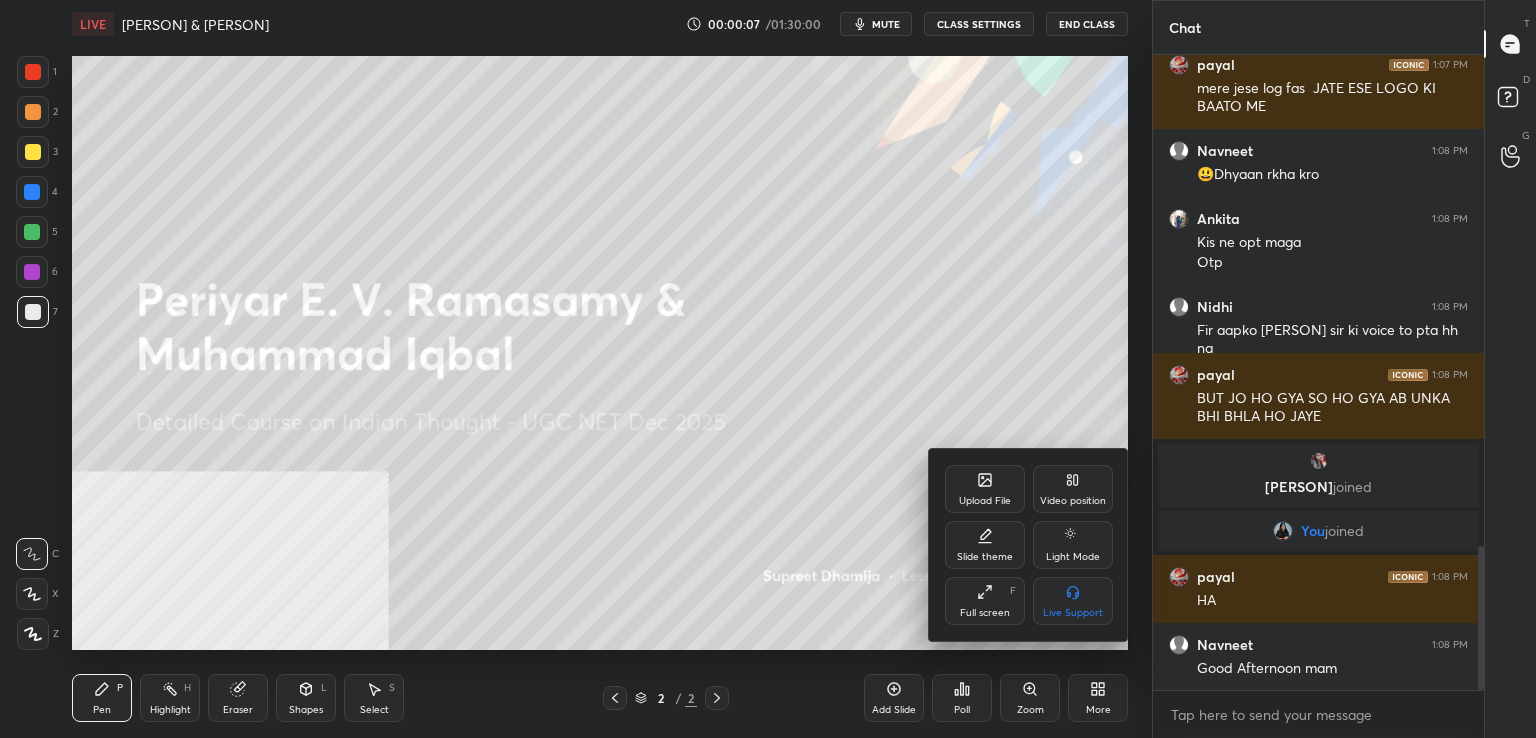click on "Video position" at bounding box center (1073, 489) 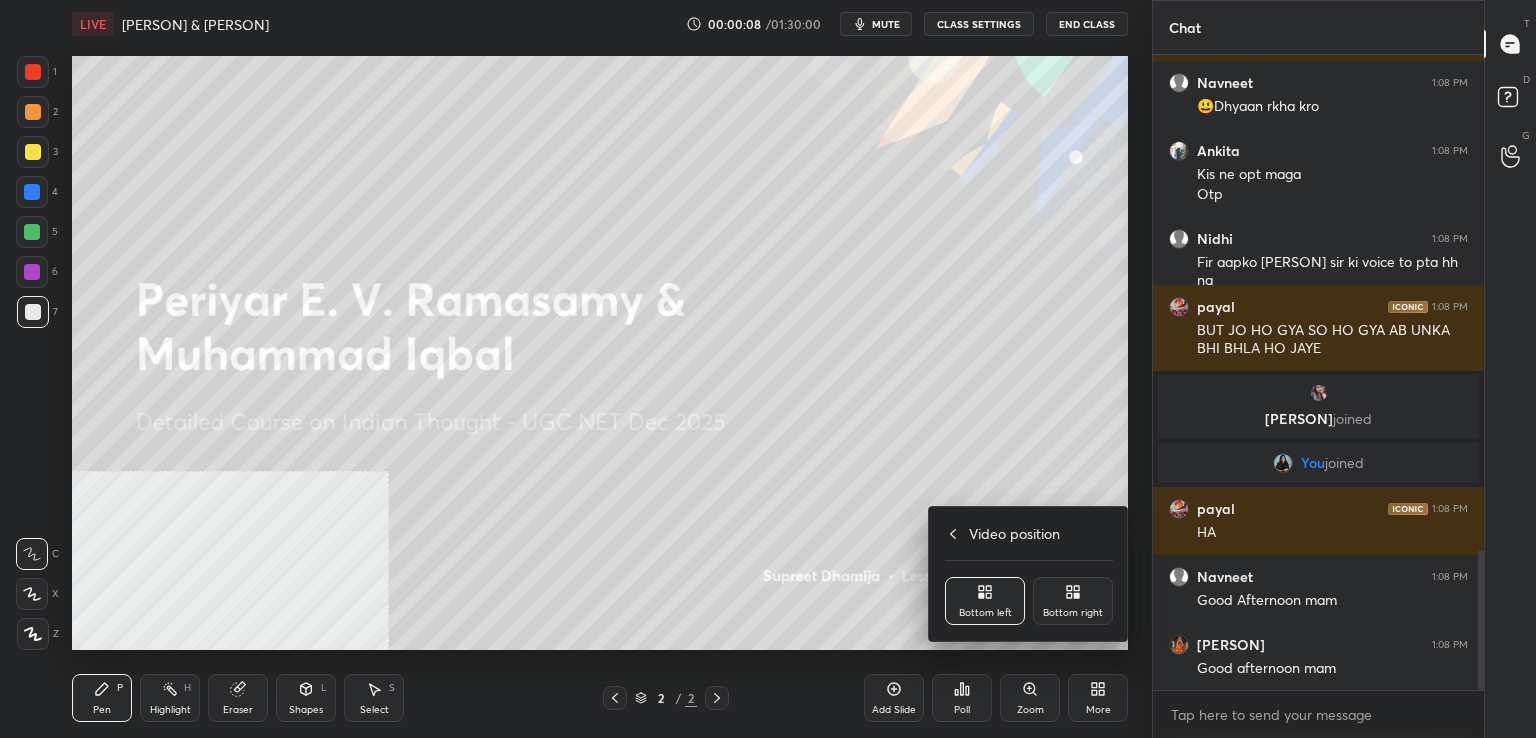 click on "Bottom right" at bounding box center (1073, 613) 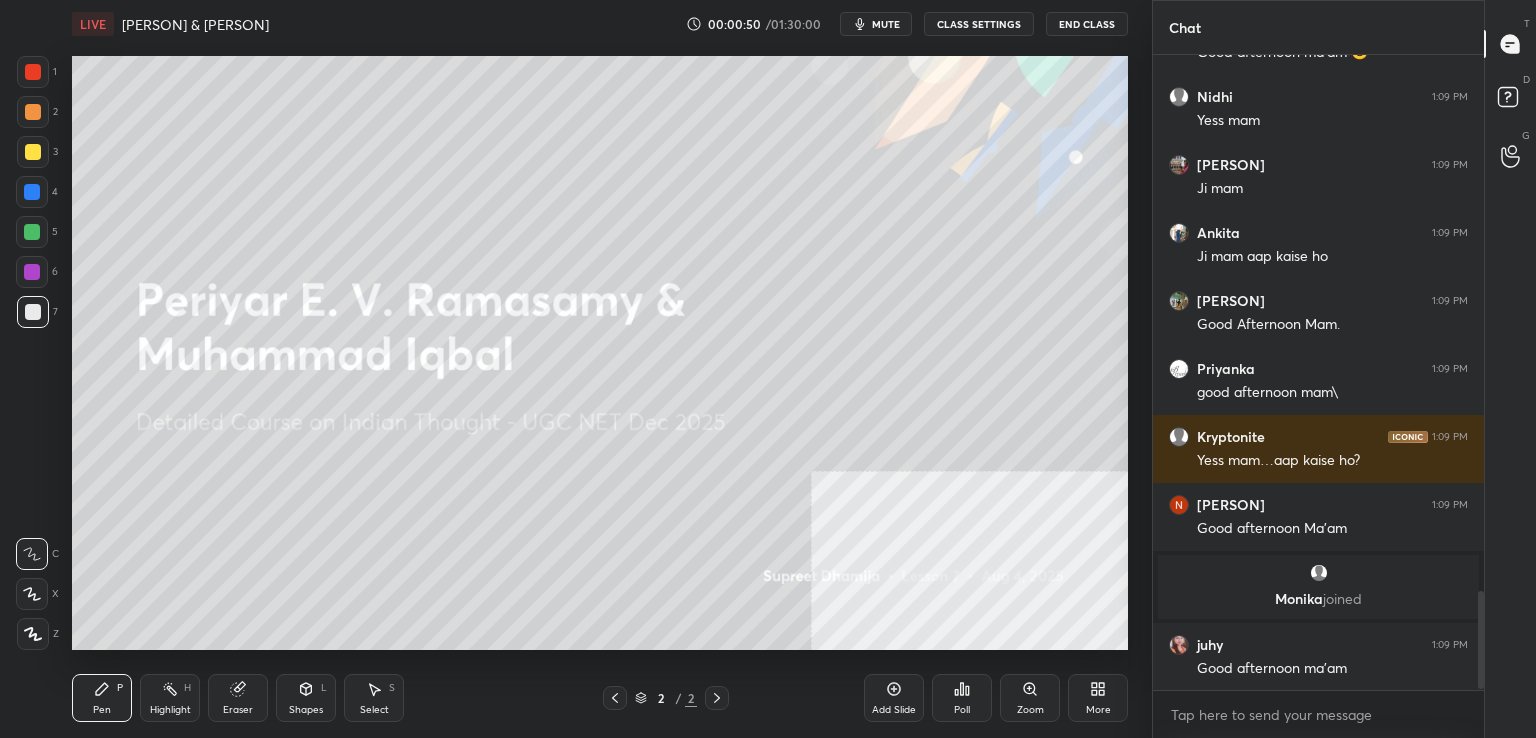 scroll, scrollTop: 3512, scrollLeft: 0, axis: vertical 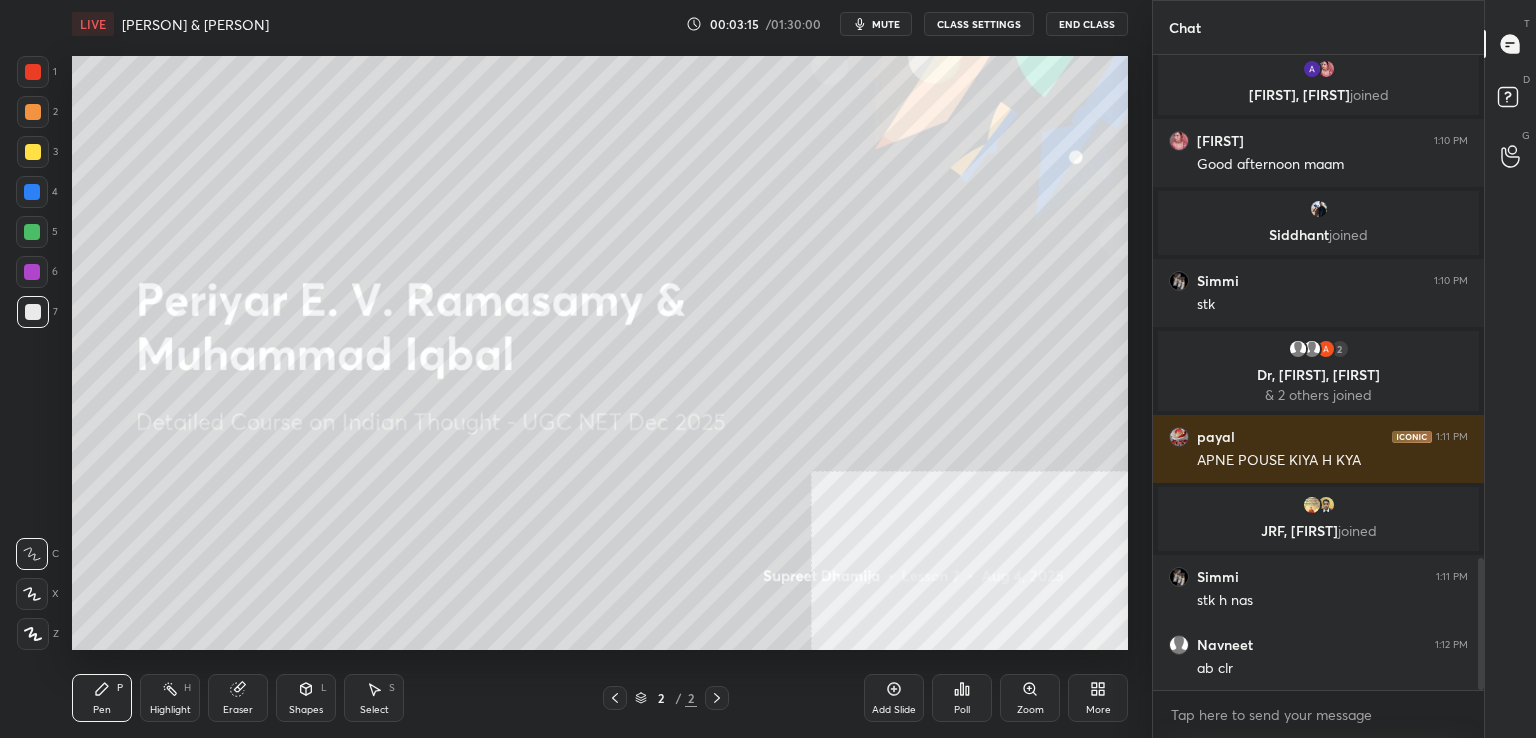 click on "mute" at bounding box center (876, 24) 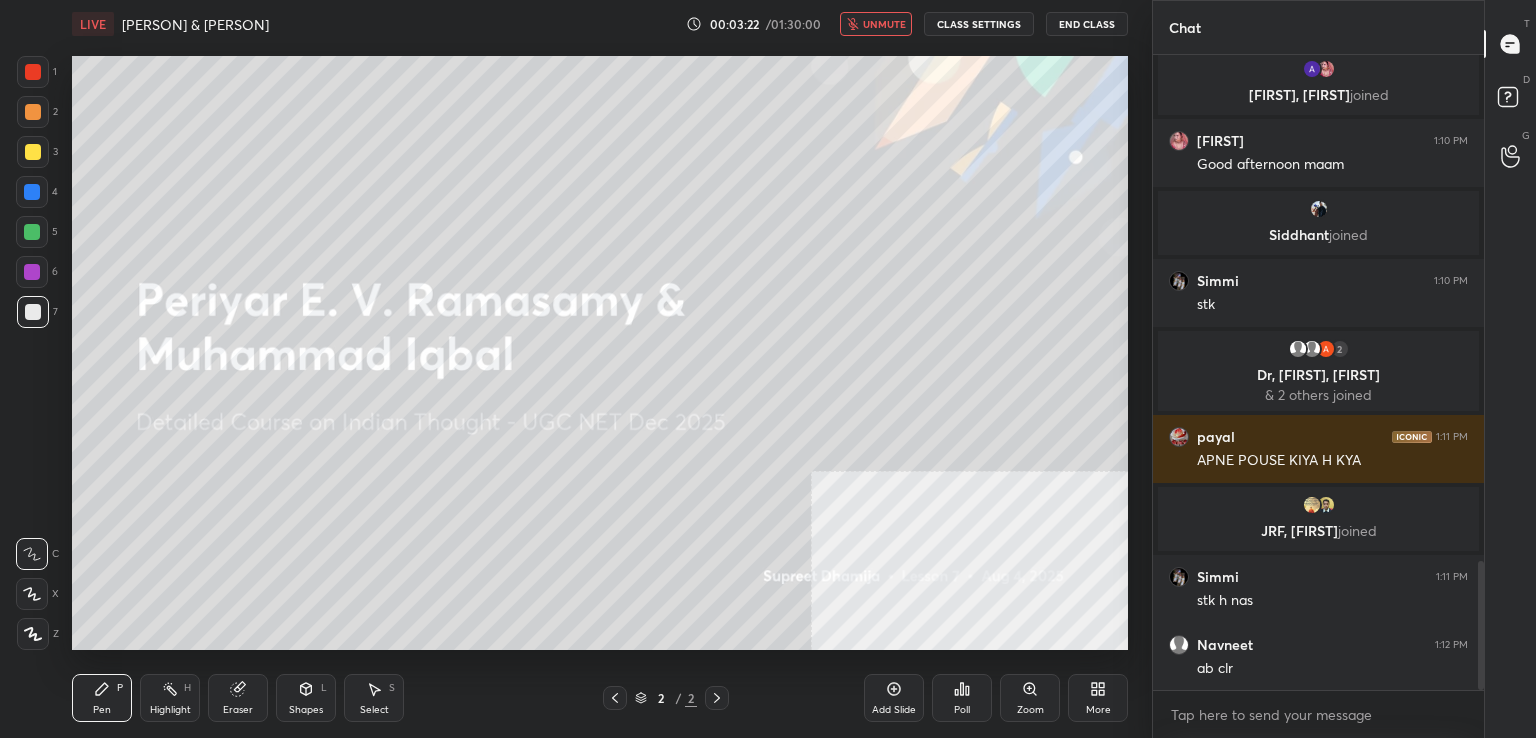 scroll, scrollTop: 2490, scrollLeft: 0, axis: vertical 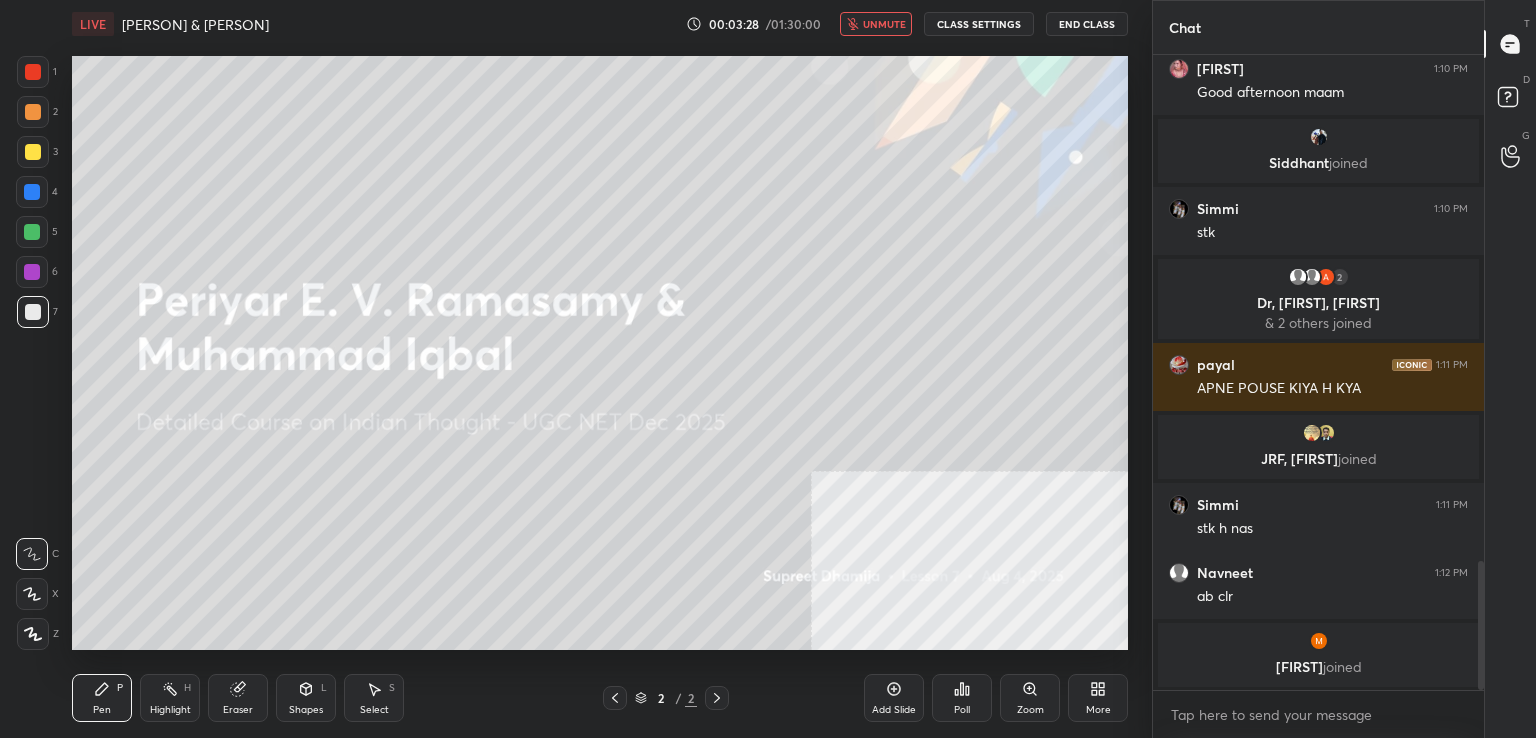 click on "unmute" at bounding box center [884, 24] 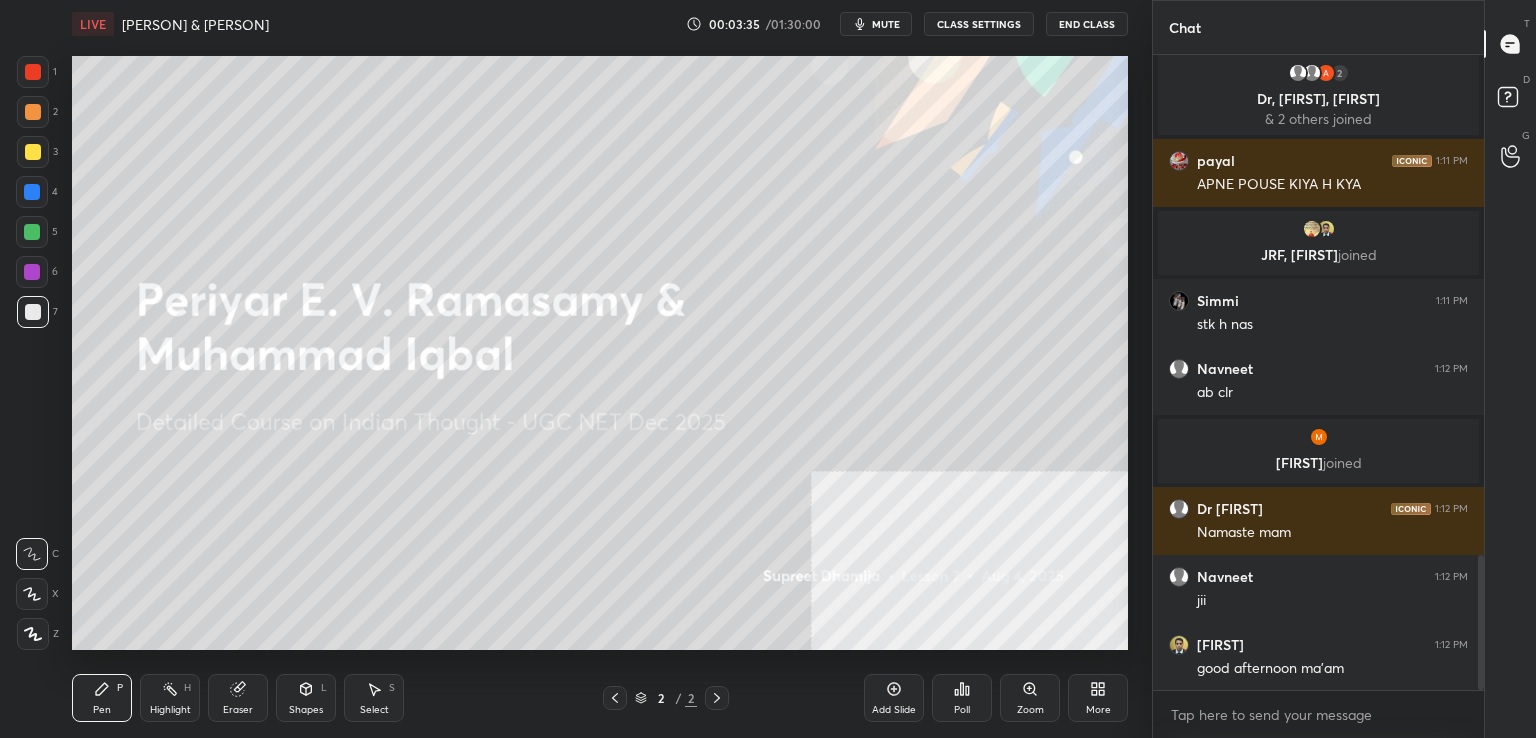 scroll, scrollTop: 2354, scrollLeft: 0, axis: vertical 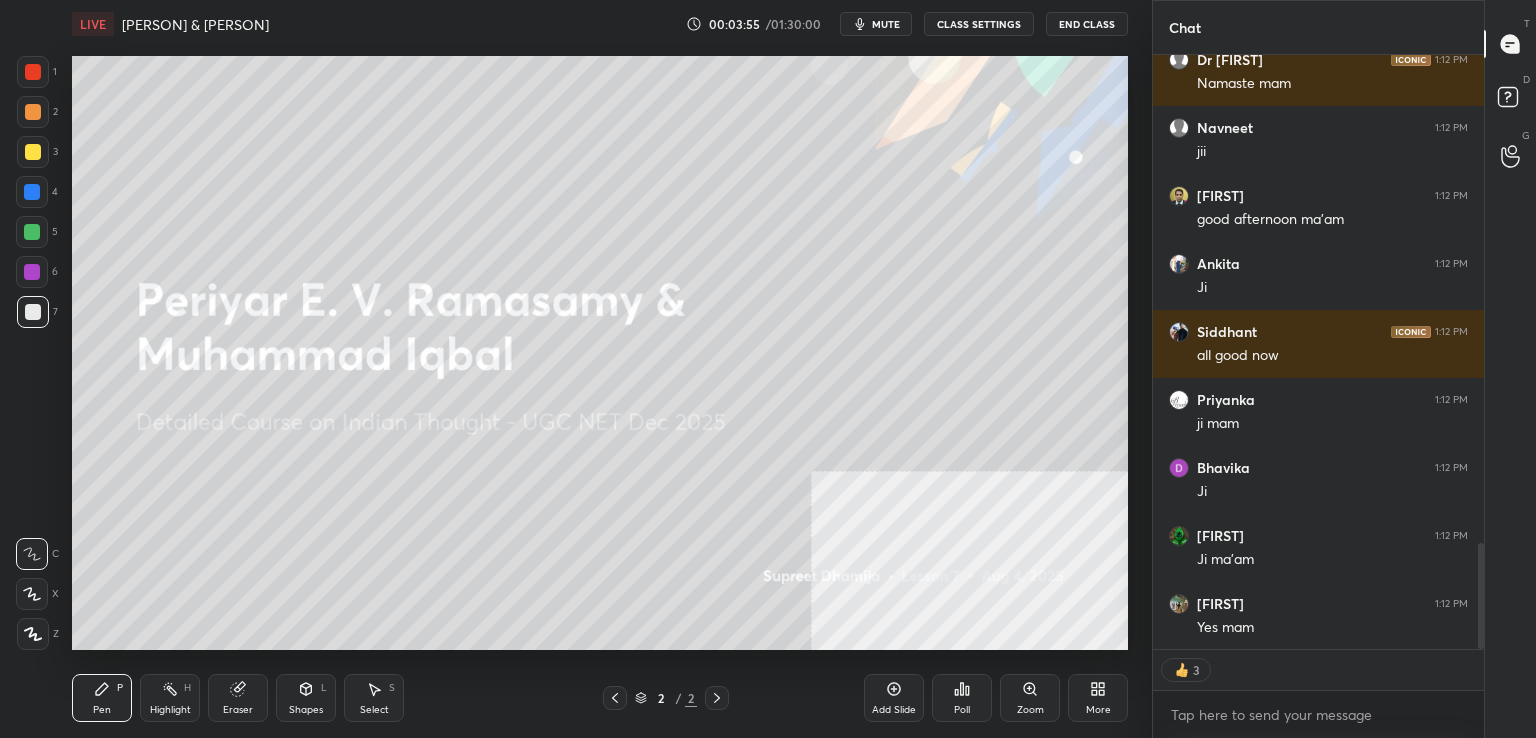 type on "x" 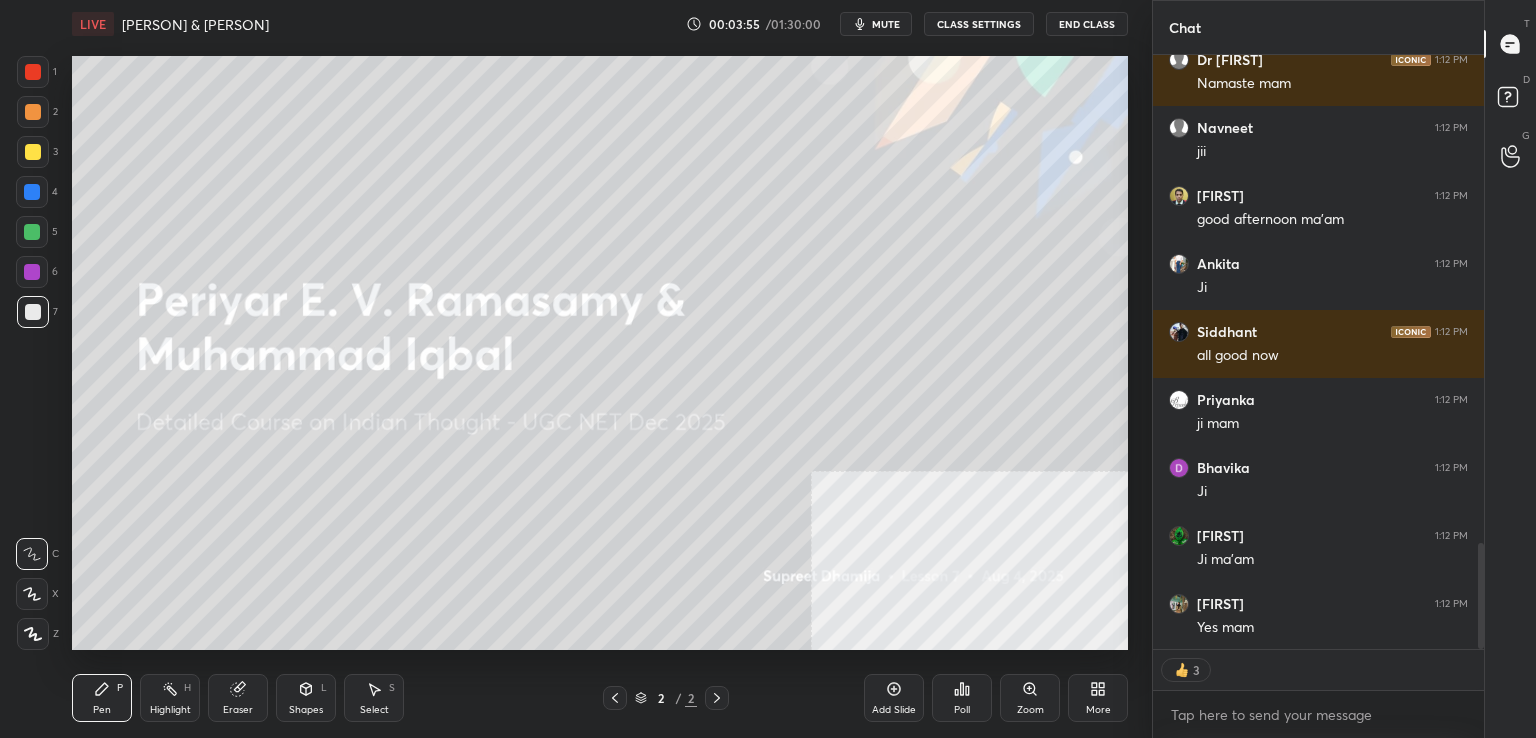 scroll, scrollTop: 6, scrollLeft: 6, axis: both 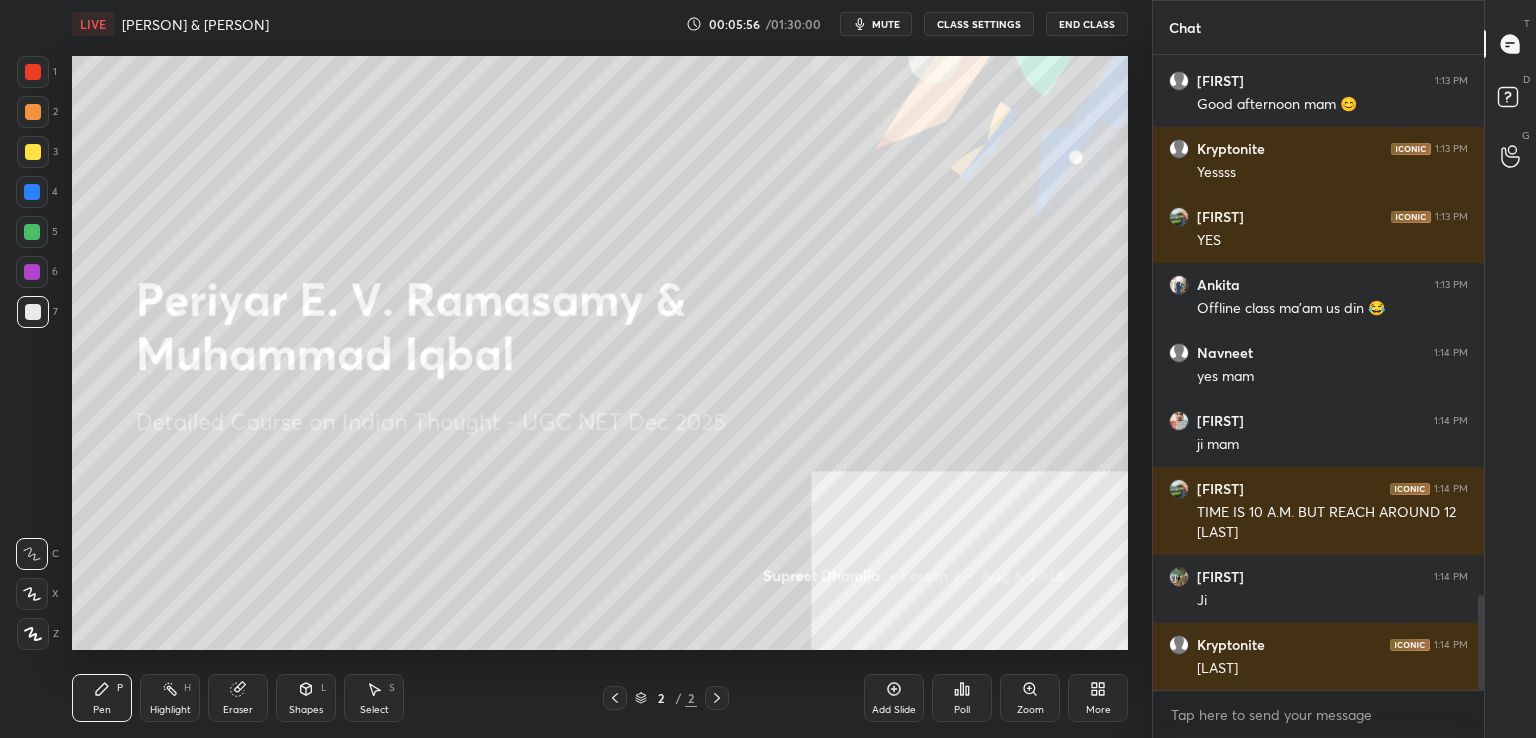 click on "More" at bounding box center [1098, 710] 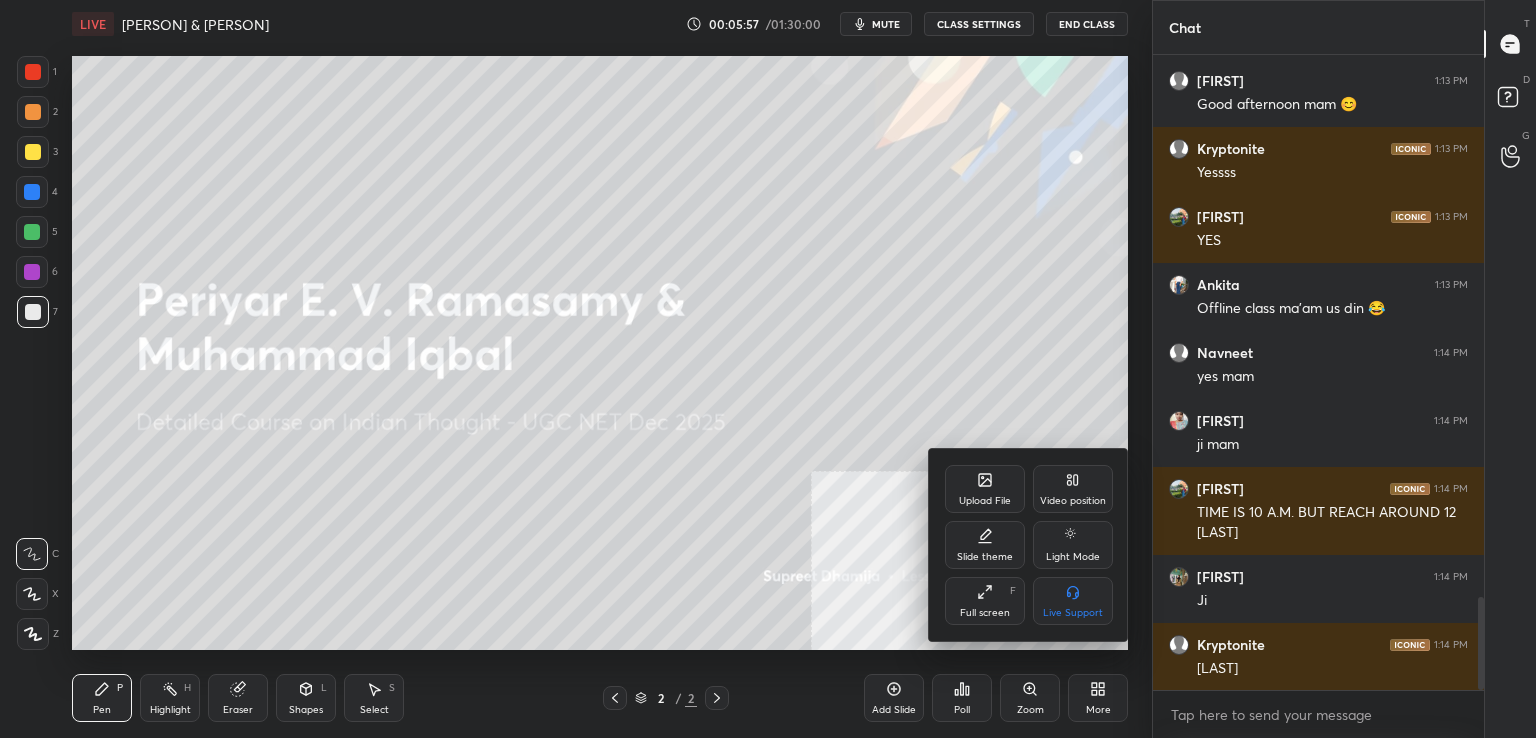 scroll, scrollTop: 3700, scrollLeft: 0, axis: vertical 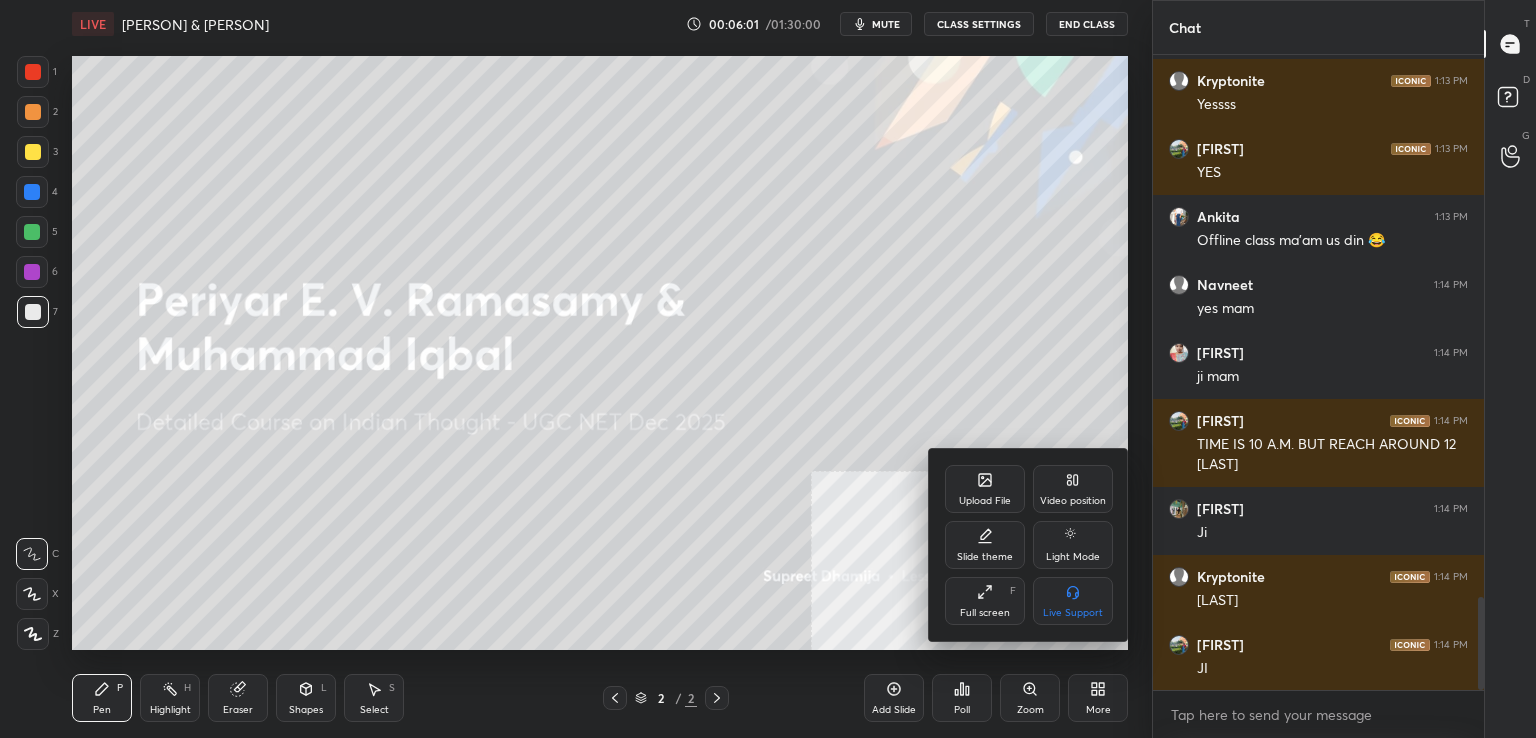 click on "Upload File" at bounding box center (985, 489) 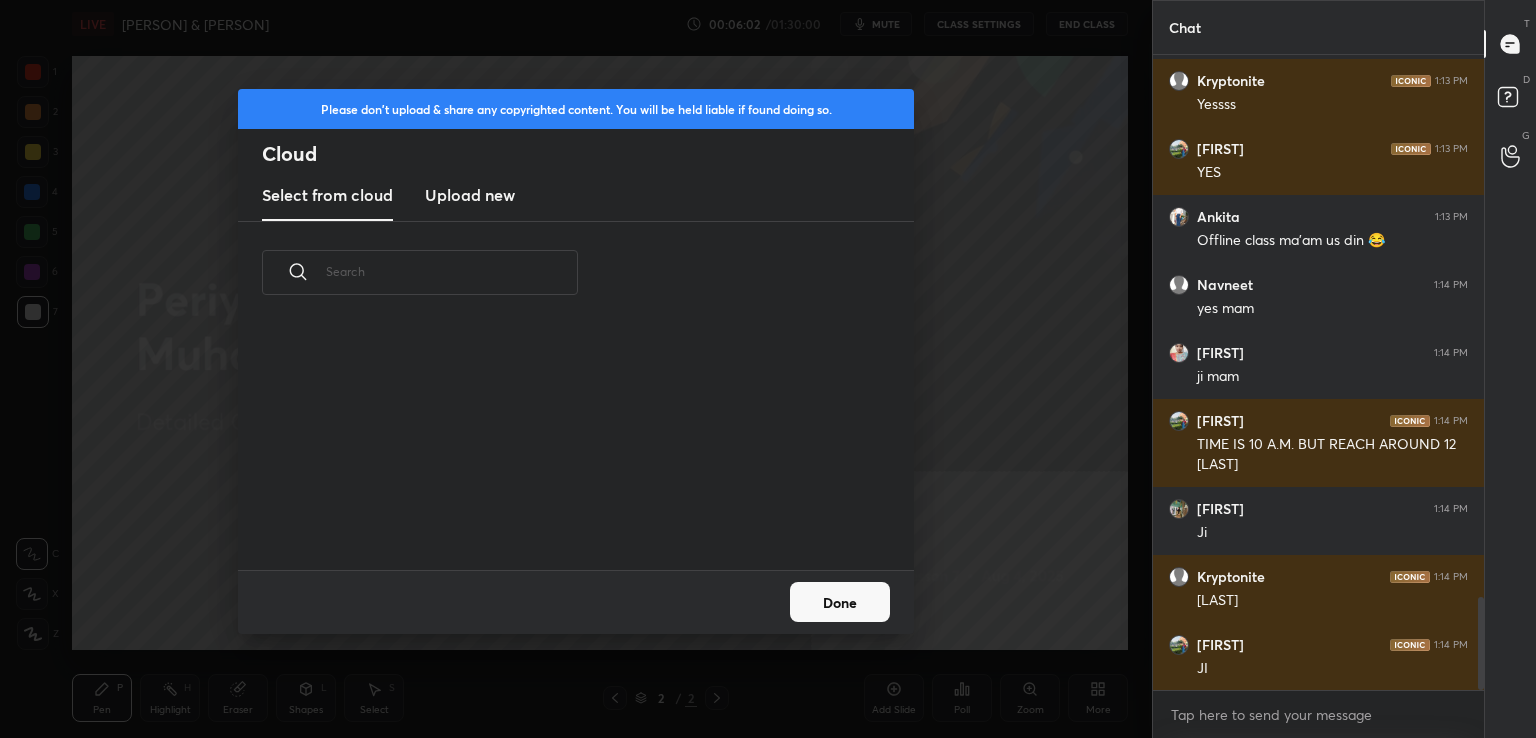 scroll, scrollTop: 5, scrollLeft: 10, axis: both 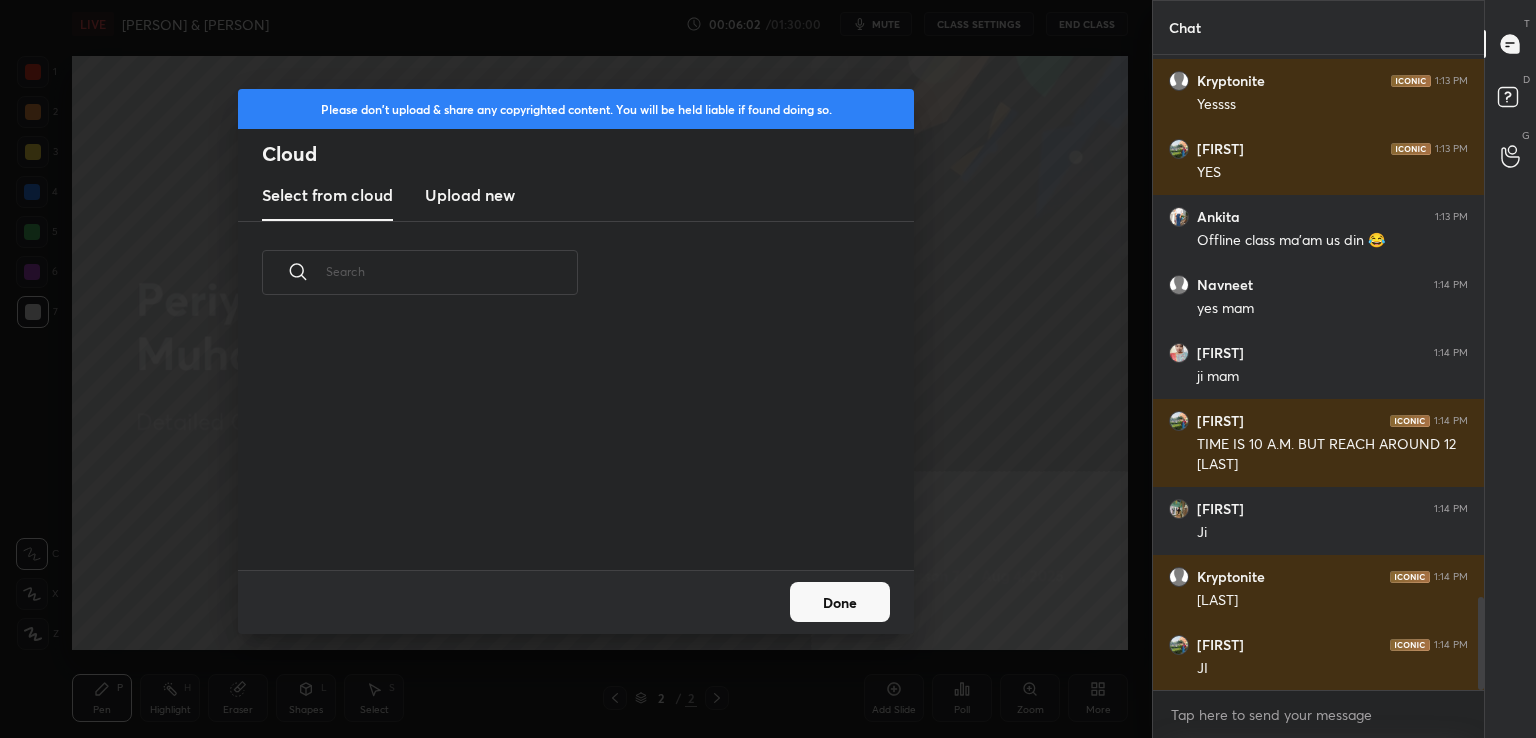 click on "Upload new" at bounding box center (470, 195) 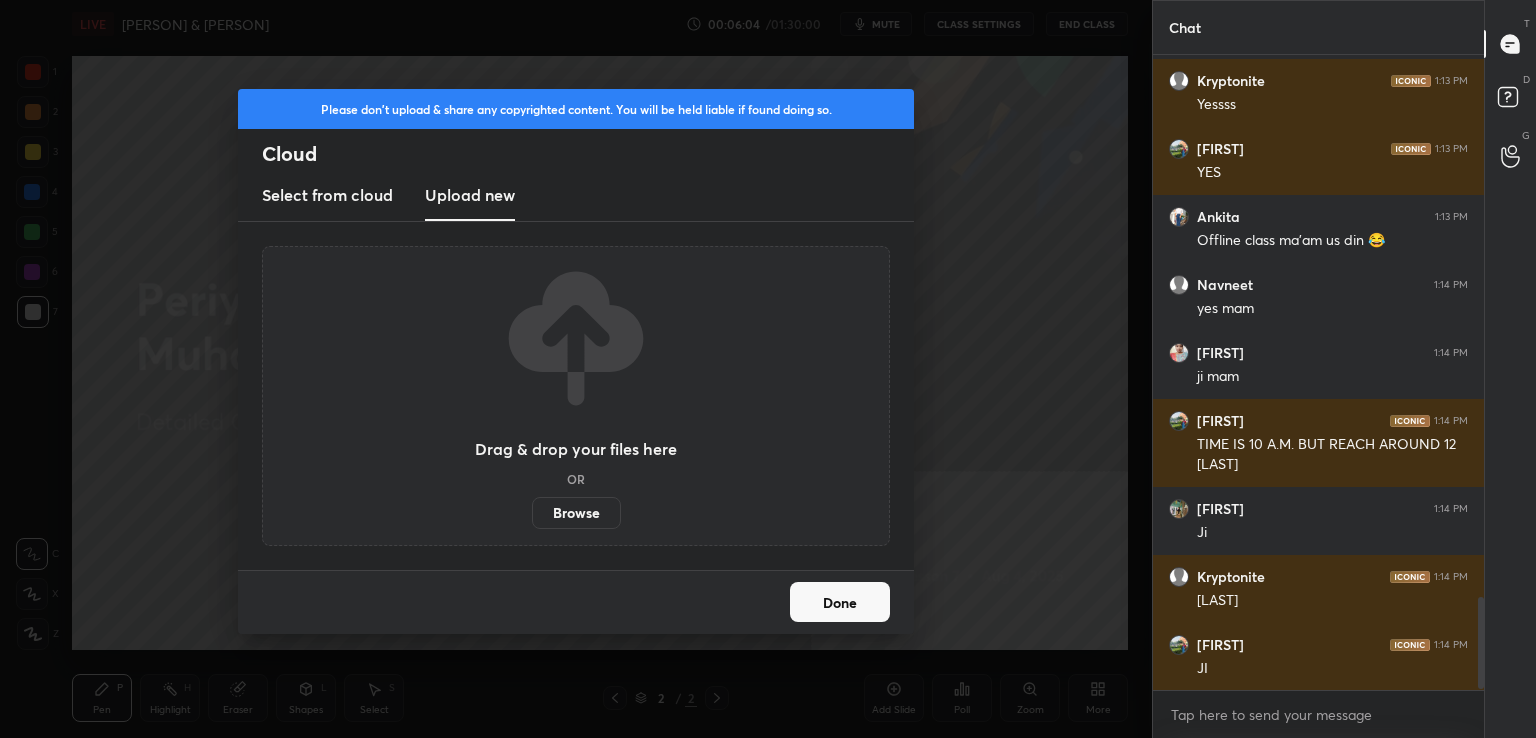 click on "Browse" at bounding box center (576, 513) 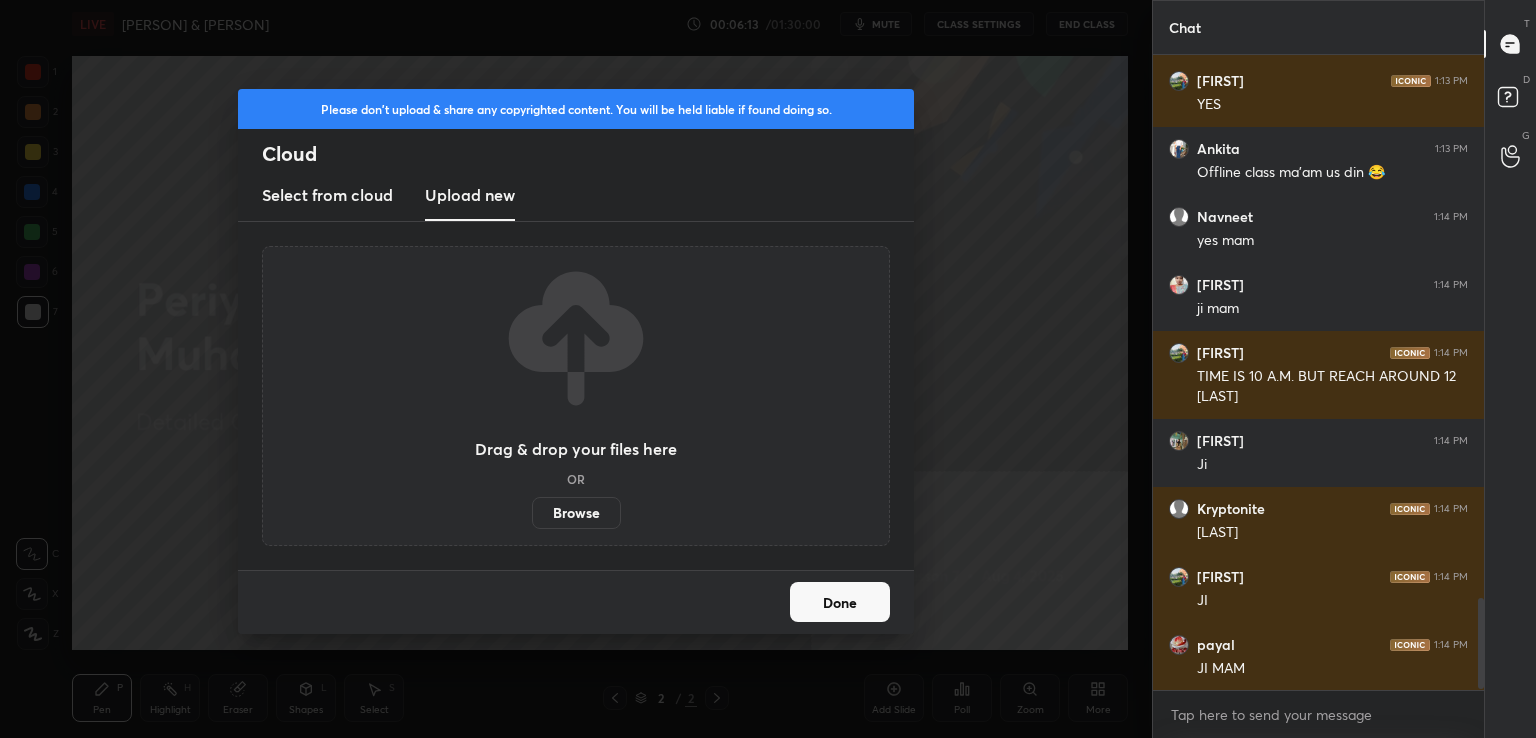scroll, scrollTop: 3840, scrollLeft: 0, axis: vertical 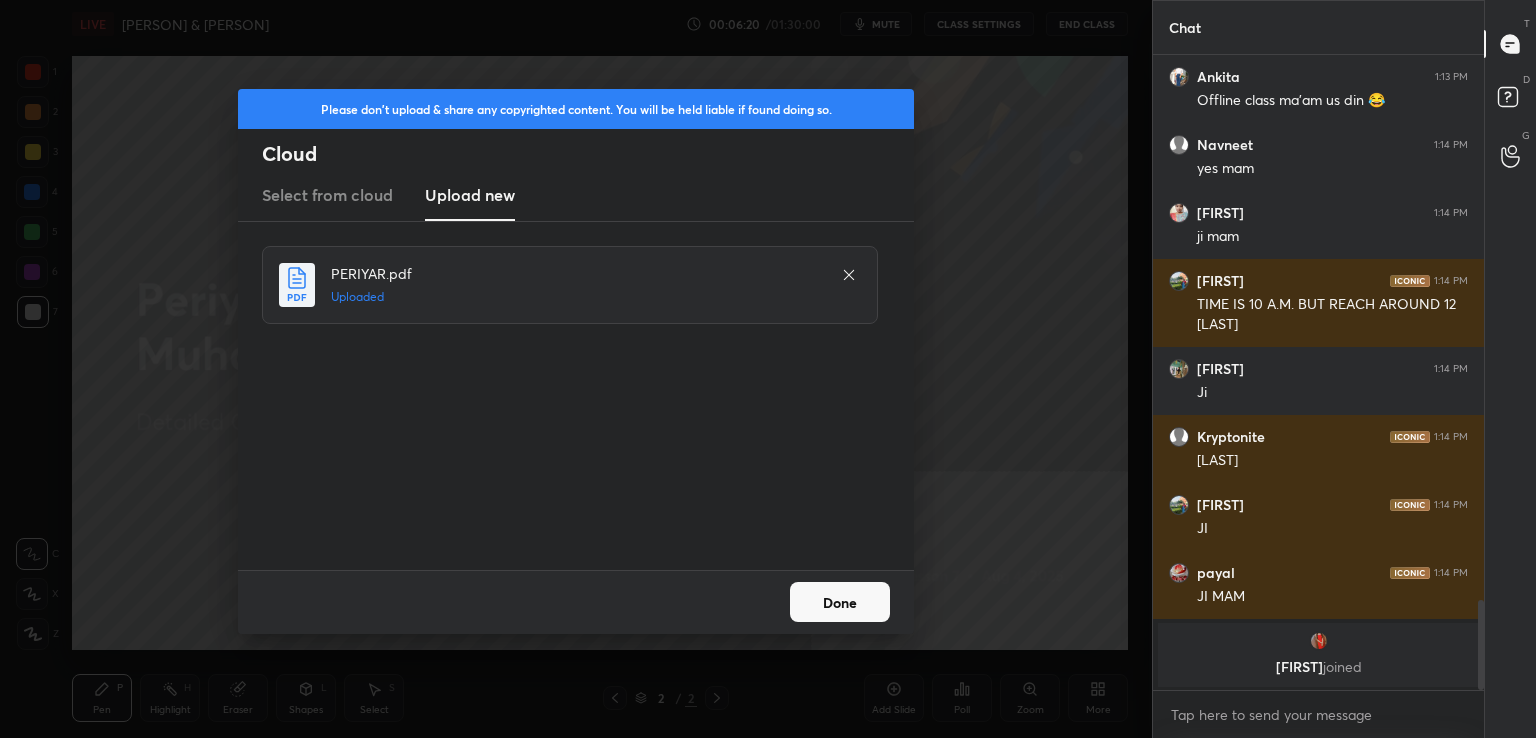 click on "Done" at bounding box center (840, 602) 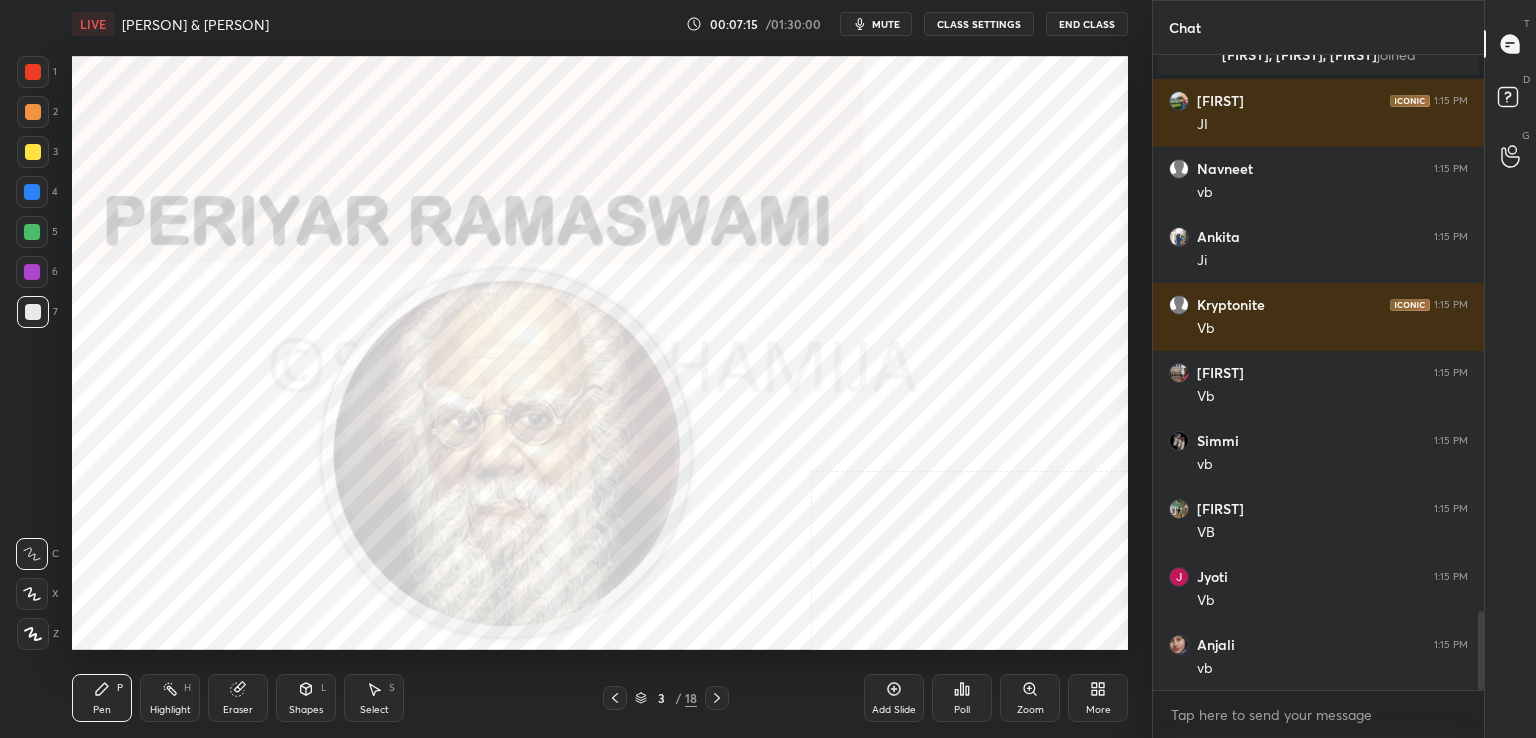 scroll, scrollTop: 4548, scrollLeft: 0, axis: vertical 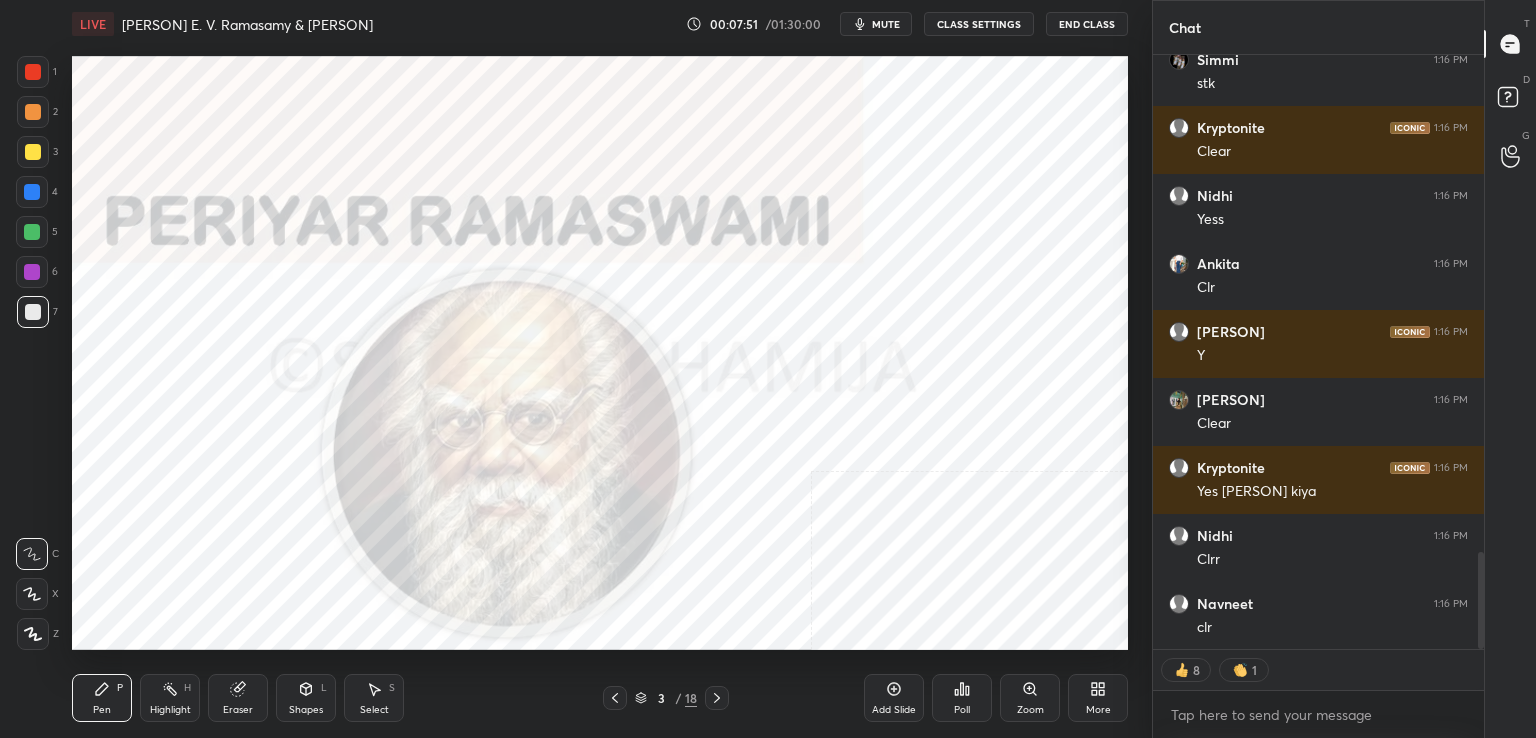 type on "x" 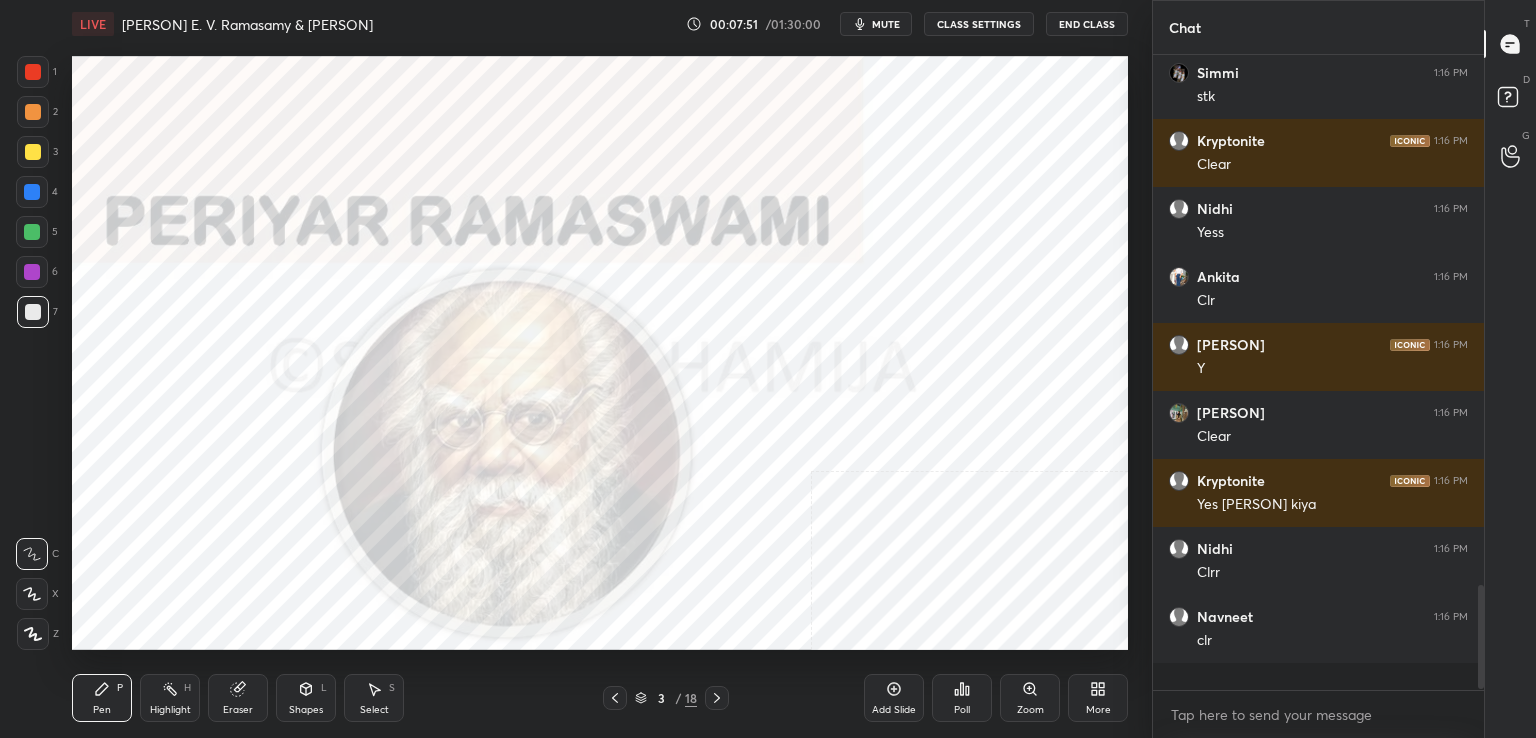 scroll, scrollTop: 6, scrollLeft: 6, axis: both 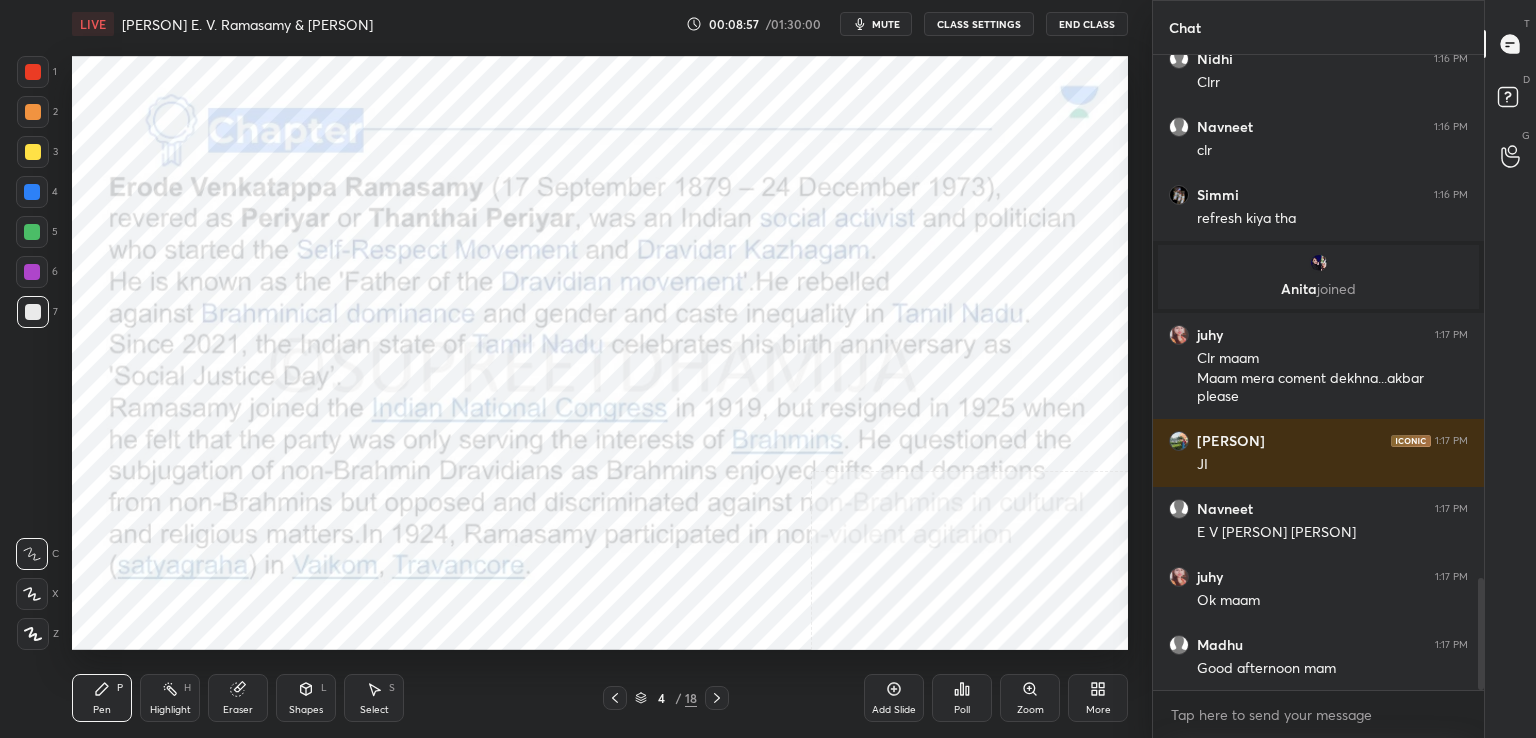 click at bounding box center (32, 232) 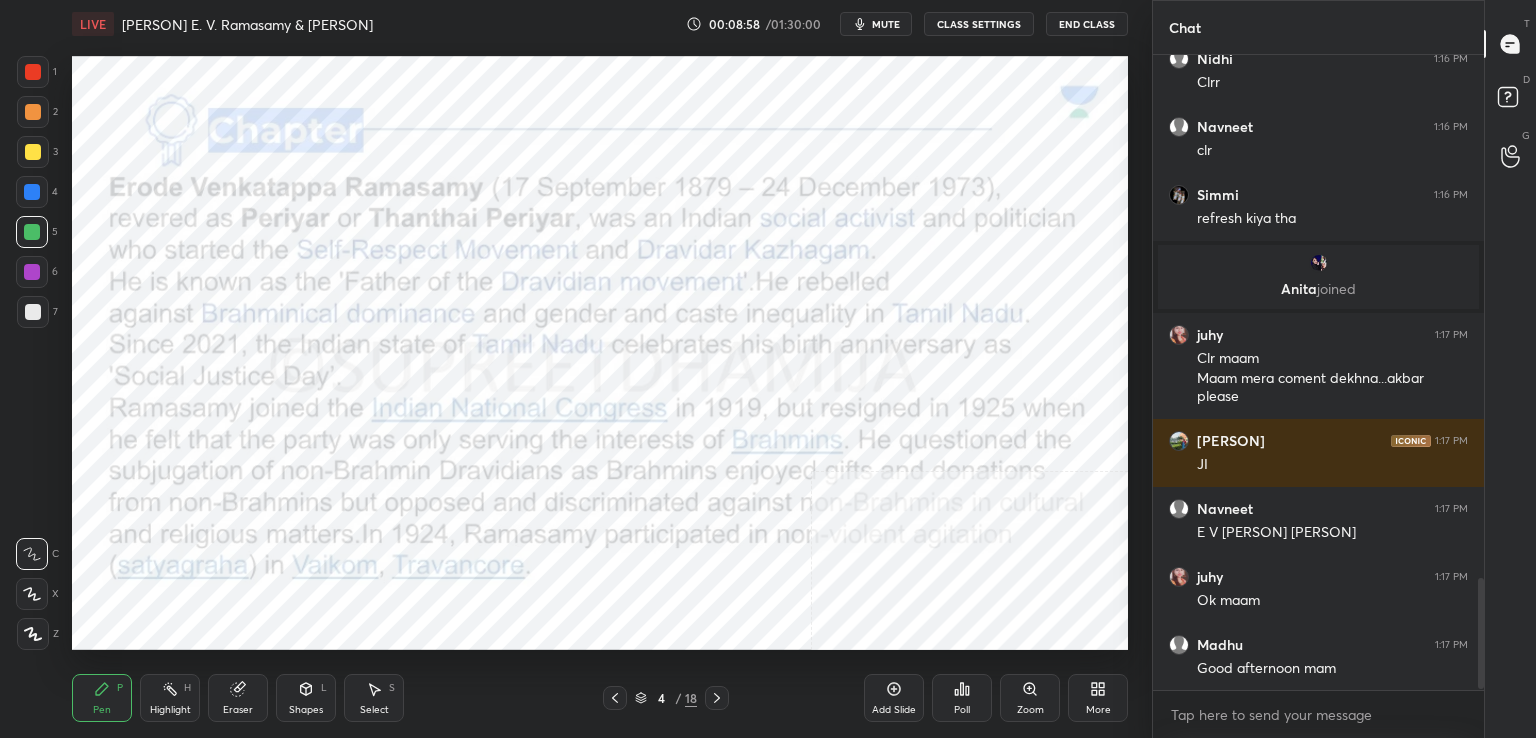 scroll, scrollTop: 3042, scrollLeft: 0, axis: vertical 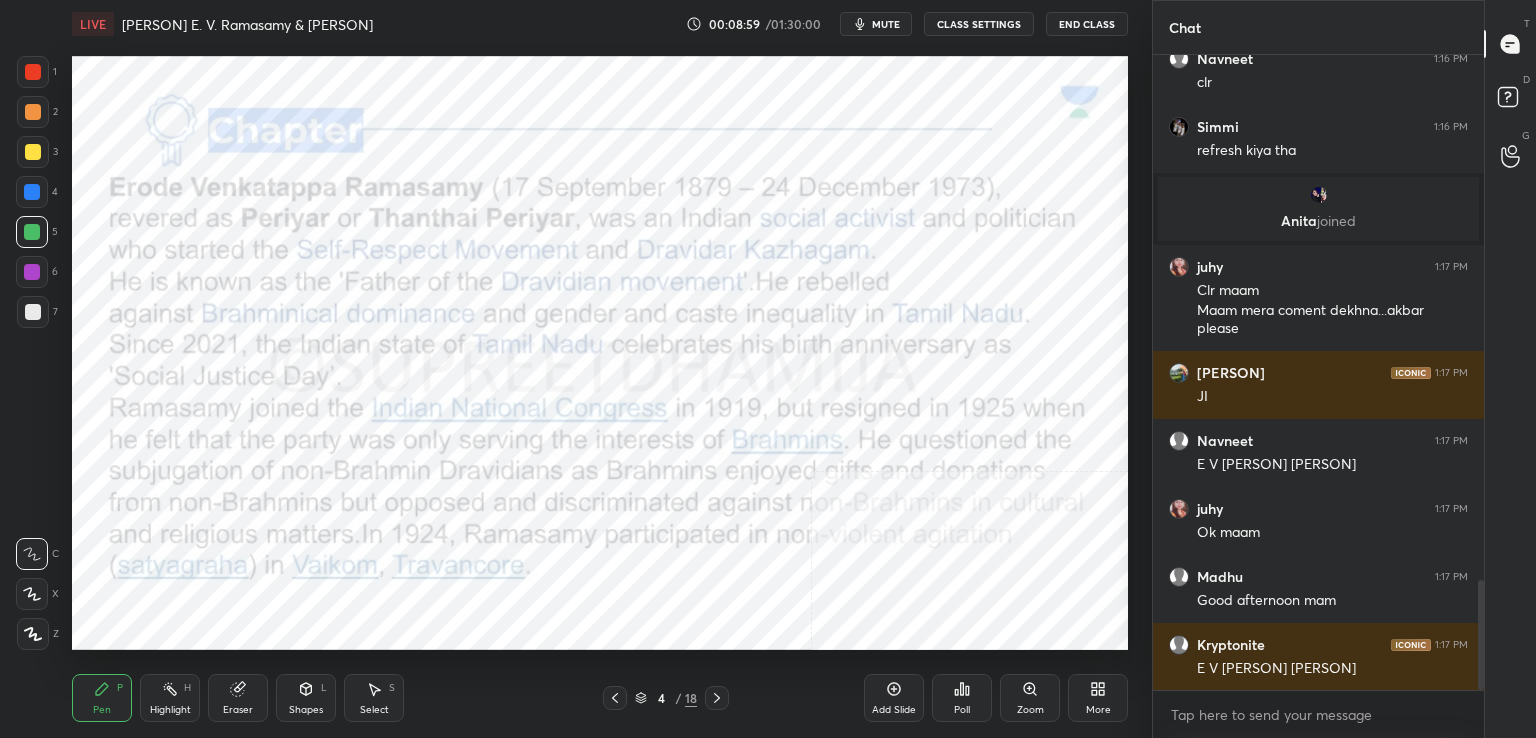 click at bounding box center (33, 72) 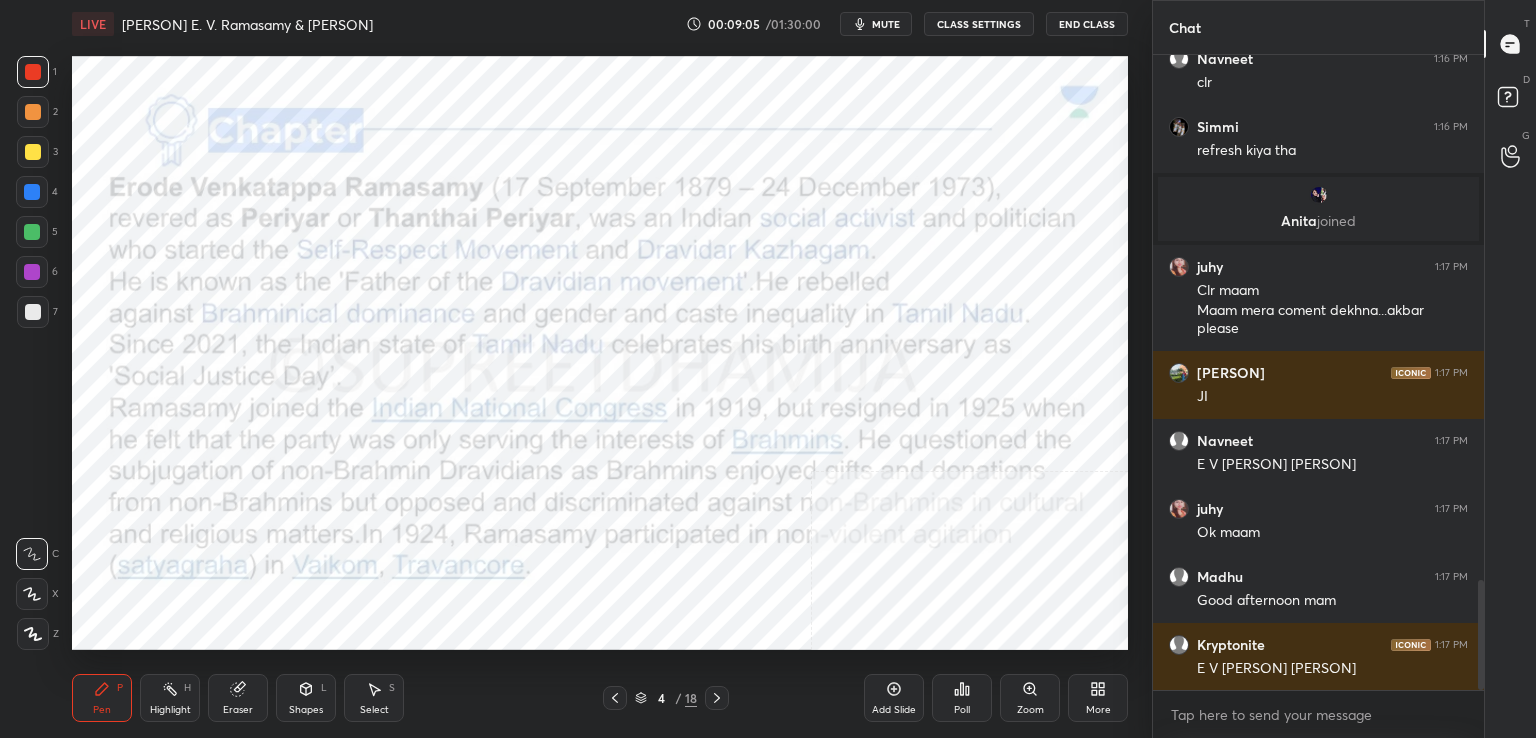 click 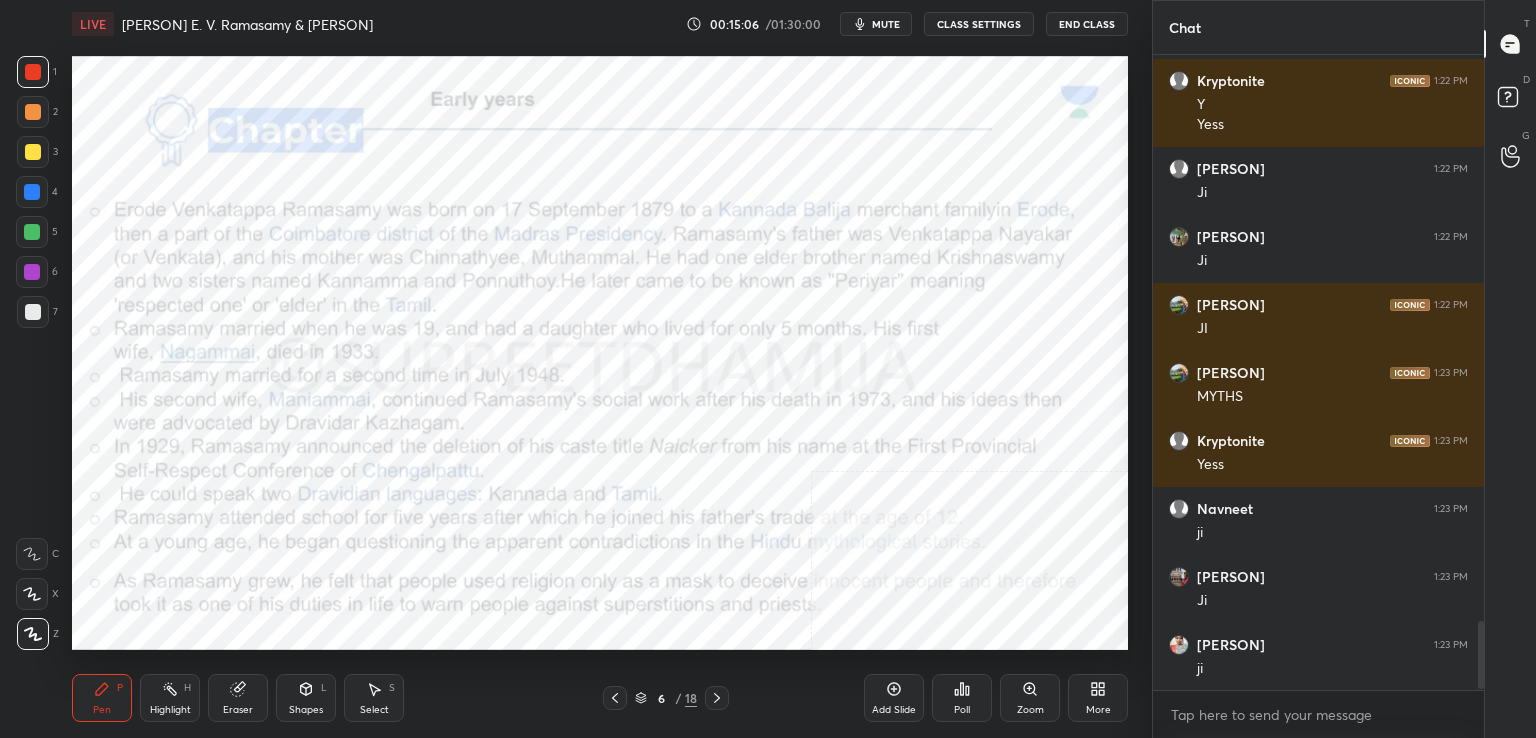 scroll, scrollTop: 5300, scrollLeft: 0, axis: vertical 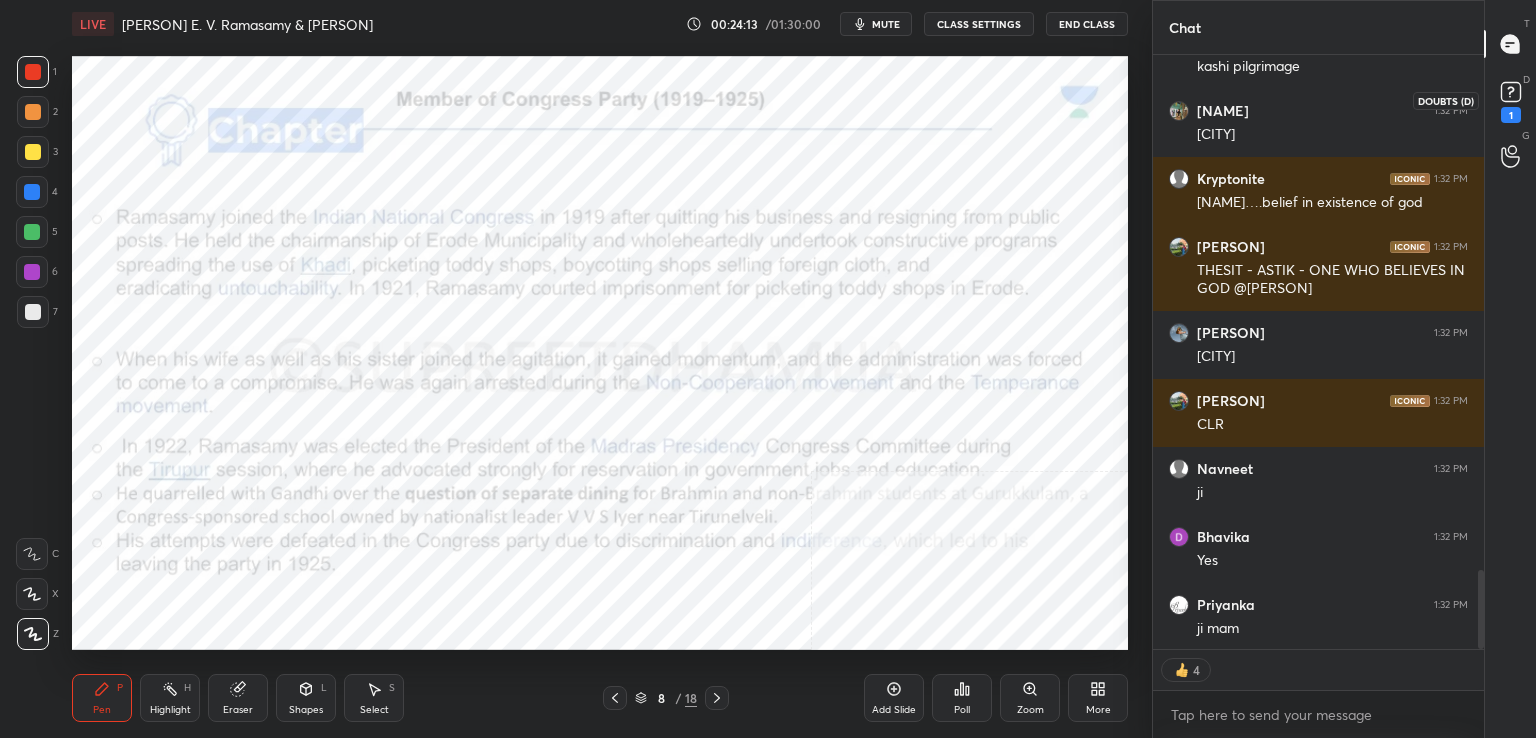 click 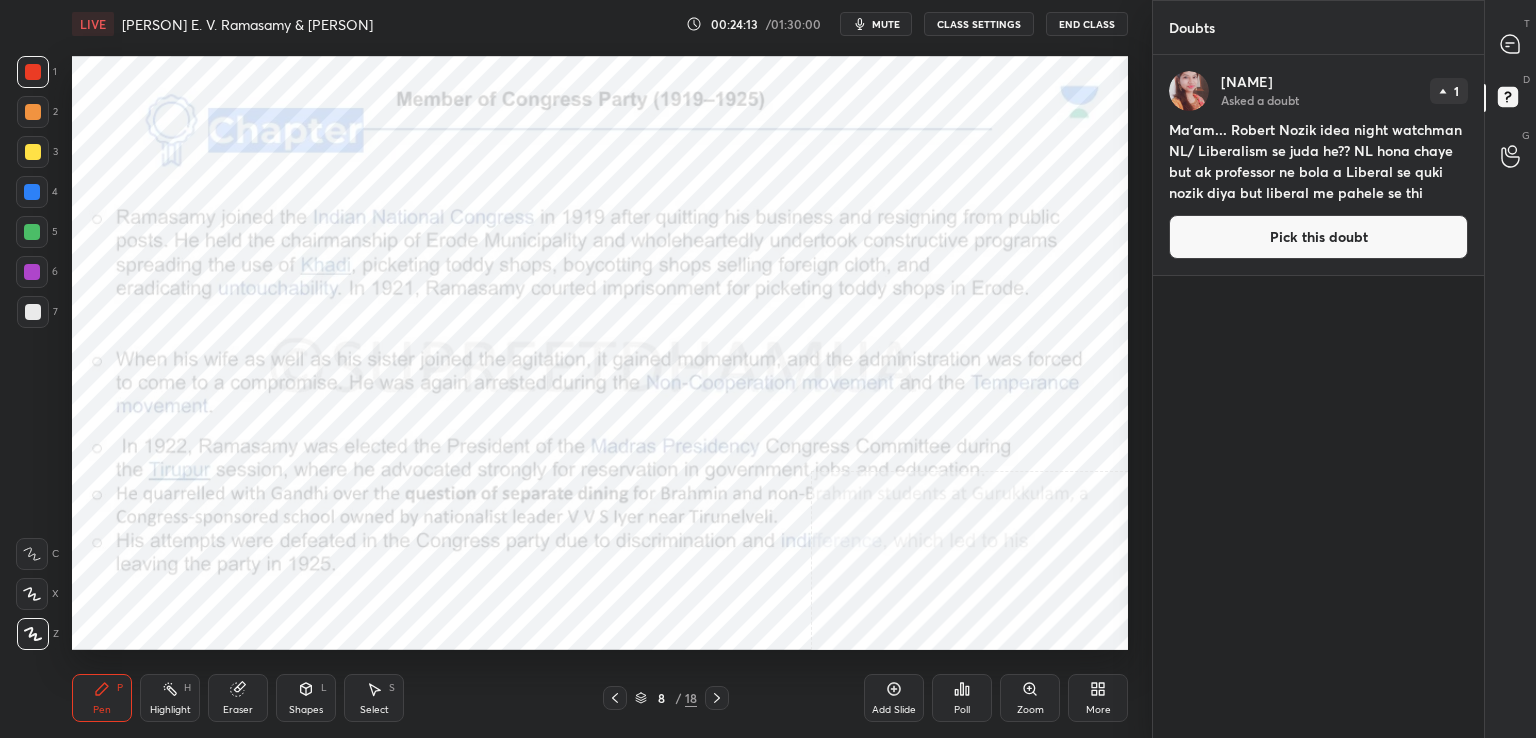 click 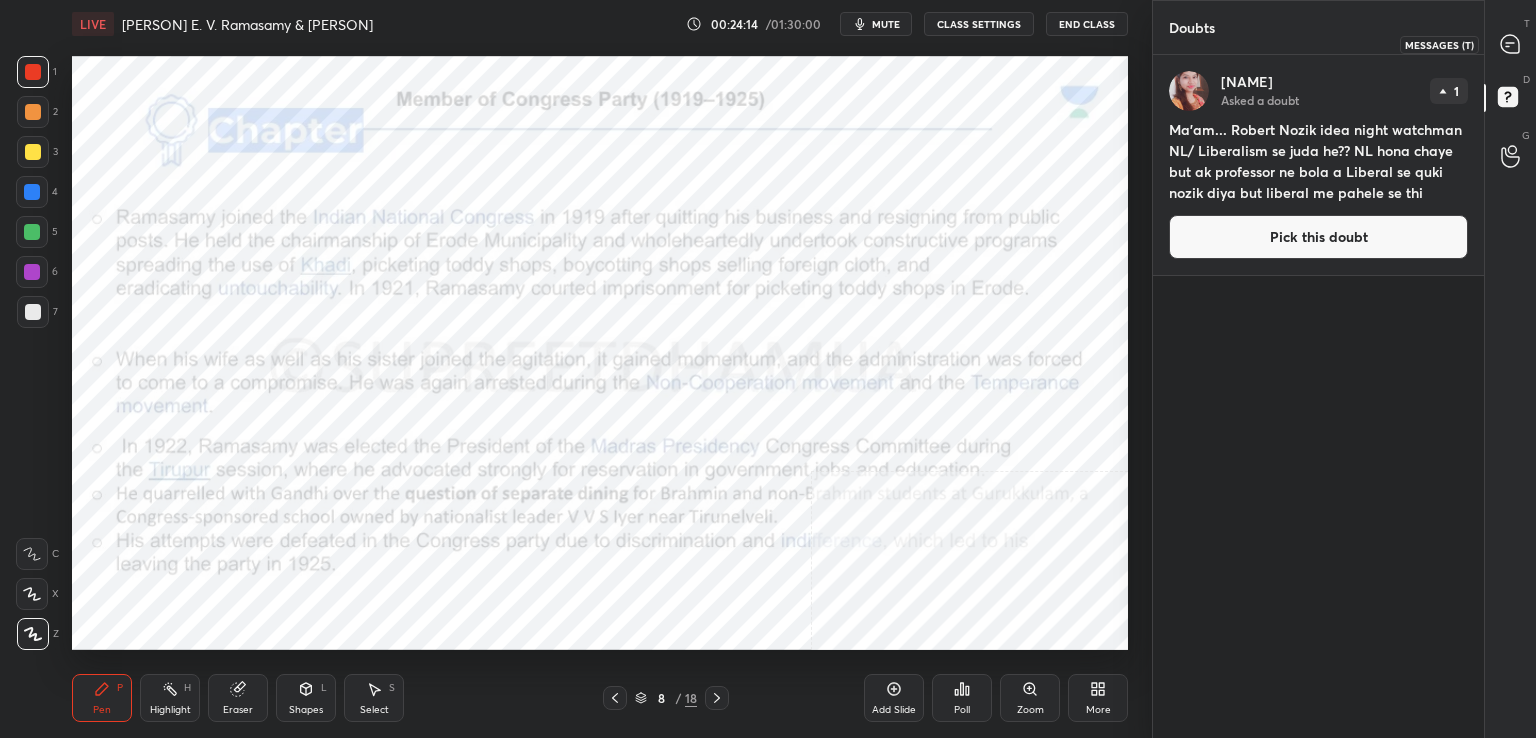 click at bounding box center [1511, 44] 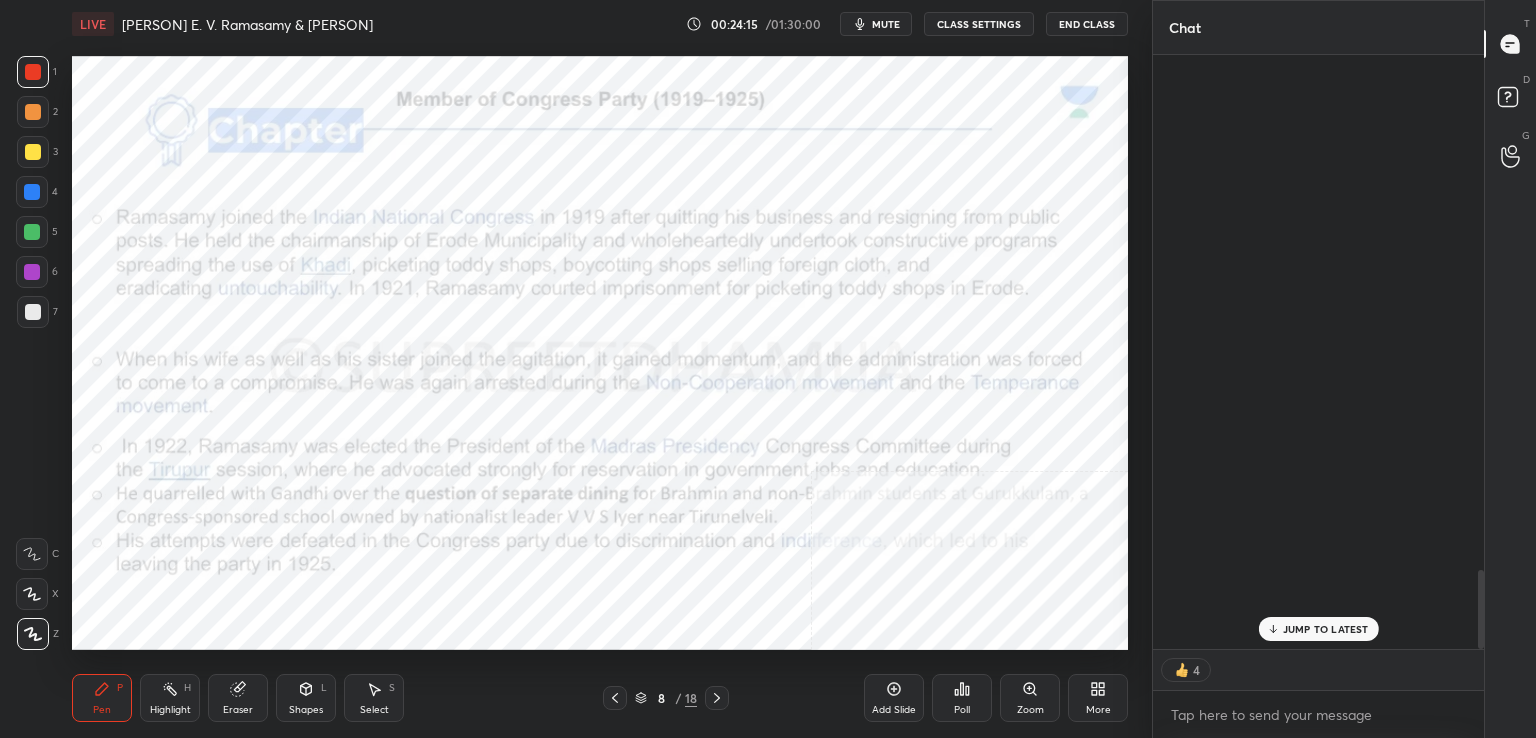 click at bounding box center [1511, 44] 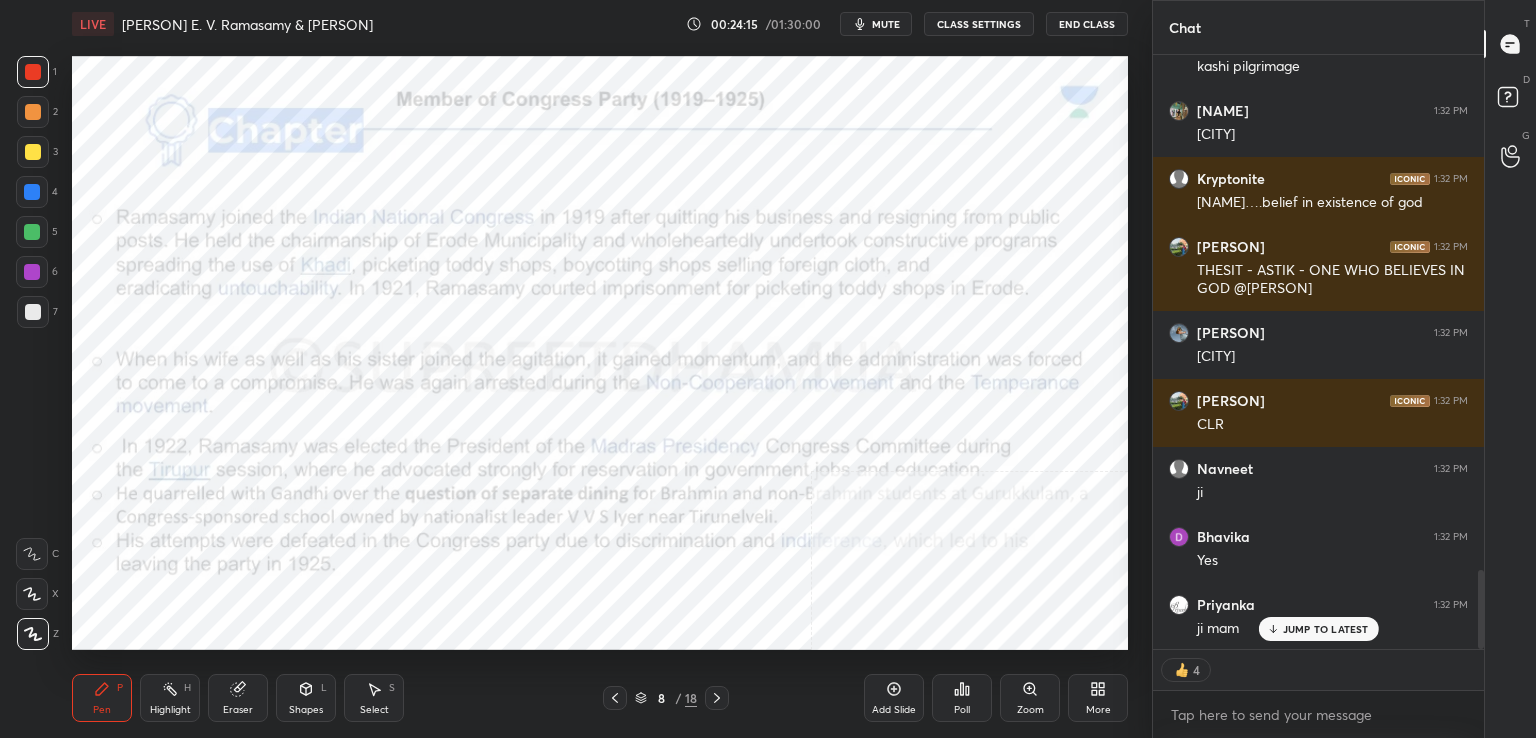 scroll, scrollTop: 7, scrollLeft: 6, axis: both 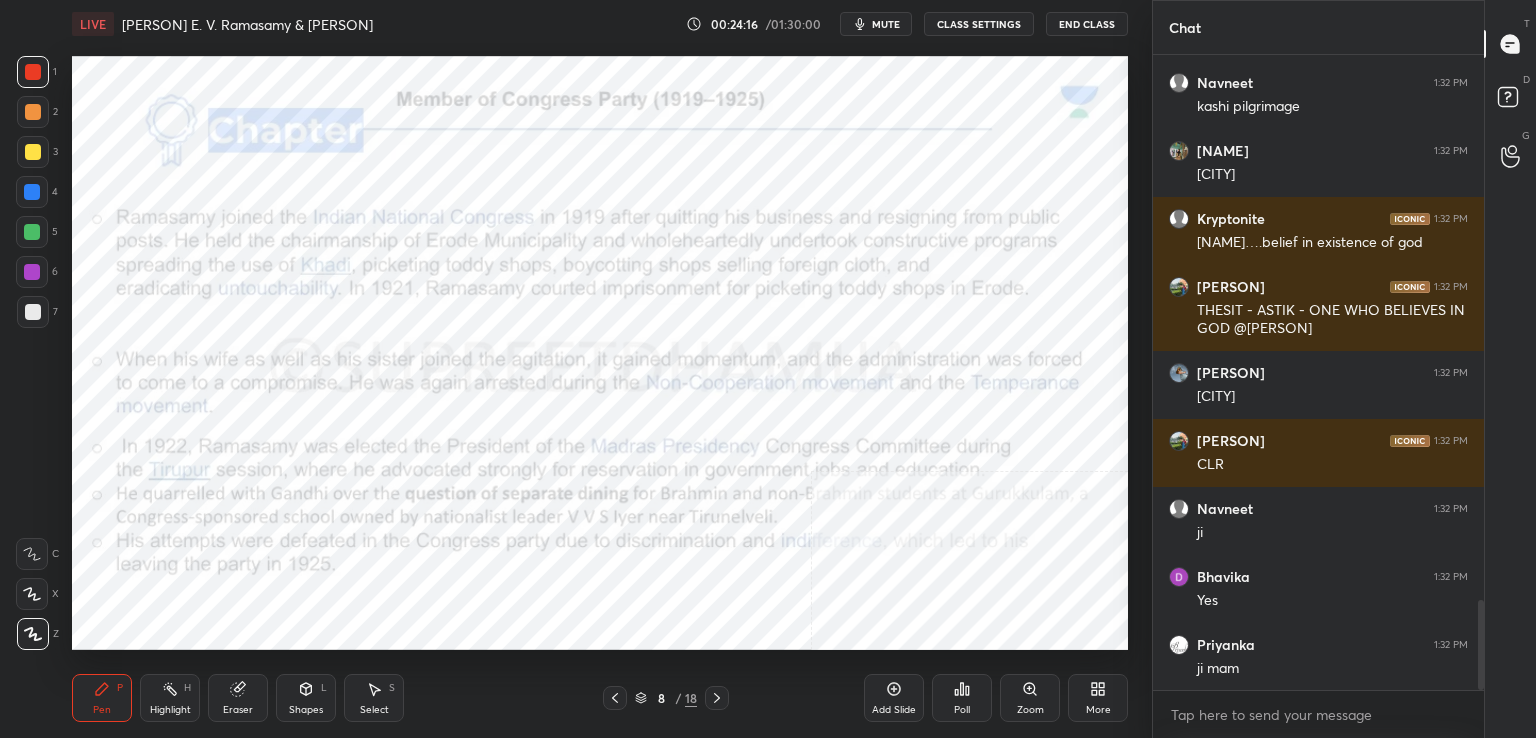 click on "chanchal 1:31 PM YHI que krne wala thi kya koi SCH m nastik ho skta hh Jyoti 1:31 PM Mam story ki trh pura chapter clear kra dete ho boht acha lgta h sunkr Anurag 1:31 PM Y Kryptonite 1:31 PM Yesss mam Priyanka 1:31 PM ji Akshita 1:31 PM Ji Anjali 1:32 PM theist what? Navneet 1:32 PM ji Dixita 1:32 PM JI Aasma 1:32 PM Yes Anurag 1:32 PM Kashi Navneet 1:32 PM kashi pilgrimage Akshita 1:32 PM Kashi Kryptonite 1:32 PM Anjali….belief in existence of god Dixita 1:32 PM THESIT - ASTIK - ONE WHO BELIEVES IN GOD @ANJALI Aasma 1:32 PM Kashi Dixita 1:32 PM CLR Navneet 1:32 PM ji Bhavika 1:32 PM Yes Priyanka 1:32 PM ji mam juhy has a doubt 1:32 PM View doubt" at bounding box center (1318, 373) 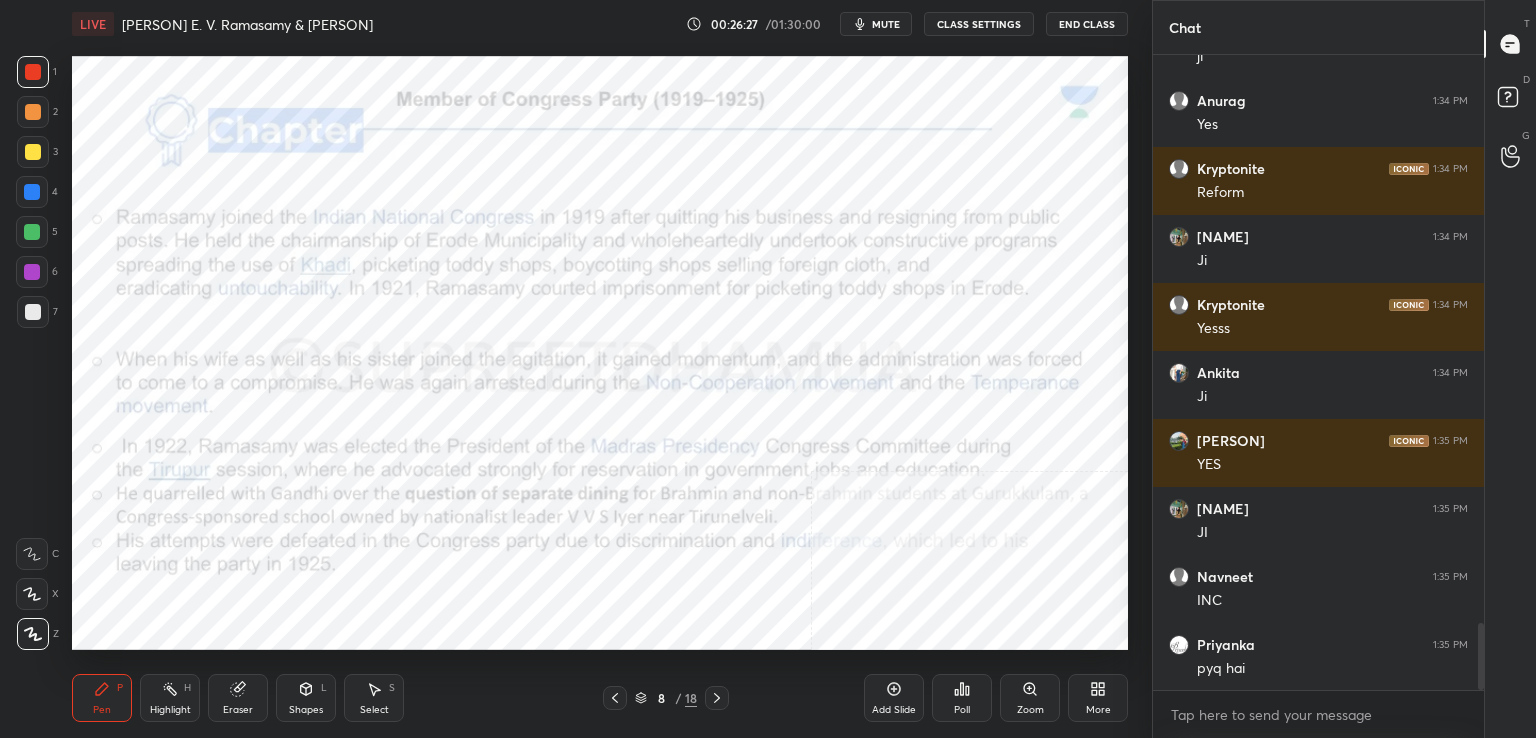 scroll, scrollTop: 5424, scrollLeft: 0, axis: vertical 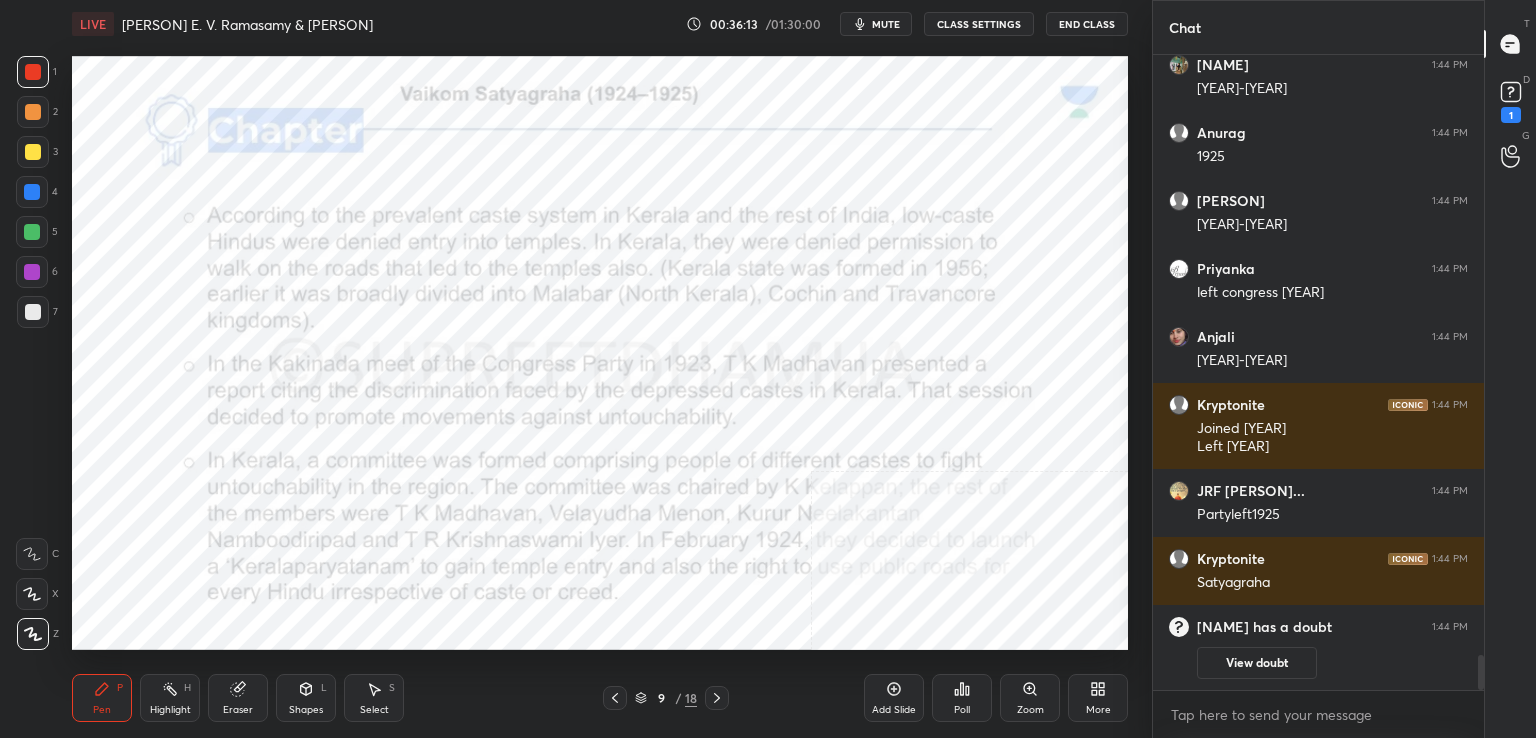 click on "D Doubts (D) 1" at bounding box center (1510, 100) 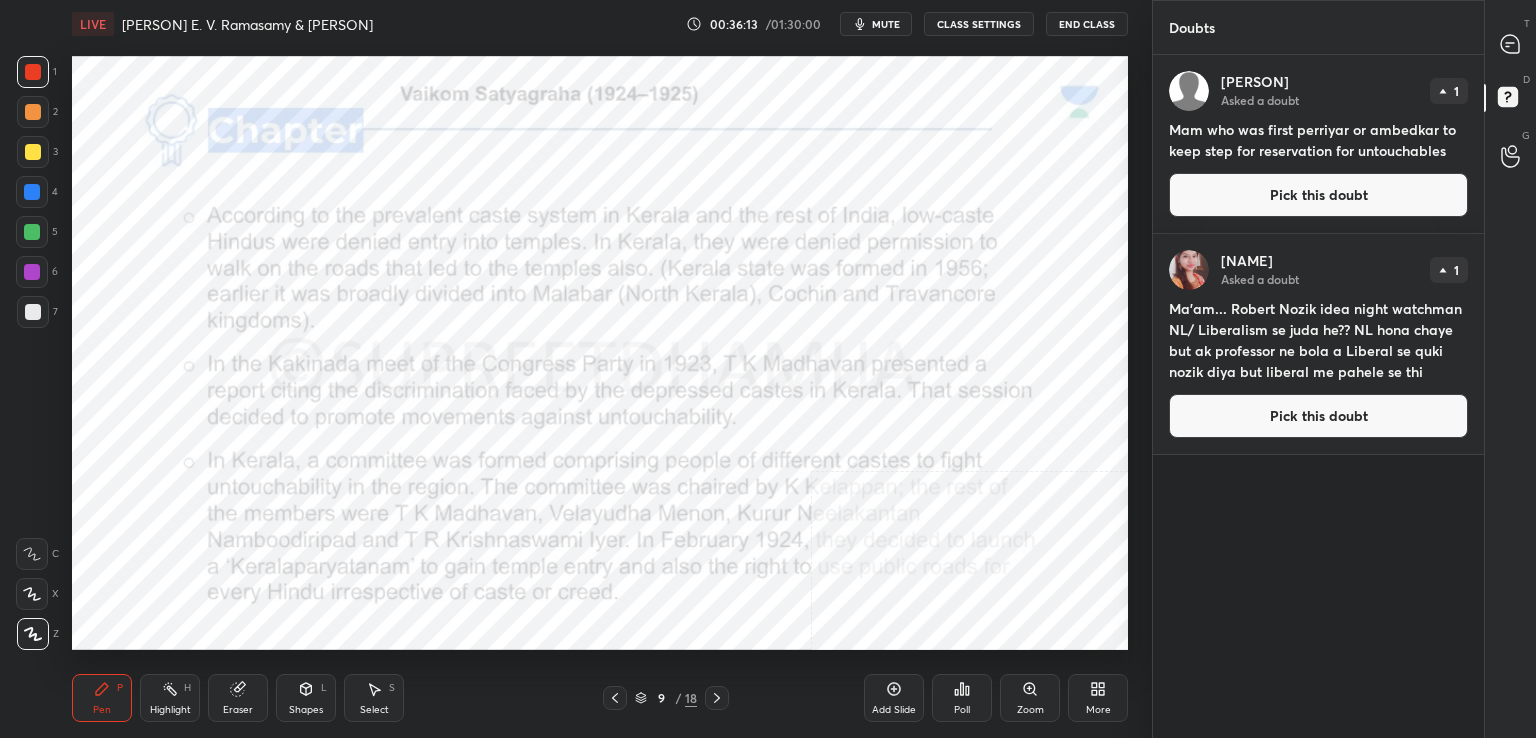 click on "D Doubts (D)" at bounding box center (1510, 100) 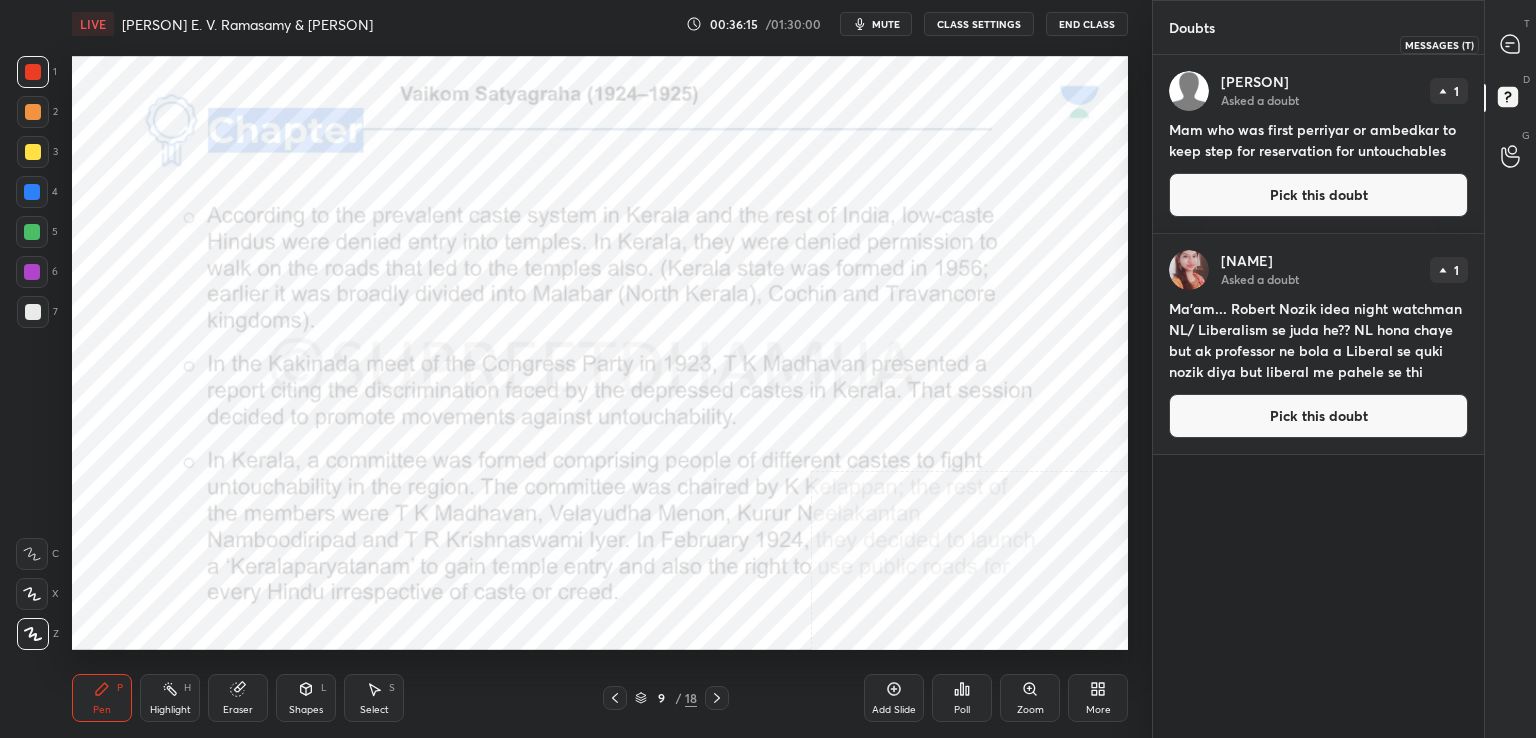 click at bounding box center [1511, 44] 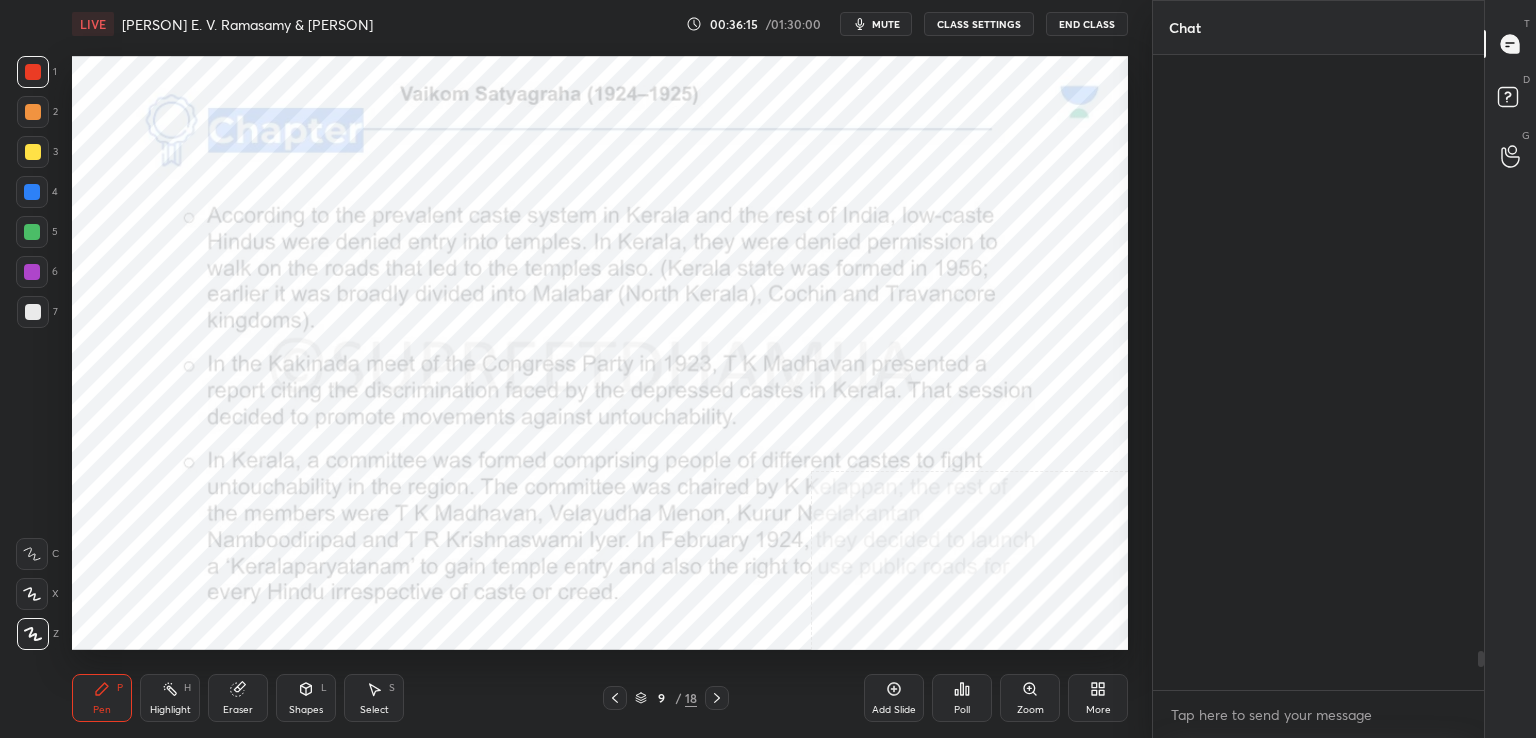 click at bounding box center (1511, 44) 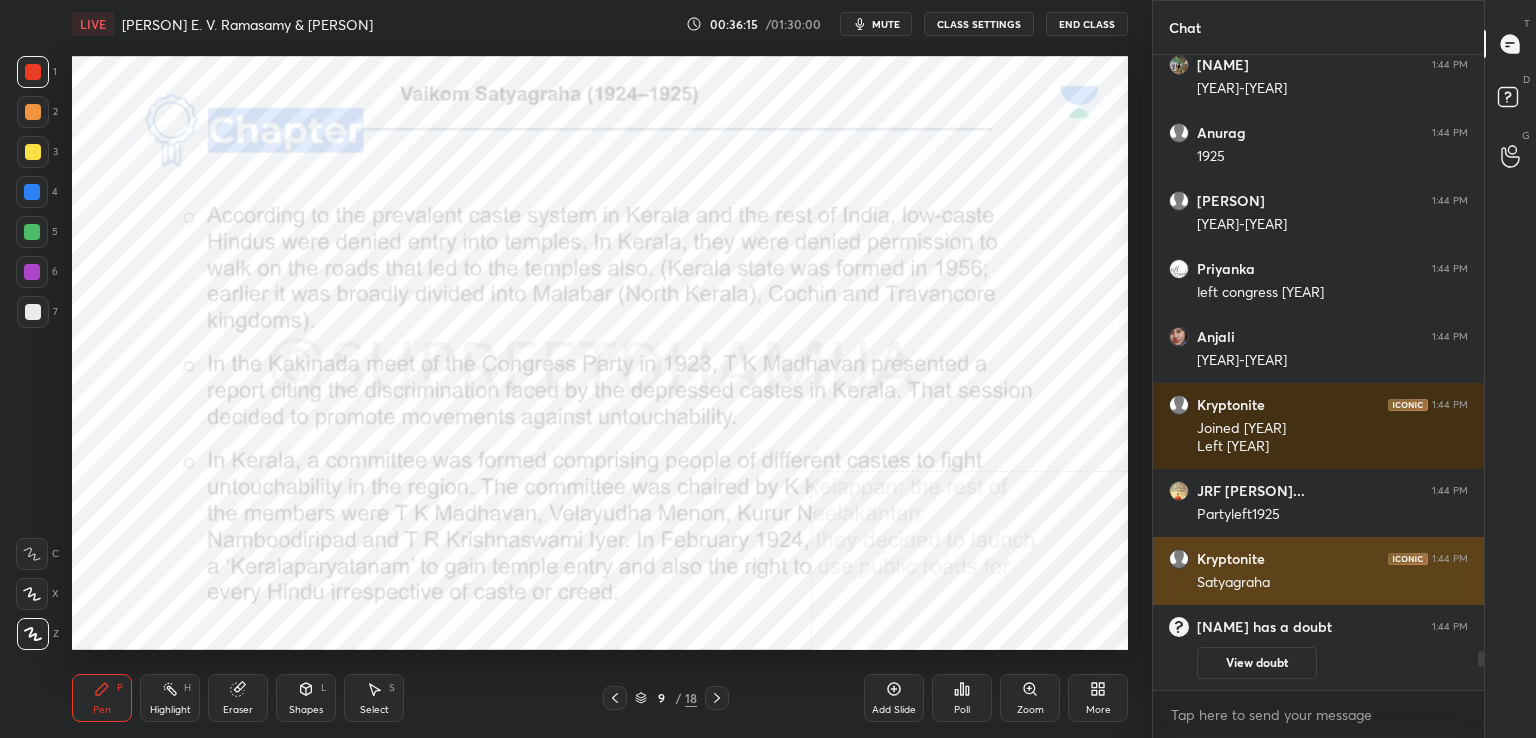 drag, startPoint x: 1498, startPoint y: 53, endPoint x: 1285, endPoint y: 553, distance: 543.47864 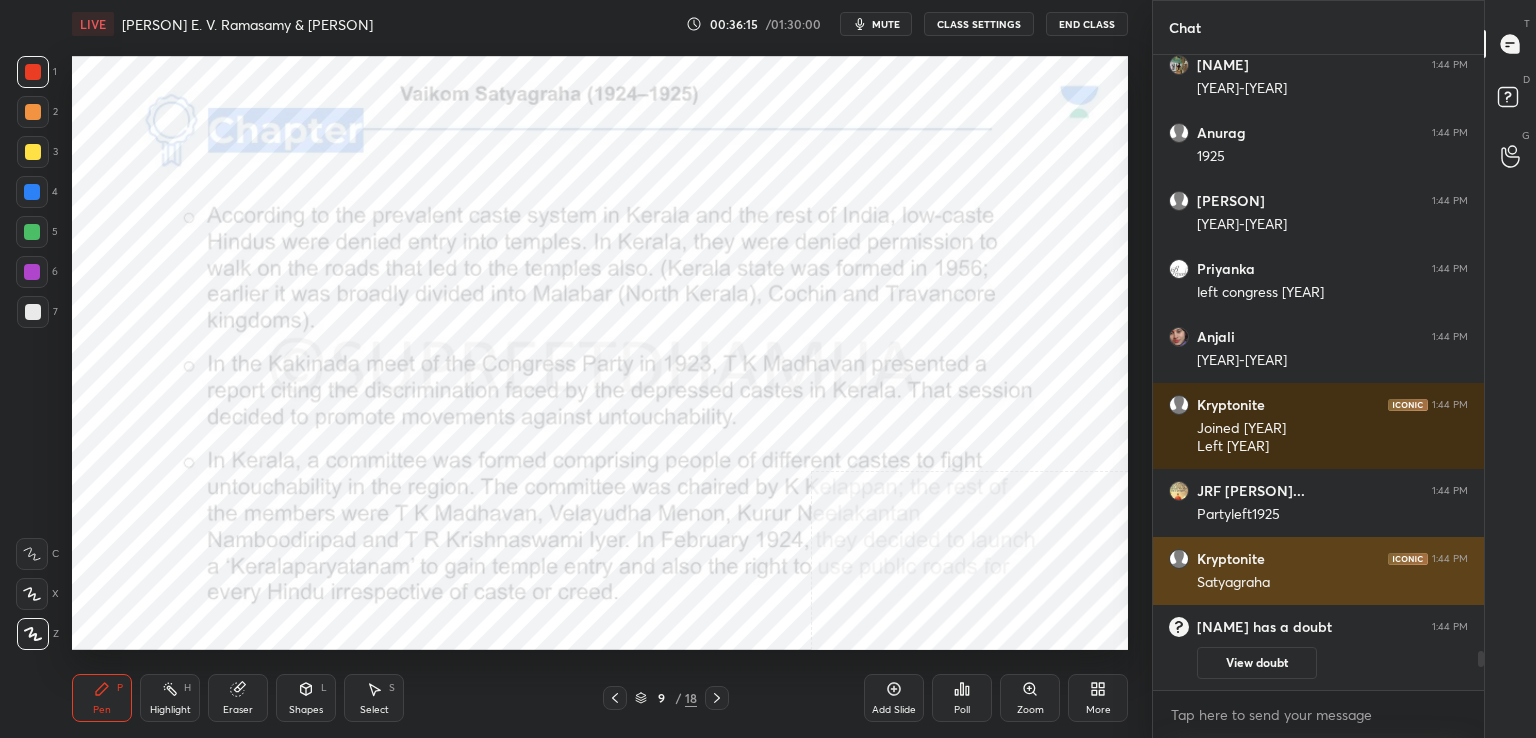 click on "Chat Dixita 1:44 PM 1919-1925 Akshita 1:44 PM 1919-1925 Anurag 1:44 PM 1925 Sabita 1:44 PM 1919-1925 Priyanka 1:44 PM left congress 1925 Anjali 1:44 PM 1919-1925 Kryptonite 1:44 PM Joined 1919
Left 1925 JRF Pratib... 1:44 PM Partyleft1925 Kryptonite 1:44 PM Satyagraha AVASTHI has a doubt 1:44 PM View doubt JUMP TO LATEST Enable hand raising Enable raise hand to speak to learners. Once enabled, chat will be turned off temporarily. Enable x   Avasthi Asked a doubt 1 Mam who was first perriyar or ambedkar to keep step for reservation for untouchables Pick this doubt Juhy Asked a doubt 1 Maam... Robert Nozik idea night watchman NL/ Liberalism se juda he?? NL hona chaye but ak professor ne bola a Liberal se quki nozik diya but liberal me pahele se thi Pick this doubt NEW DOUBTS ASKED No one has raised a hand yet Can't raise hand Looks like educator just invited you to speak. Please wait before you can raise your hand again. Got it T Messages (T) D Doubts (D) G Raise Hand (G)" at bounding box center (1344, 369) 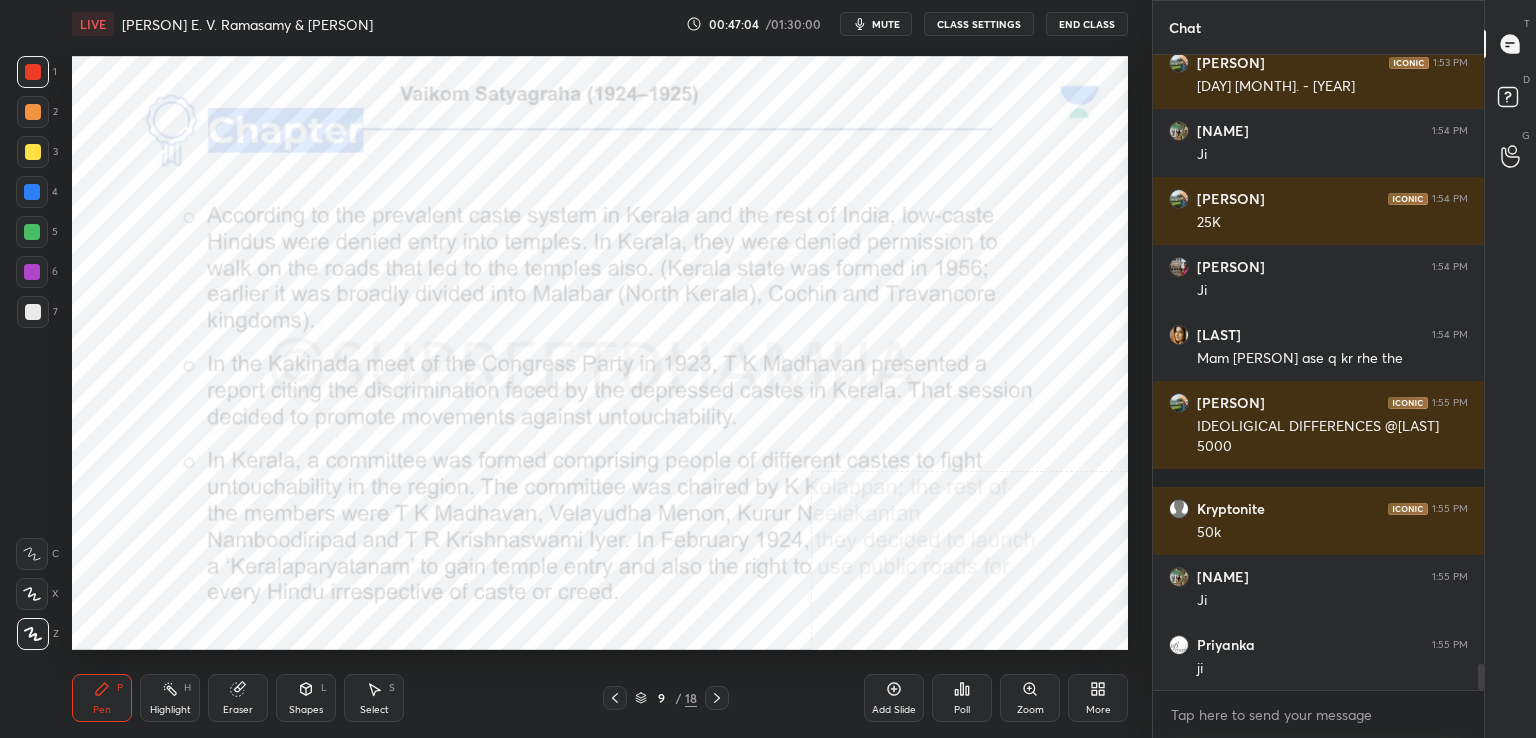 scroll, scrollTop: 14940, scrollLeft: 0, axis: vertical 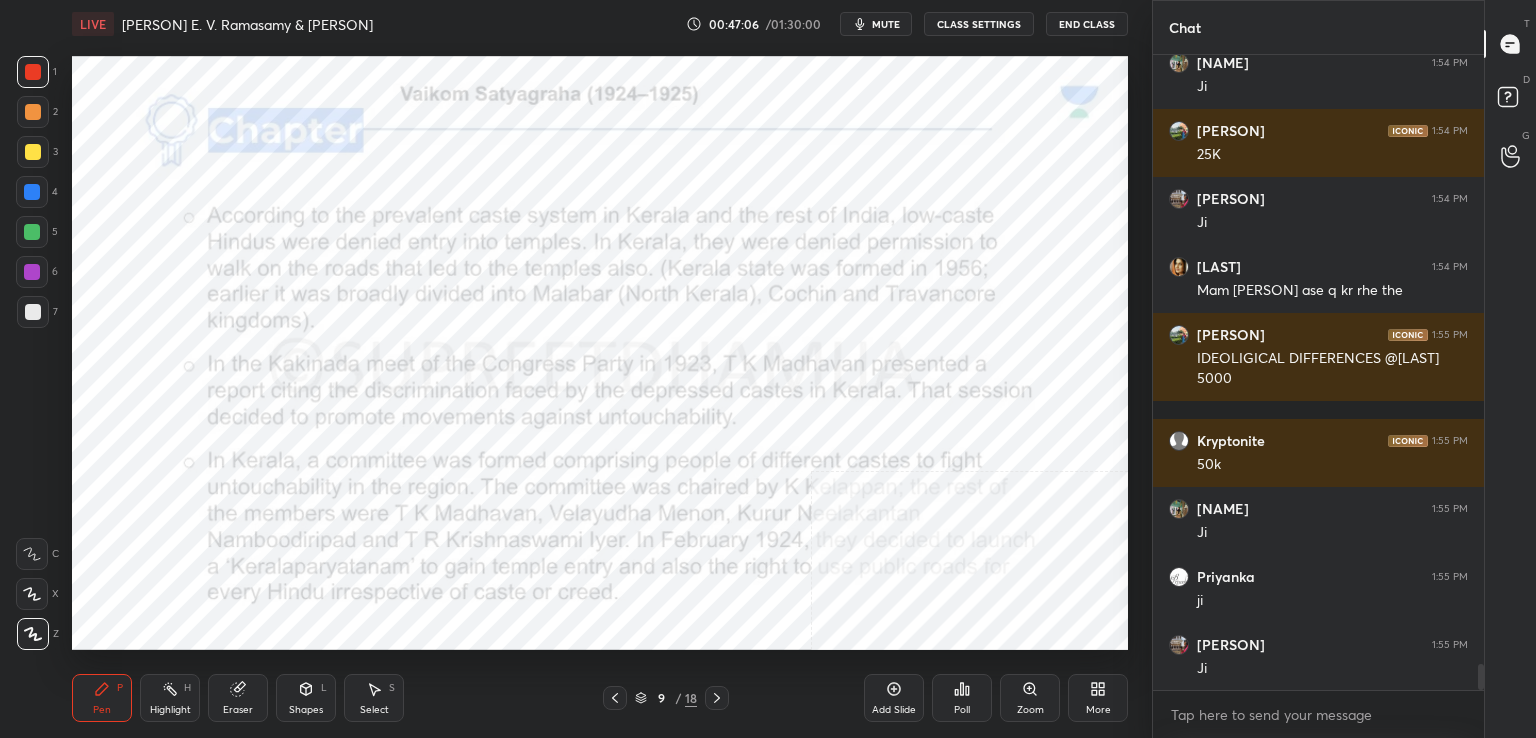click on "Setting up your live class Poll for   secs No correct answer Start poll" at bounding box center (600, 353) 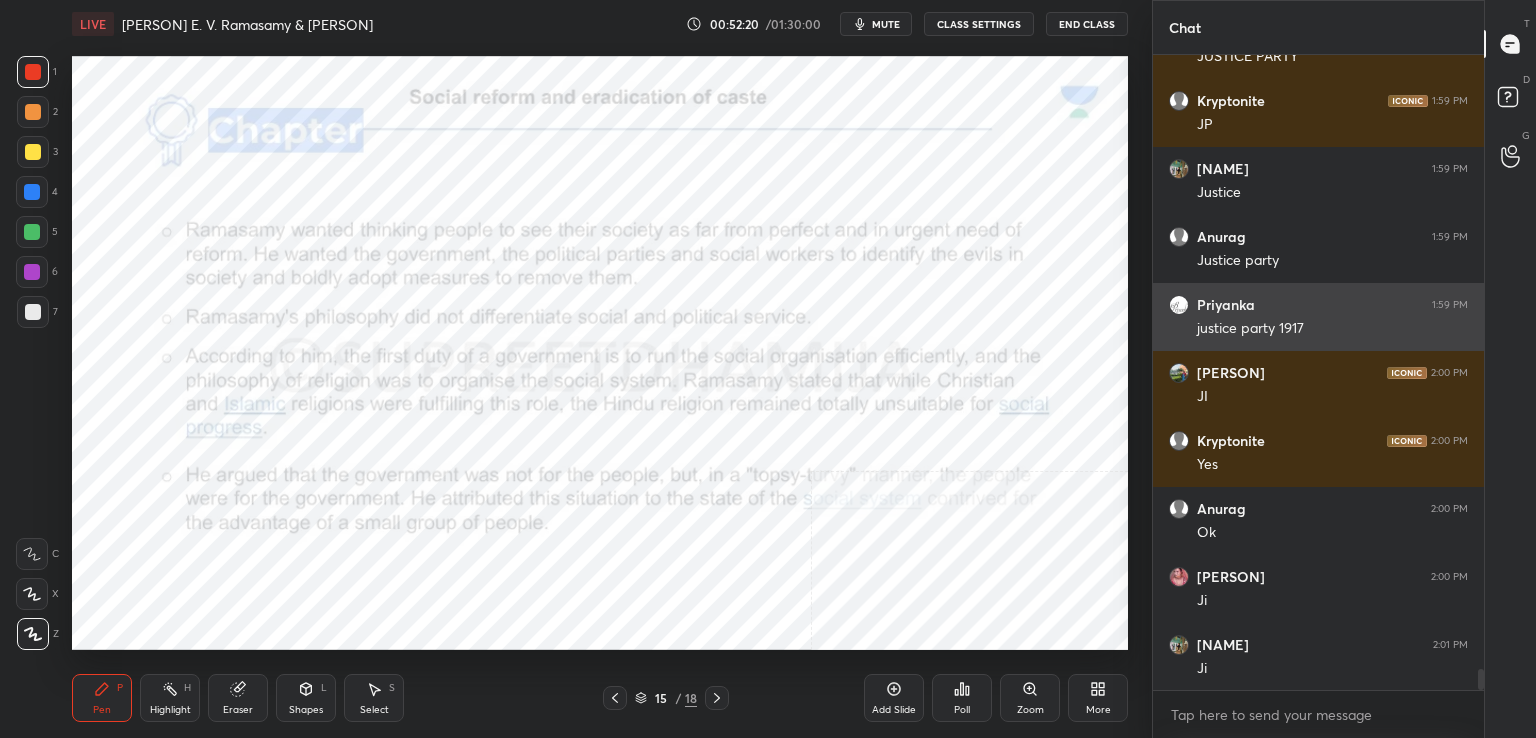 scroll, scrollTop: 18224, scrollLeft: 0, axis: vertical 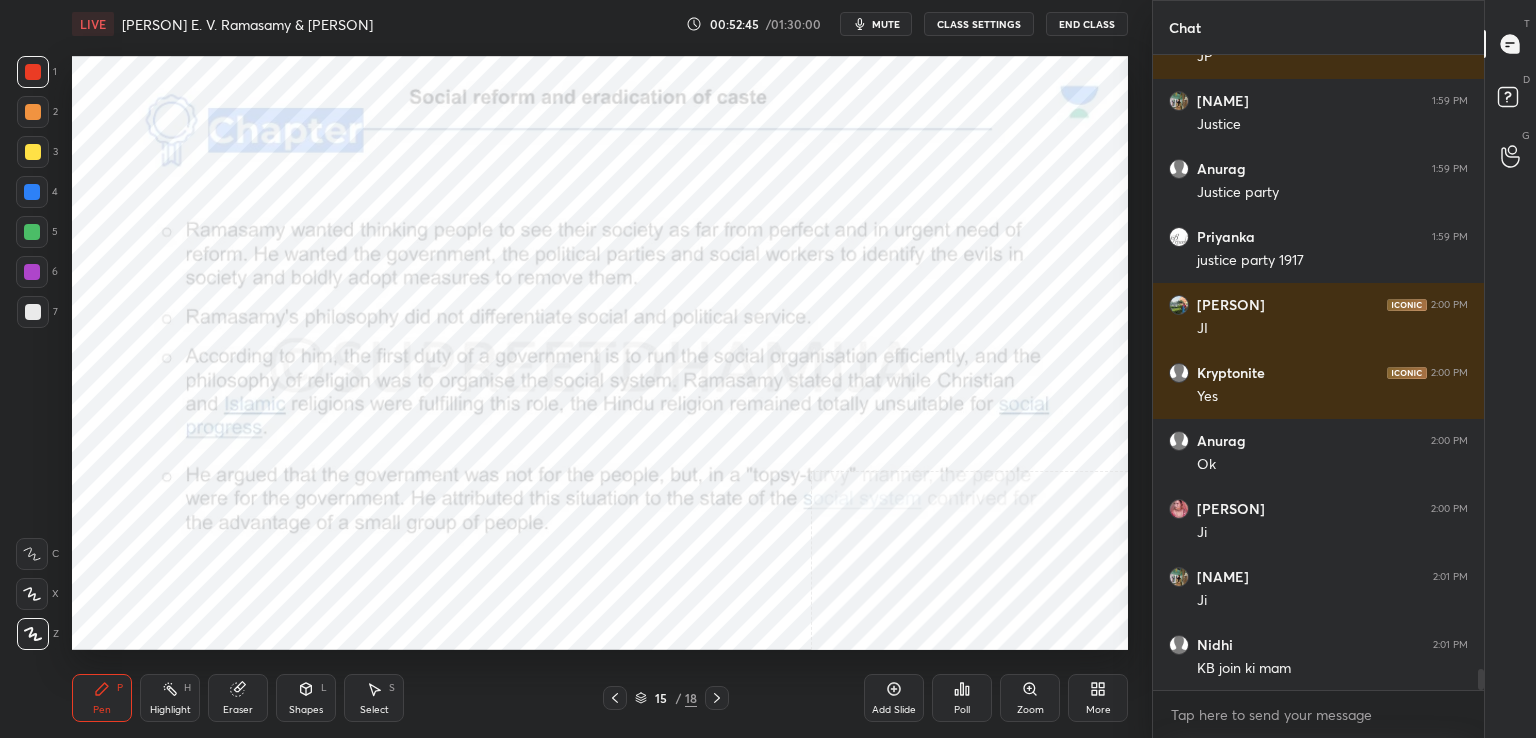 click on "Add Slide Poll Zoom More" at bounding box center [996, 698] 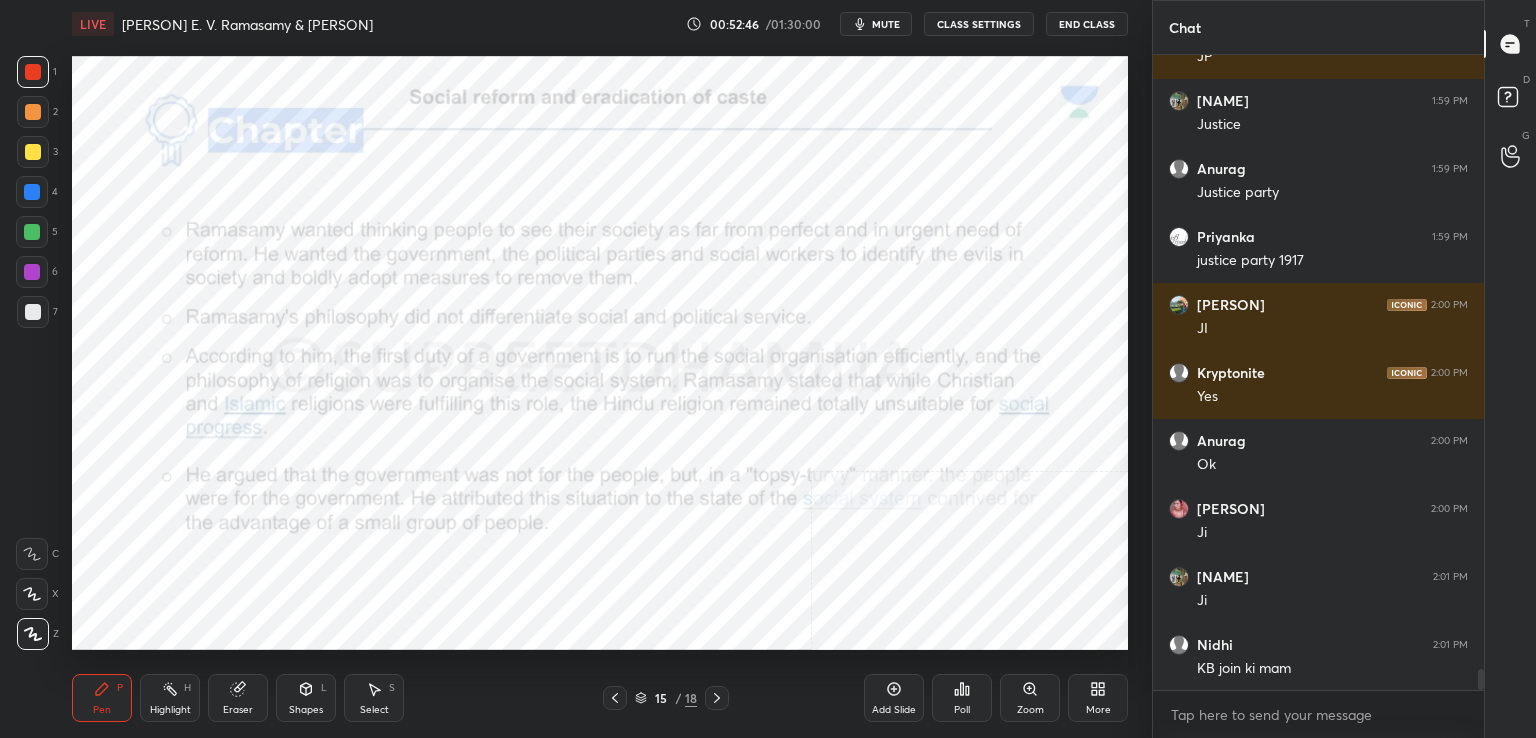 click on "Add Slide" at bounding box center (894, 698) 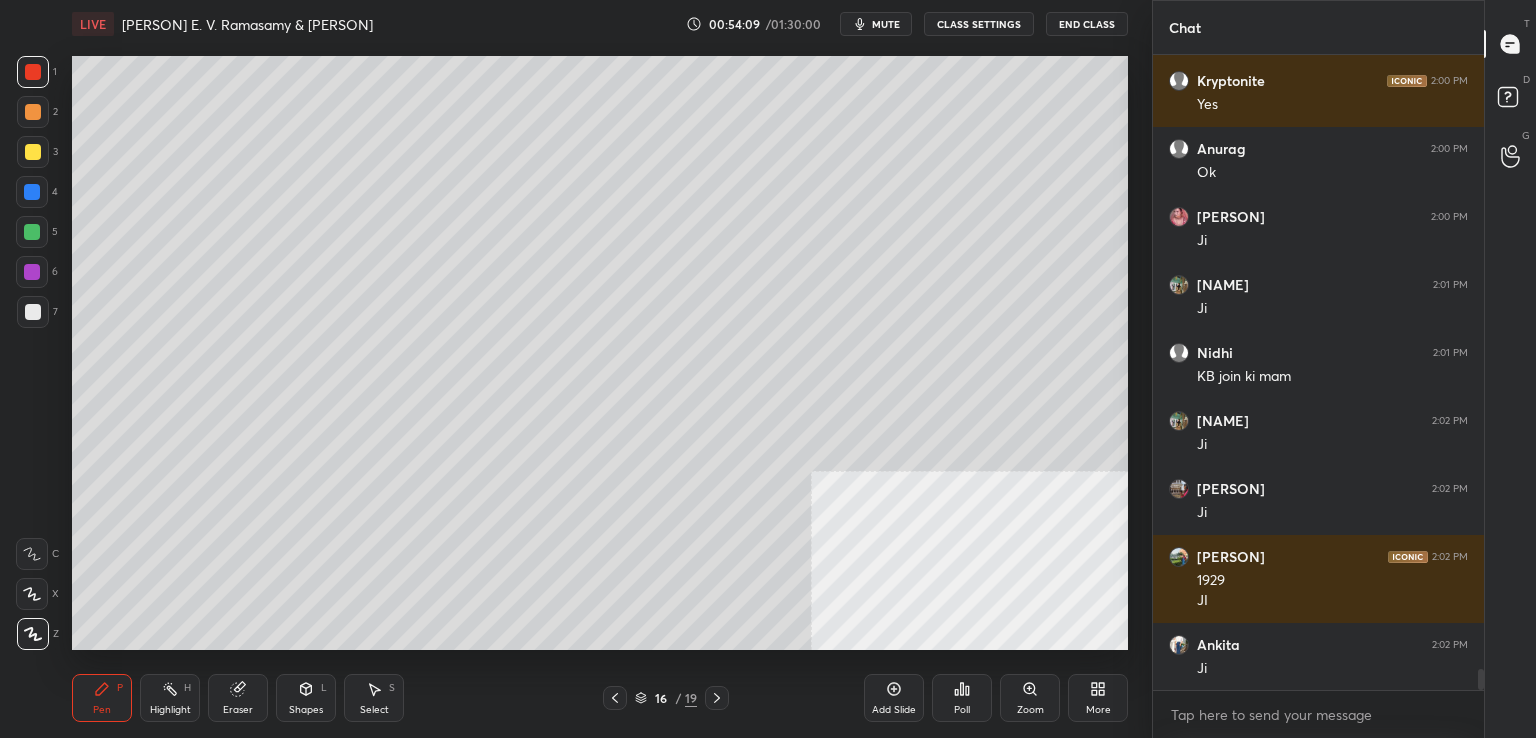 scroll, scrollTop: 18584, scrollLeft: 0, axis: vertical 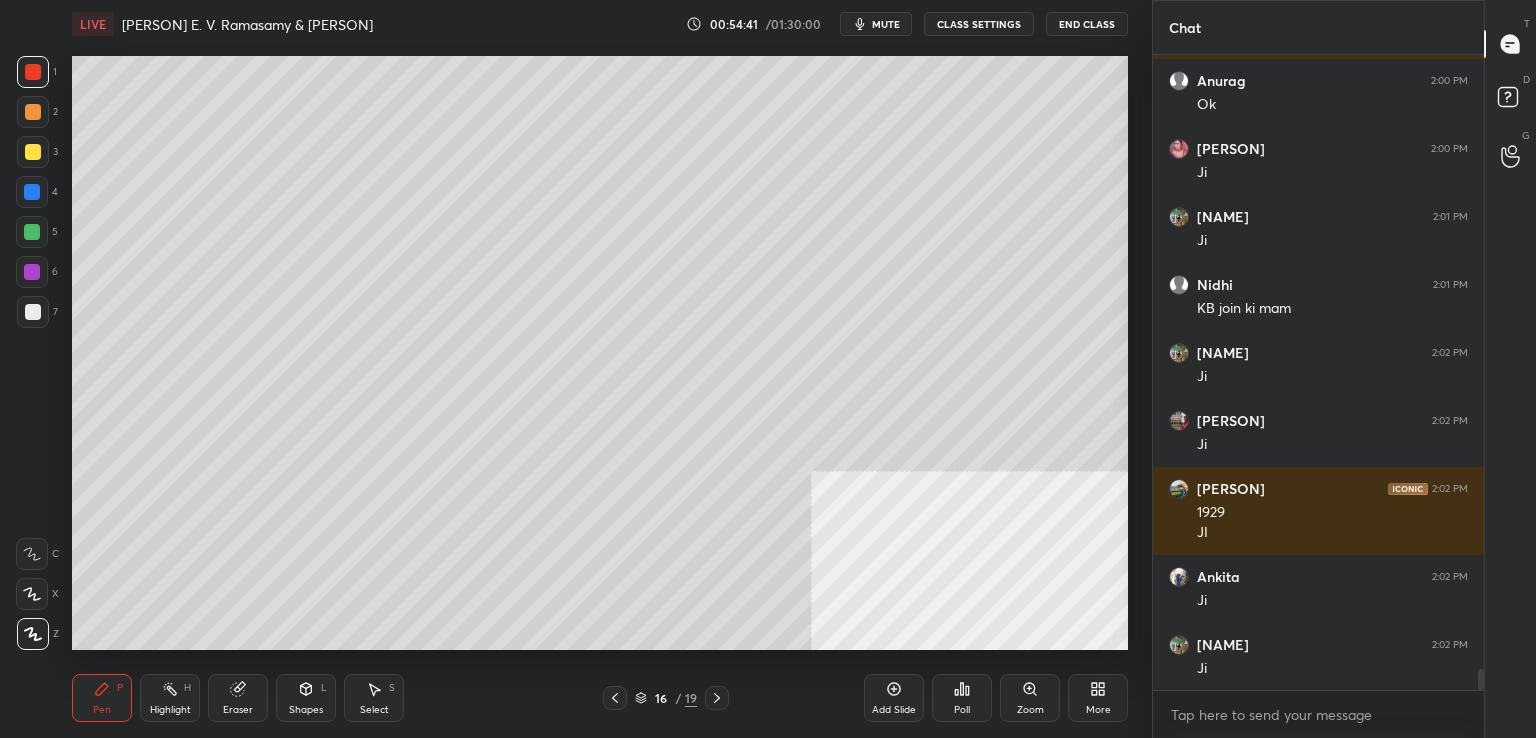 click on "Eraser" at bounding box center (238, 710) 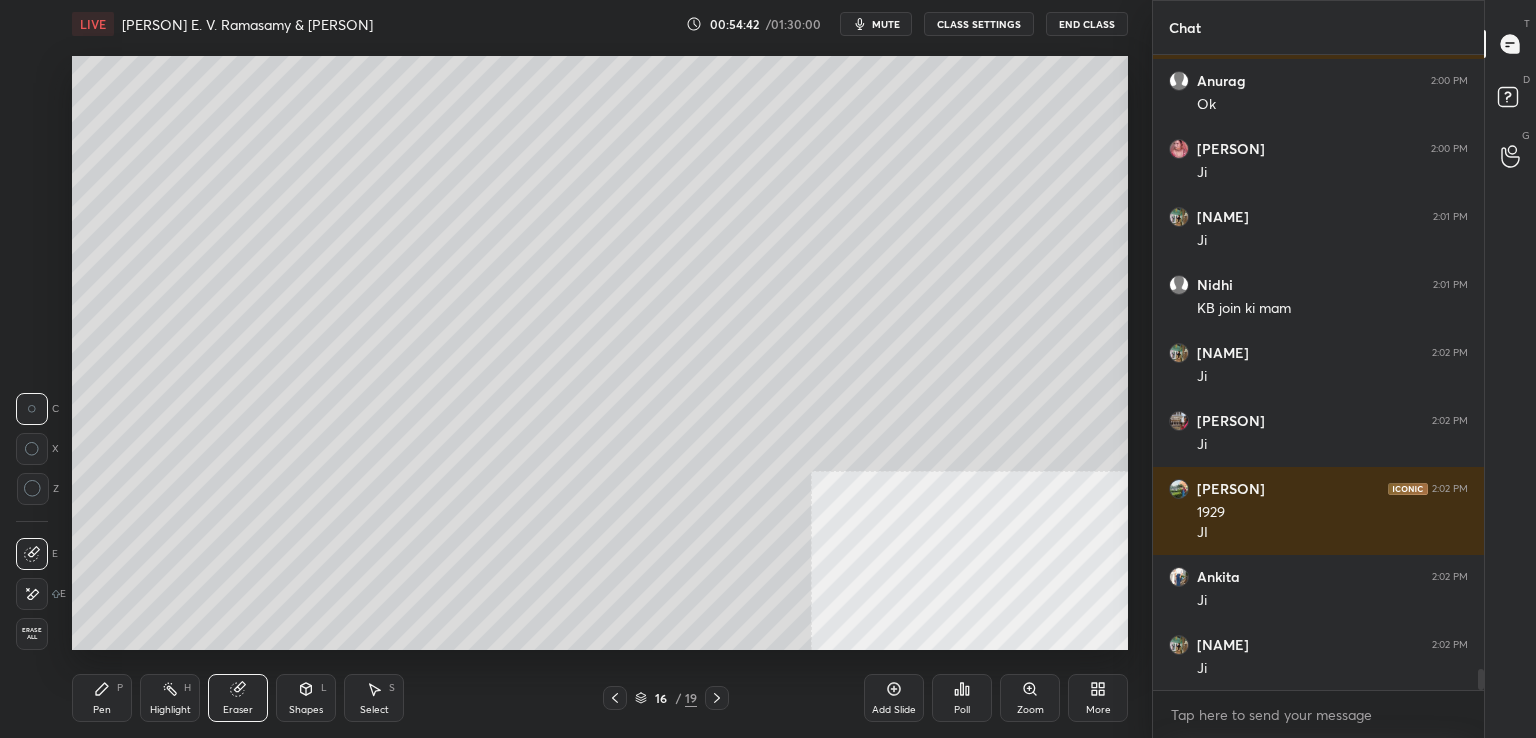 click on "Erase all" at bounding box center [32, 634] 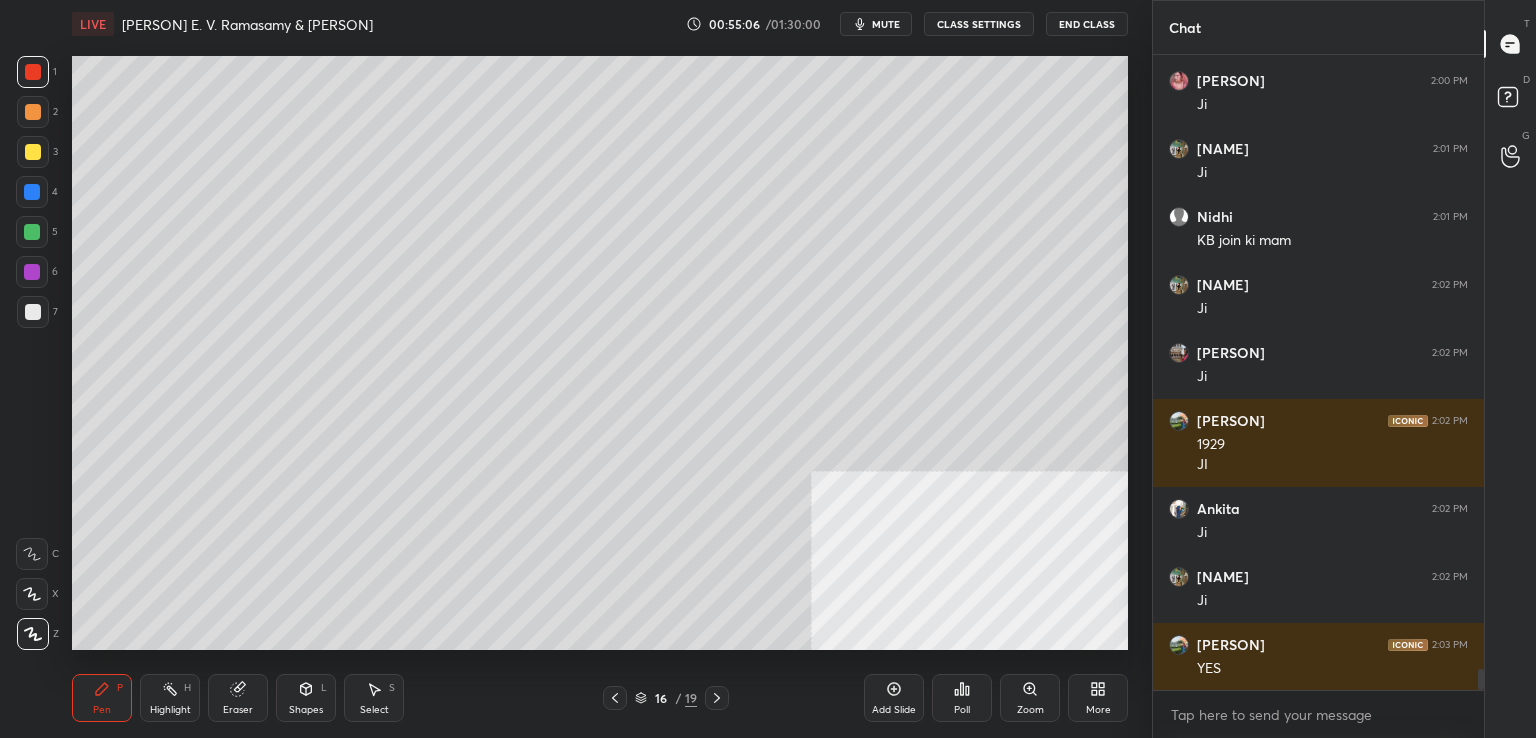 scroll, scrollTop: 18720, scrollLeft: 0, axis: vertical 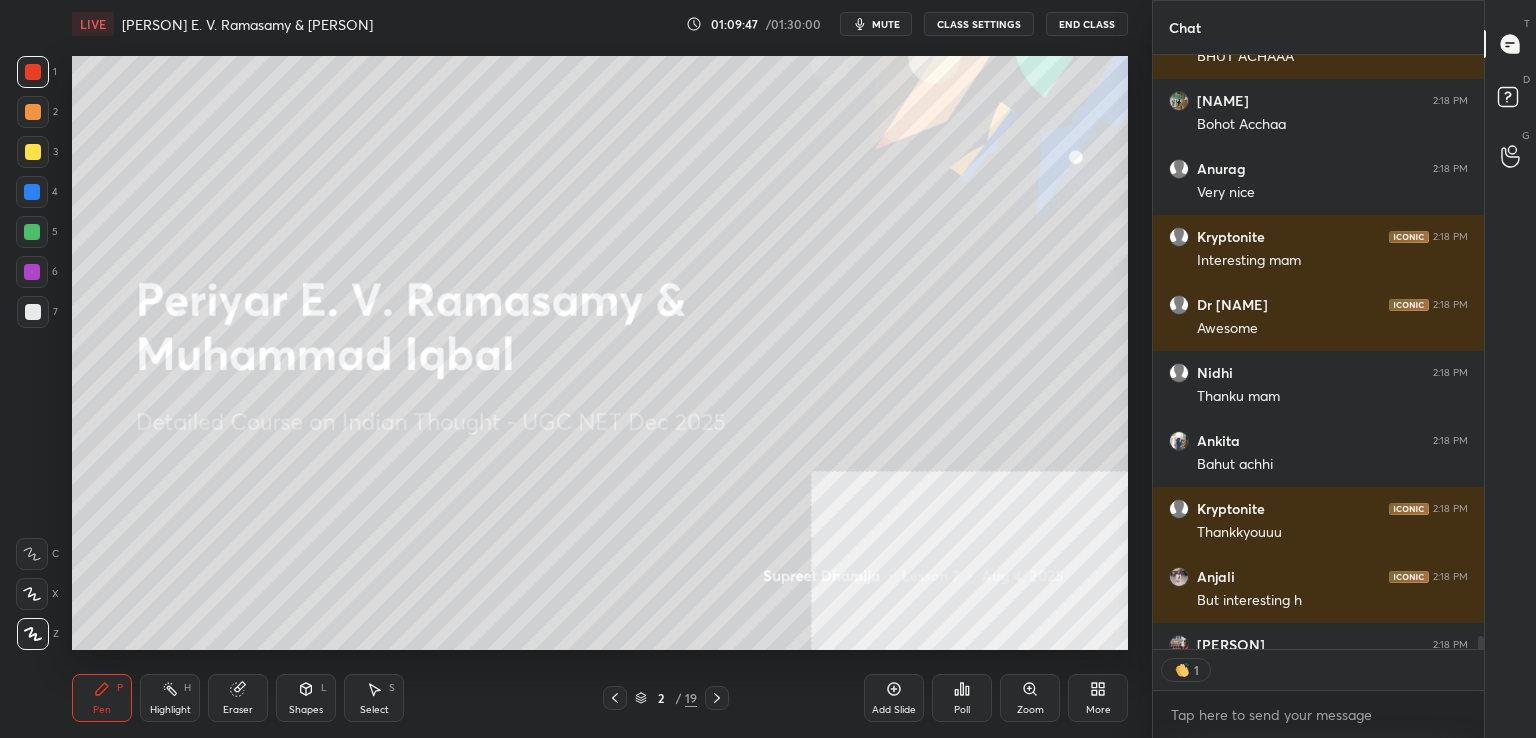 click 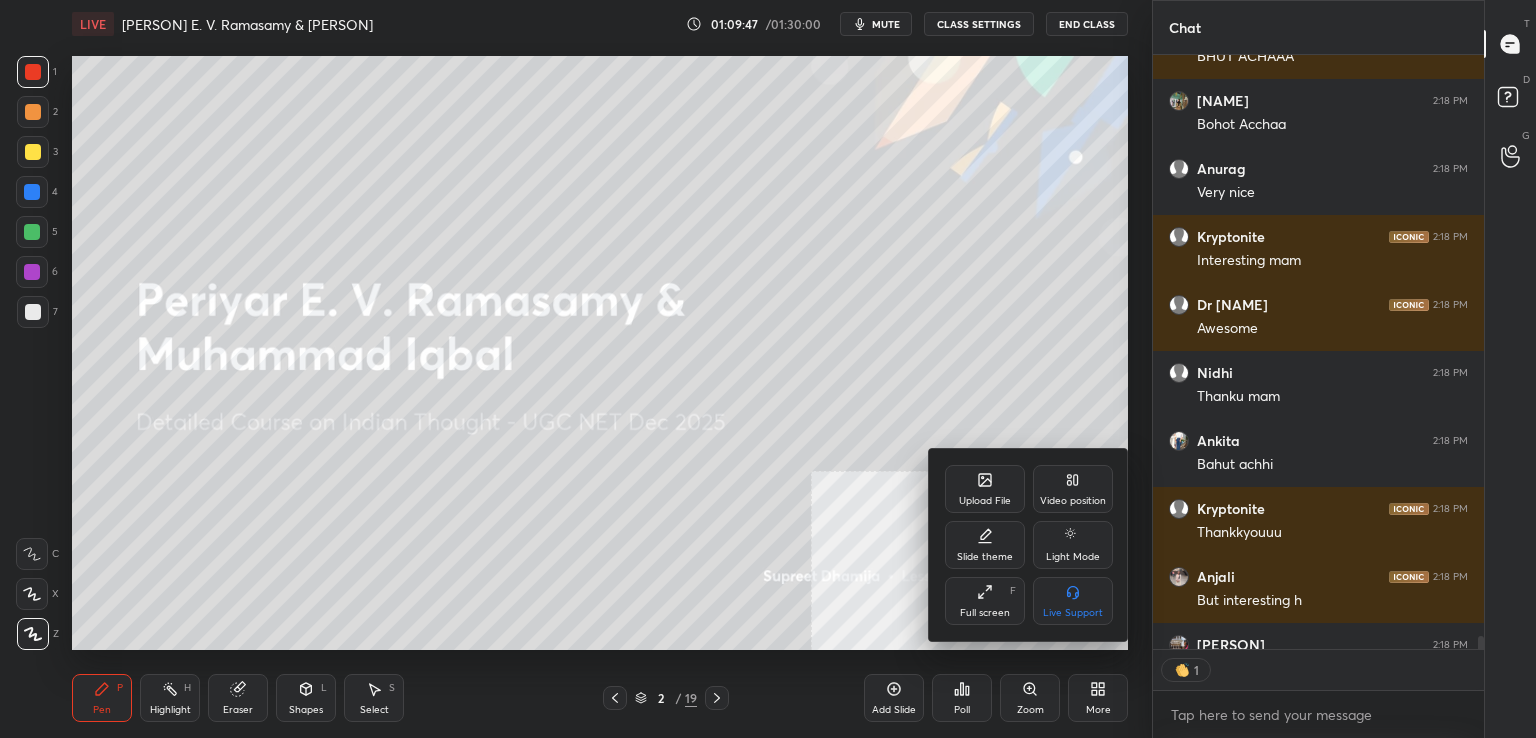 scroll, scrollTop: 29283, scrollLeft: 0, axis: vertical 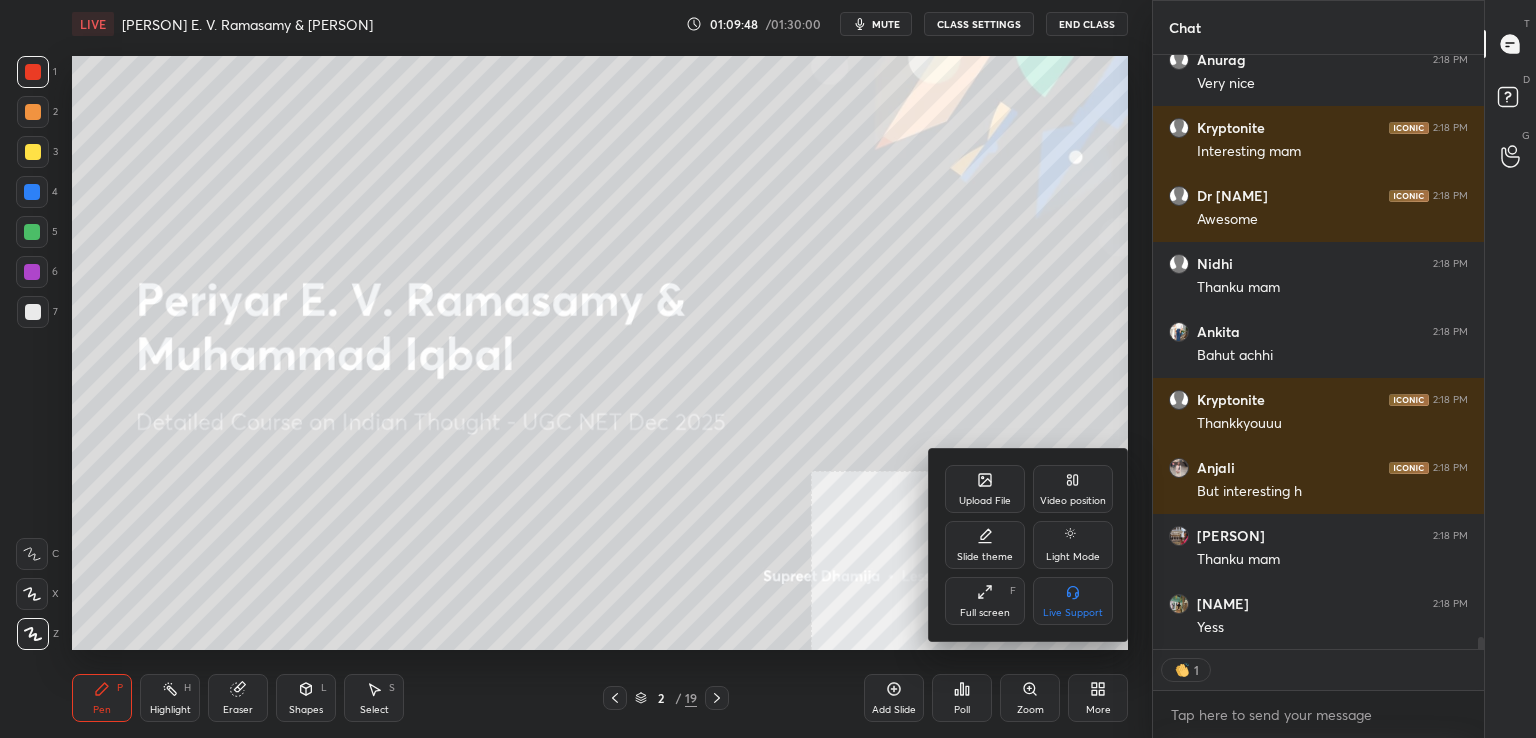click on "Upload File" at bounding box center [985, 501] 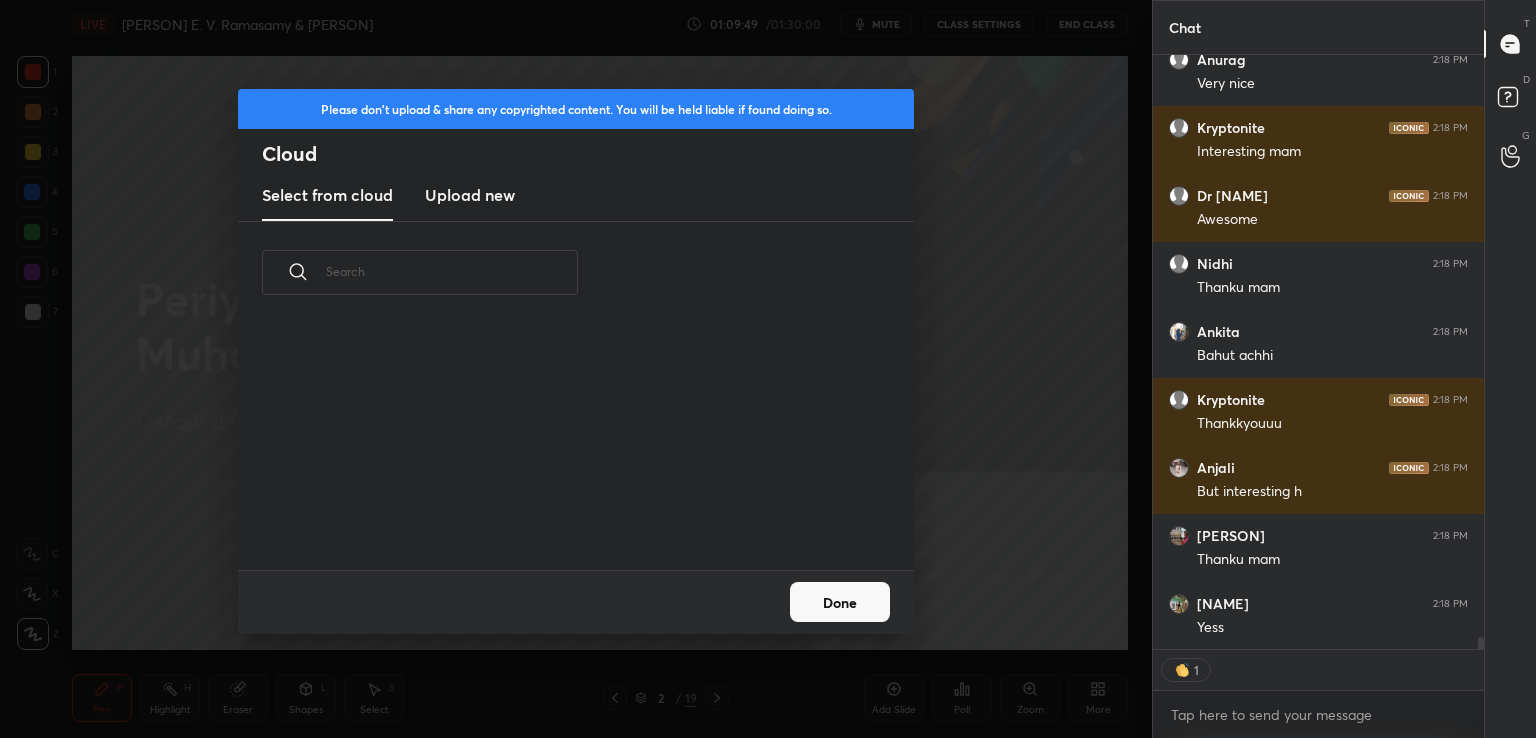 scroll, scrollTop: 5, scrollLeft: 10, axis: both 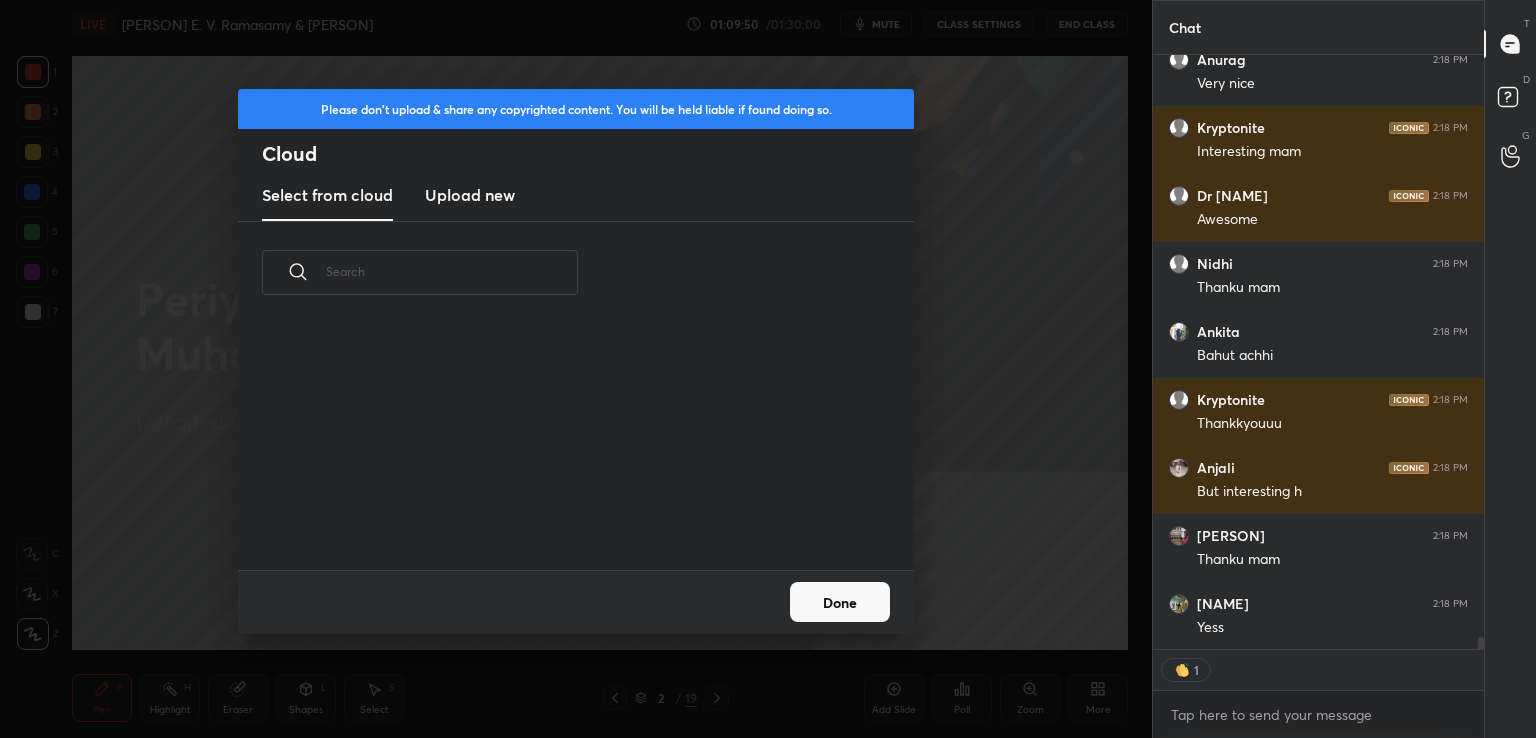 click on "Select from cloud Upload new" at bounding box center [576, 196] 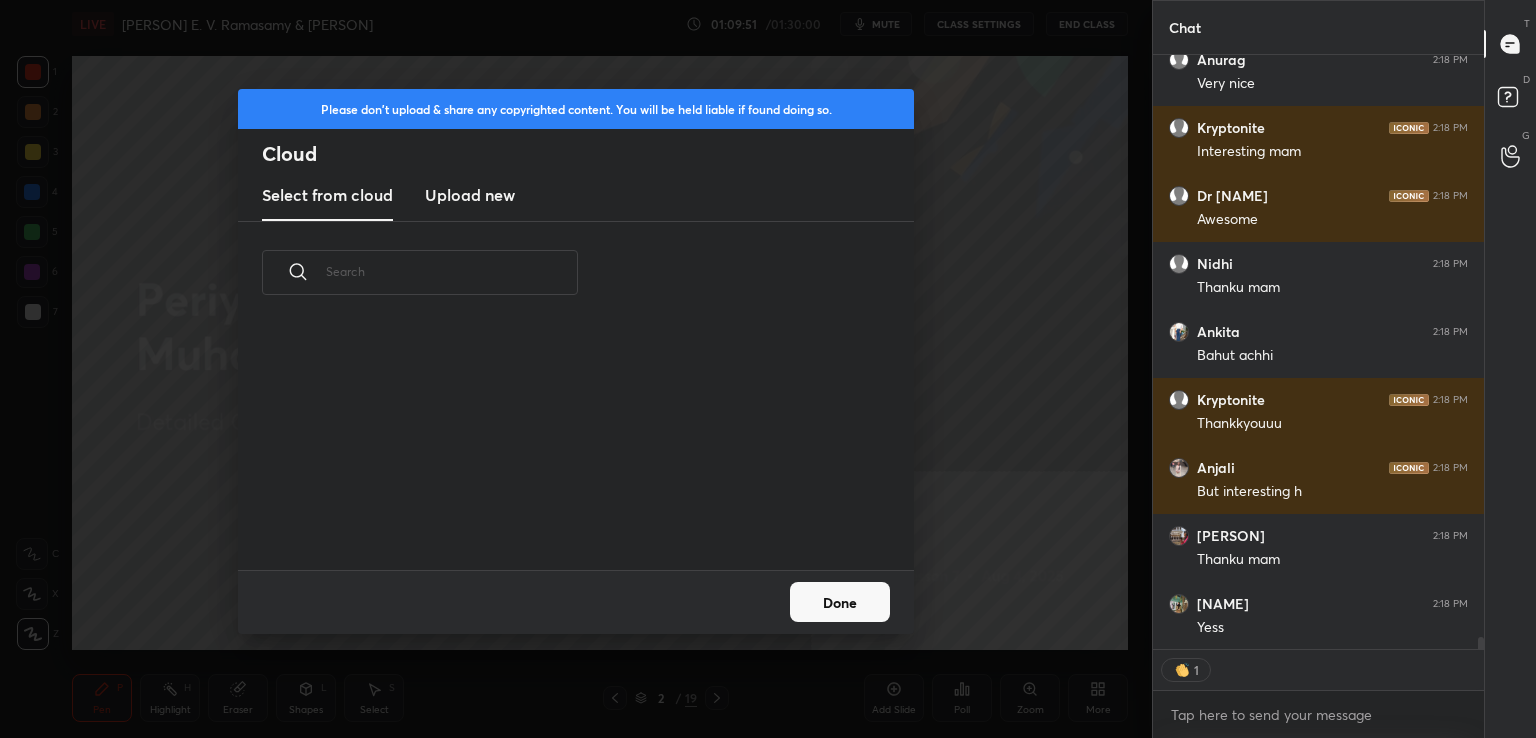 click on "Upload new" at bounding box center [470, 195] 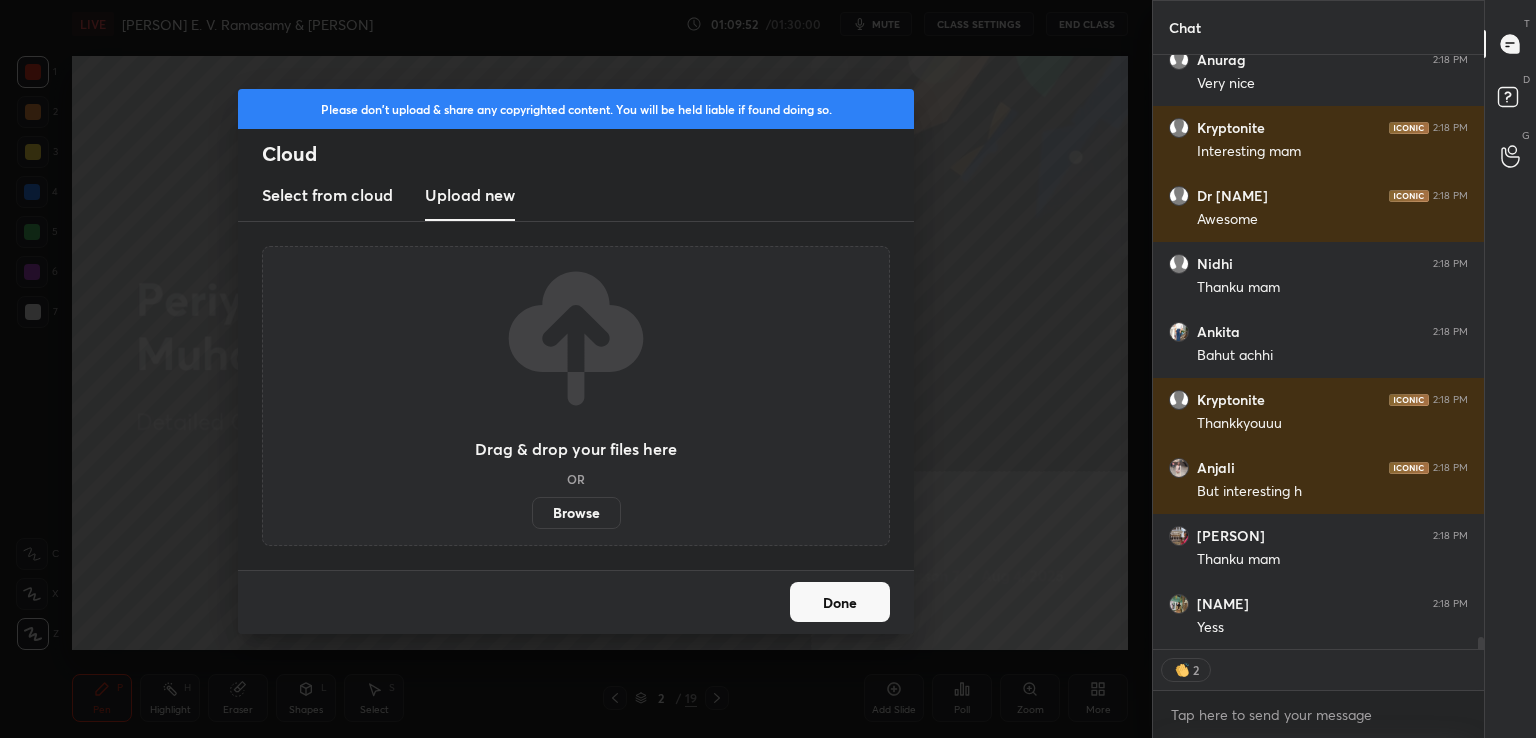 click on "Browse" at bounding box center (576, 513) 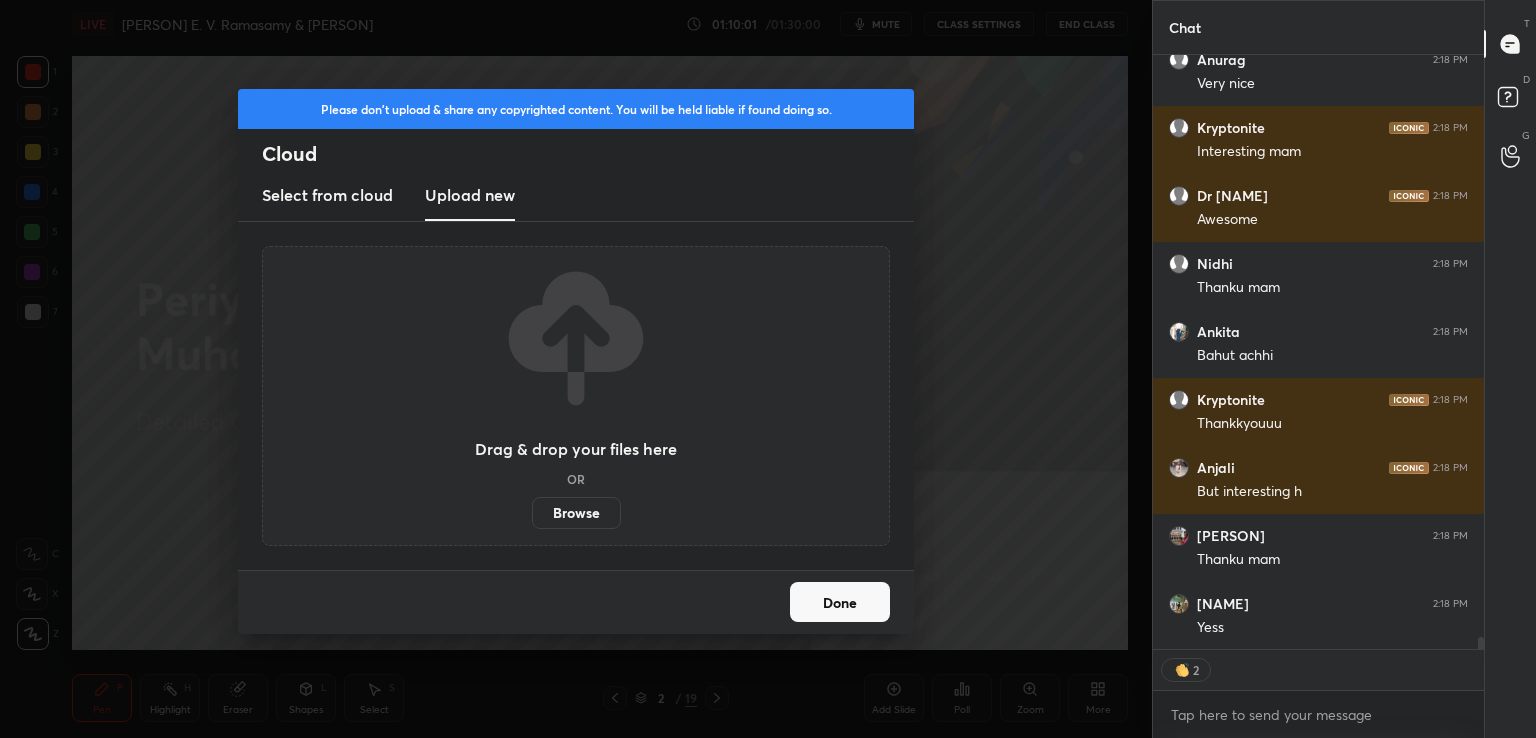 scroll, scrollTop: 5, scrollLeft: 6, axis: both 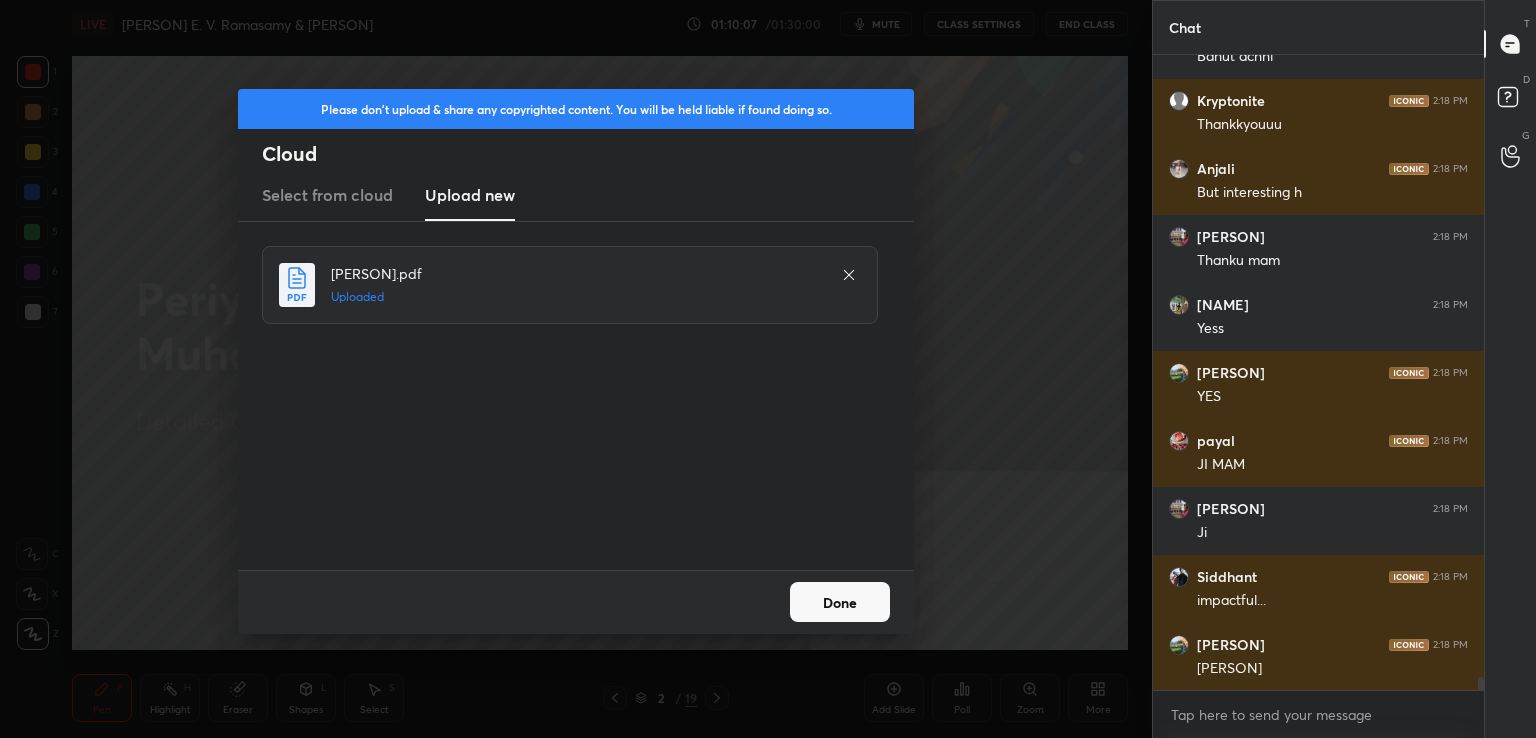 click on "Done" at bounding box center (840, 602) 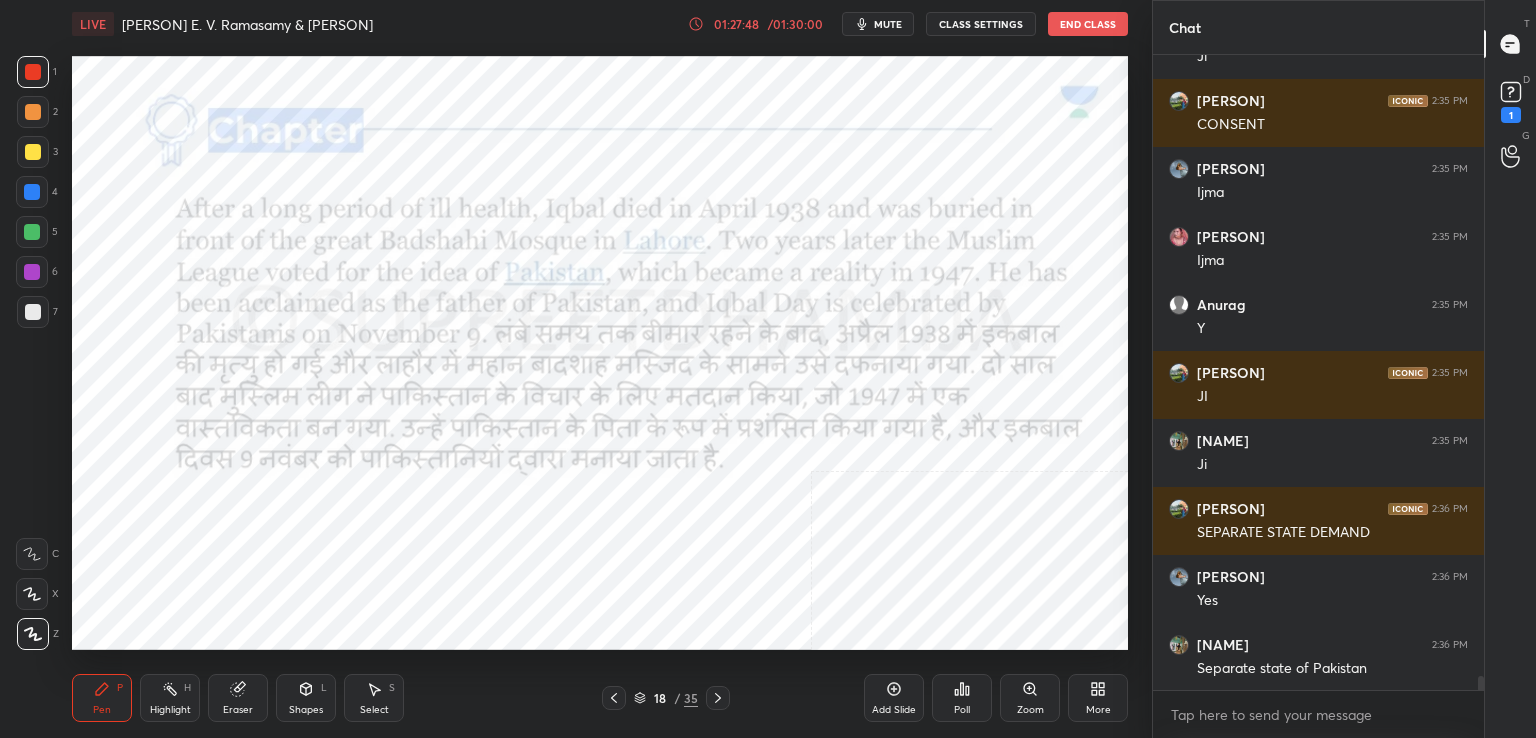 scroll, scrollTop: 29052, scrollLeft: 0, axis: vertical 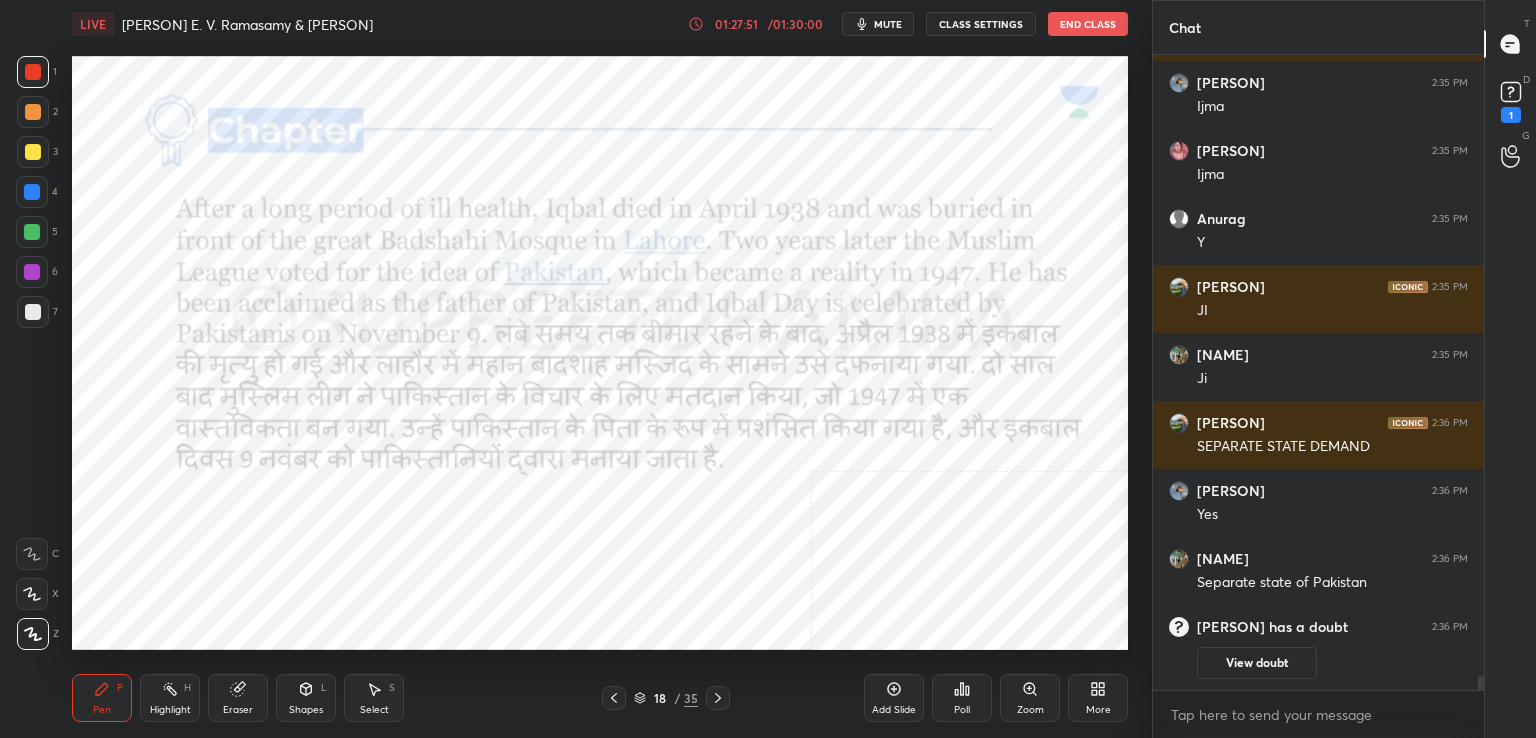 click on "D Doubts (D) 1" at bounding box center (1510, 100) 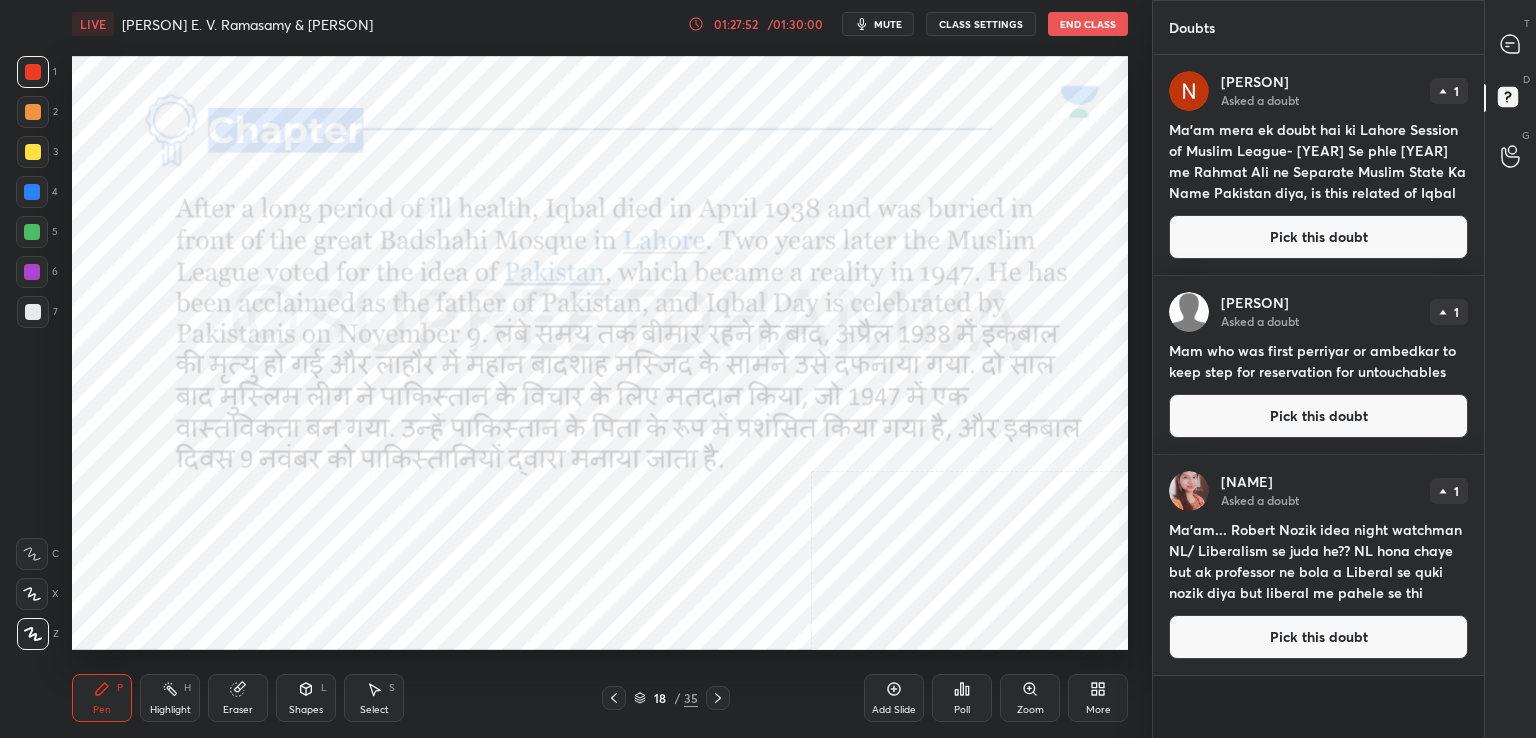 click on "D Doubts (D)" at bounding box center [1510, 100] 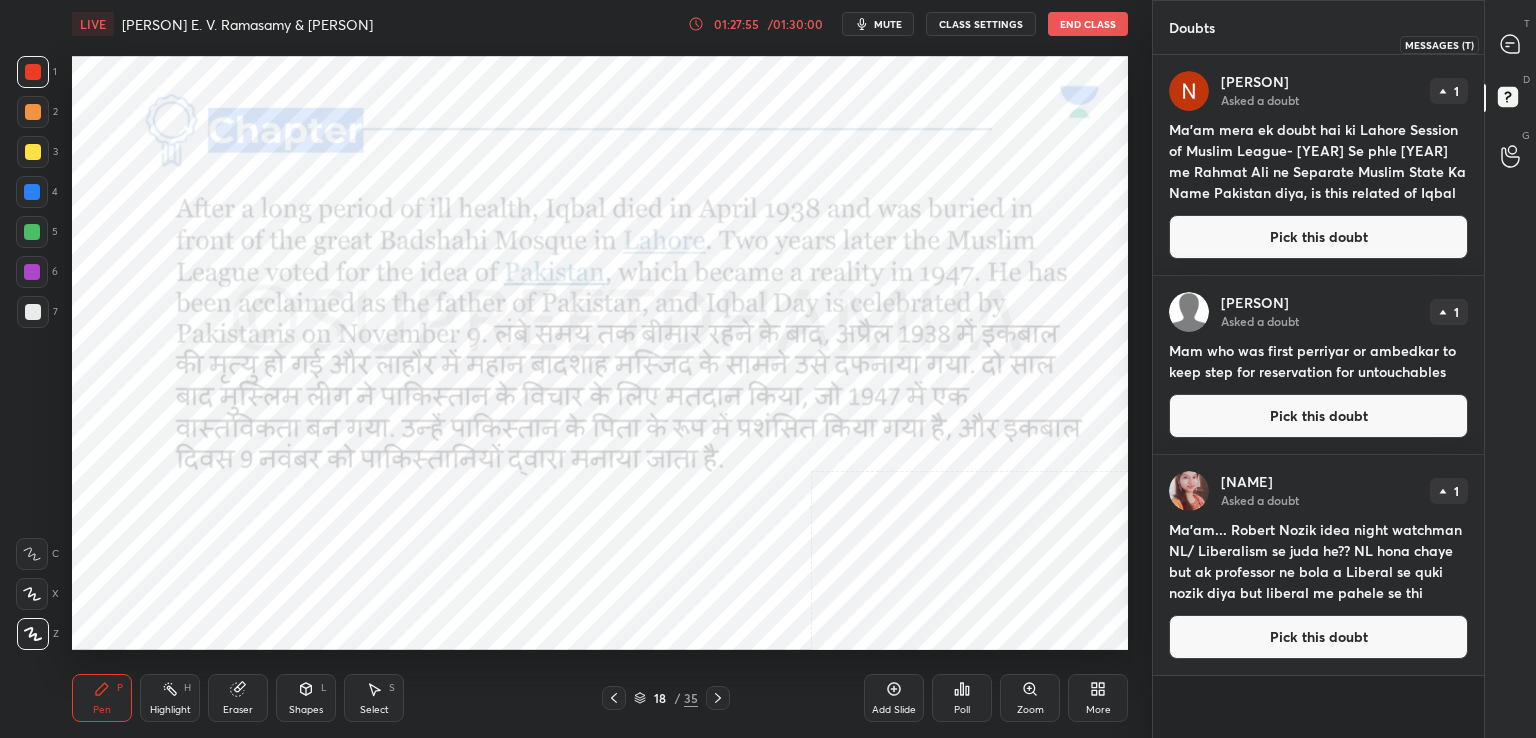 click 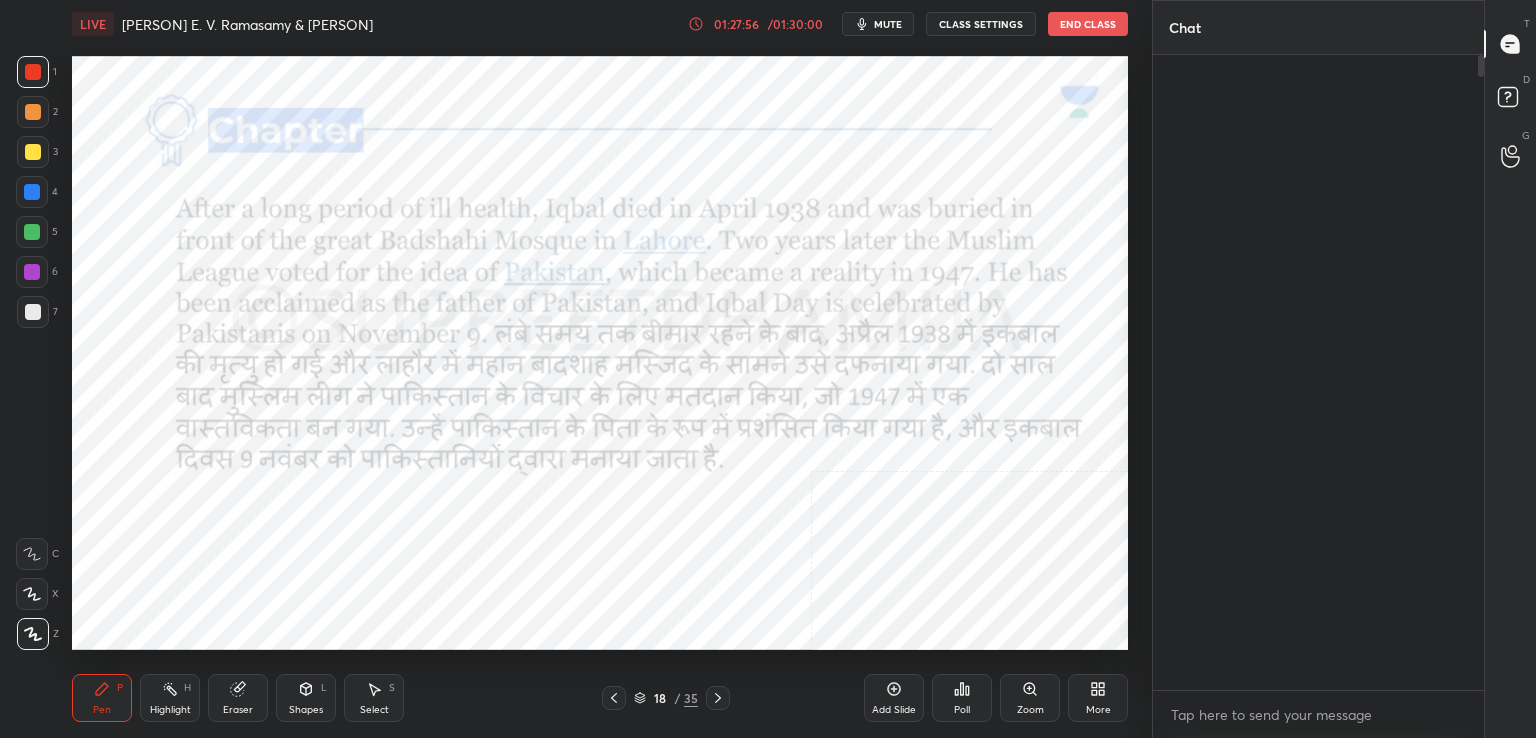 click 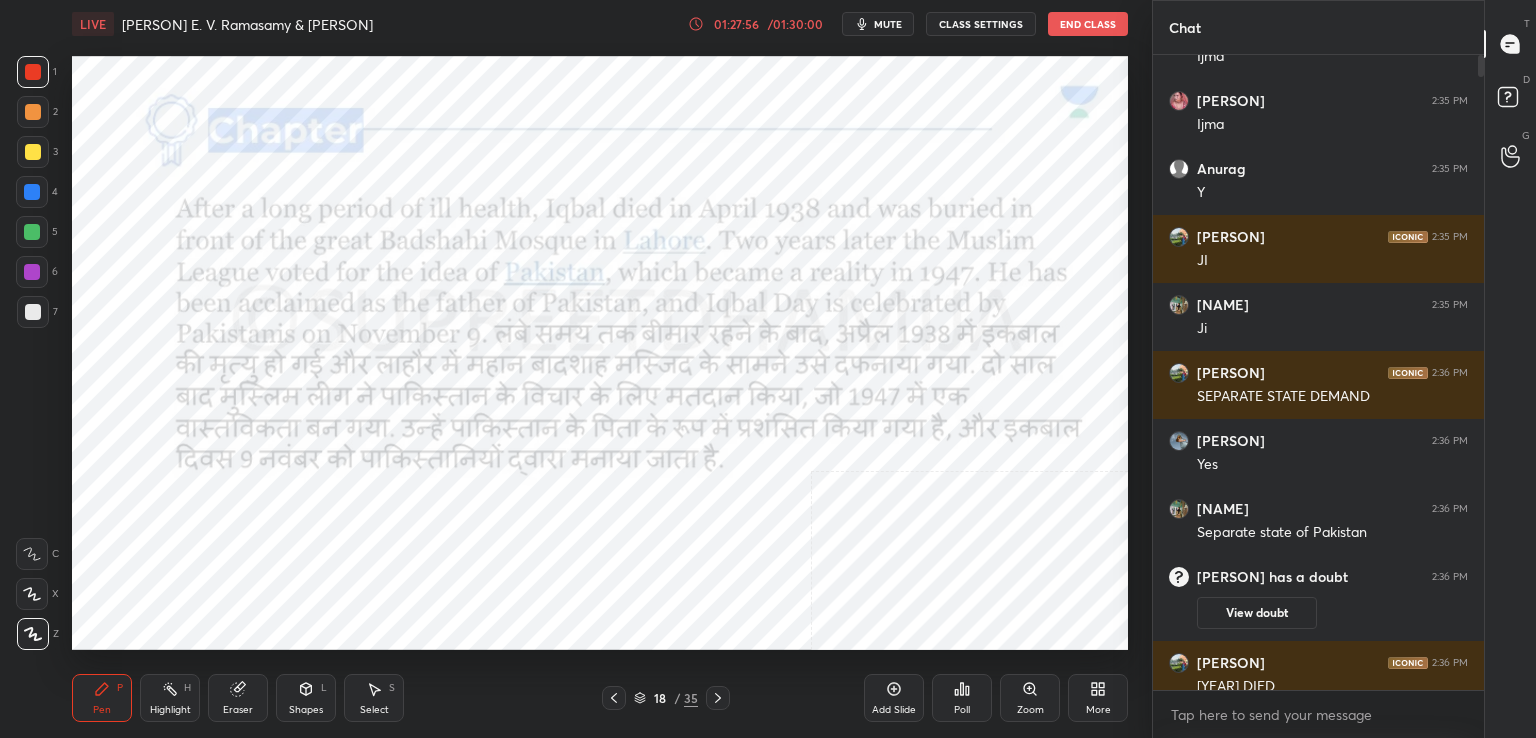 scroll, scrollTop: 6, scrollLeft: 6, axis: both 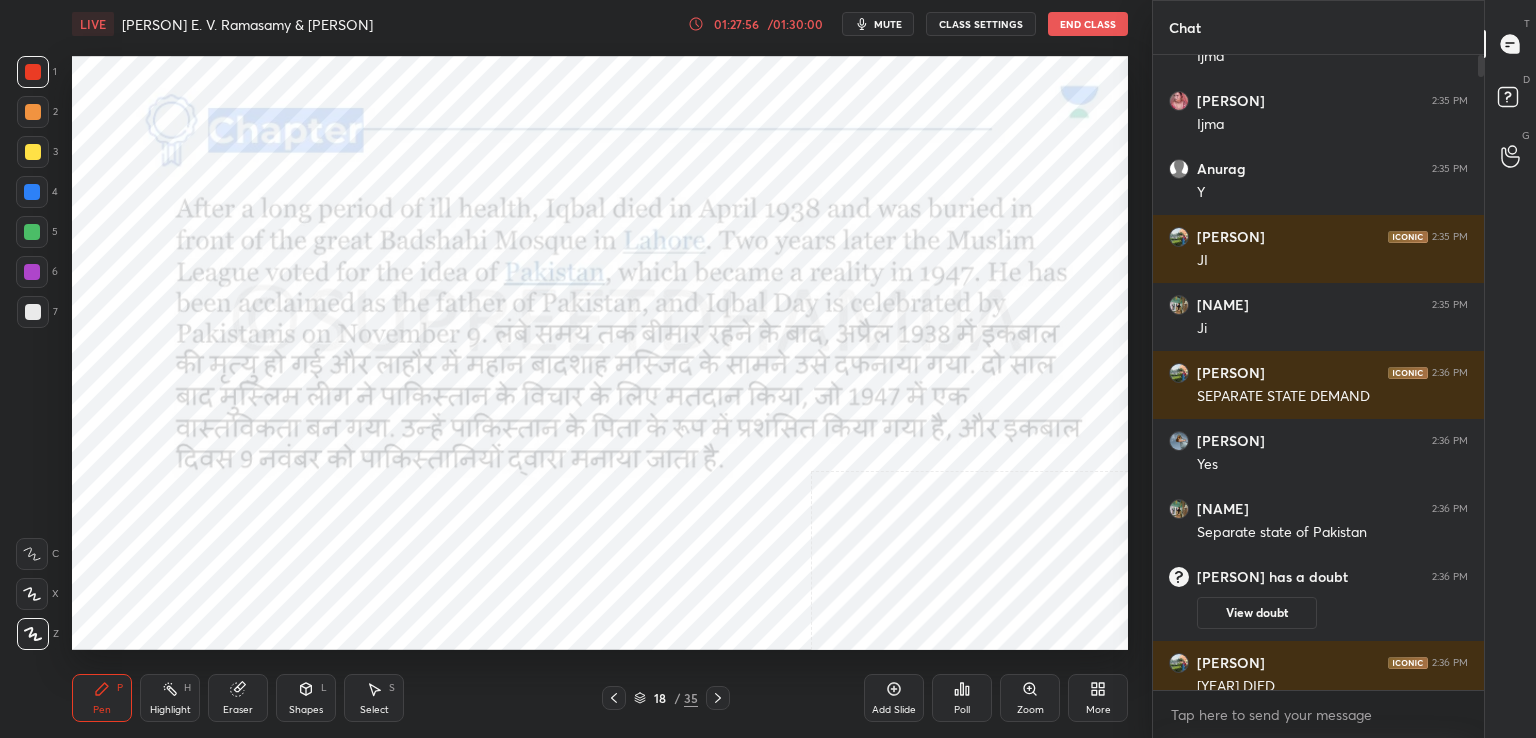 click 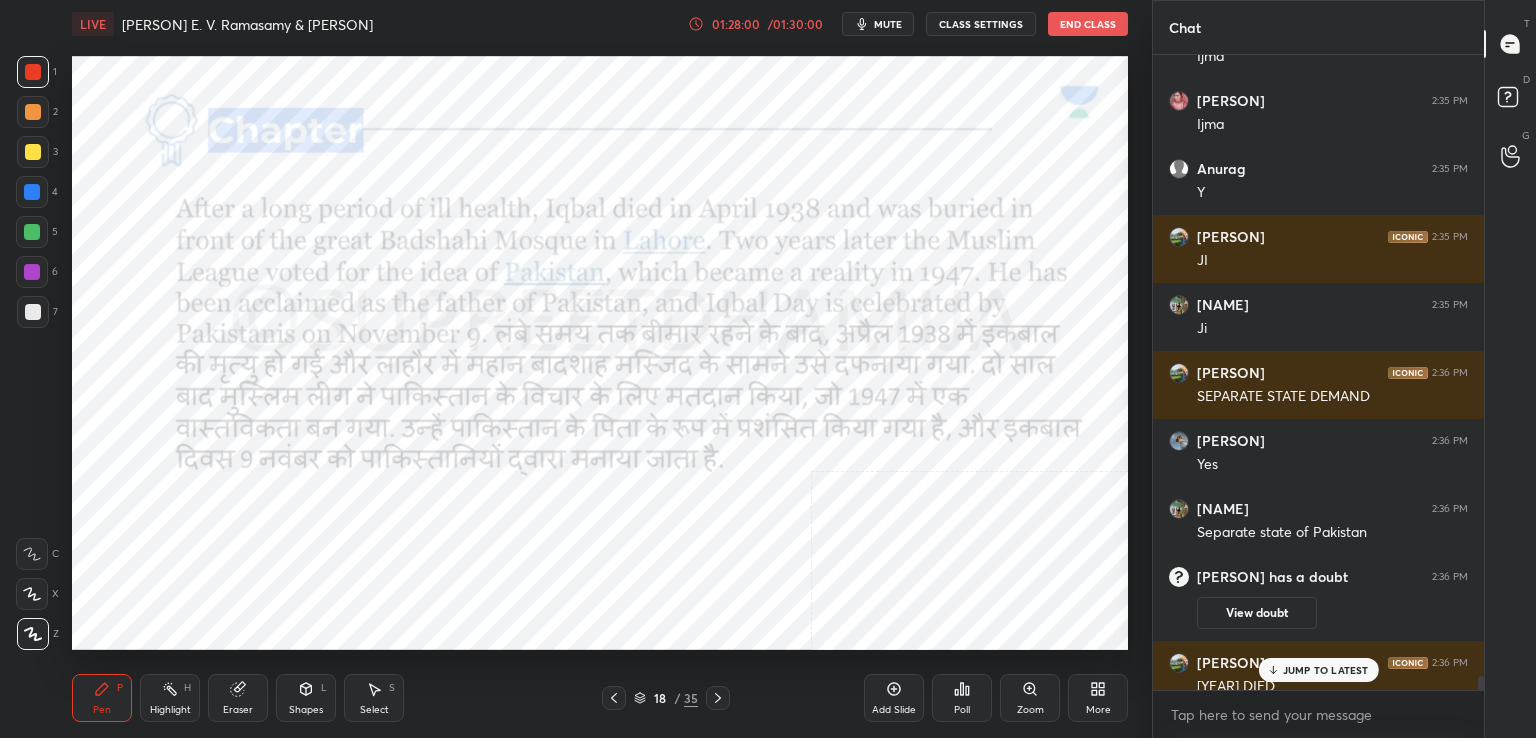 click on "JUMP TO LATEST" at bounding box center (1318, 670) 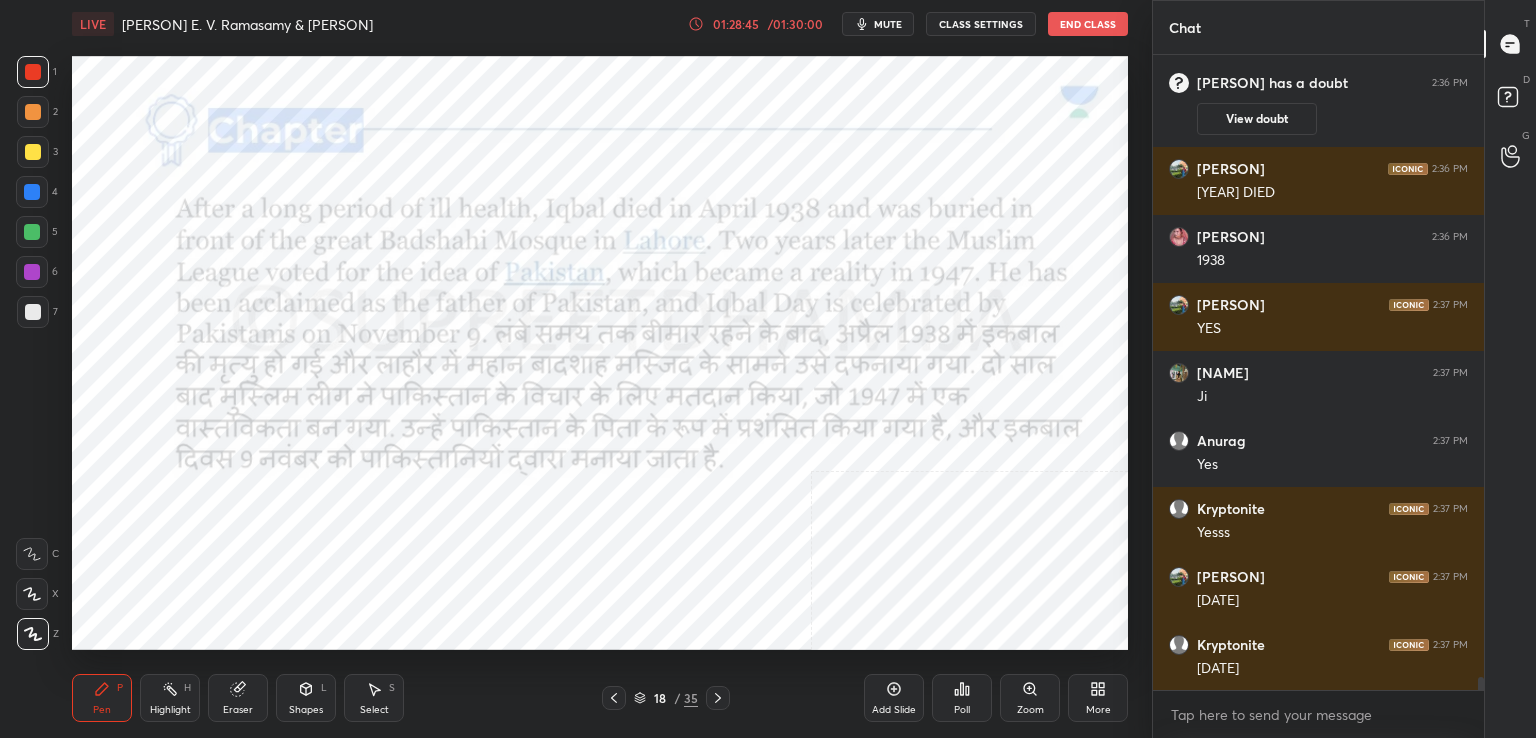 scroll, scrollTop: 29868, scrollLeft: 0, axis: vertical 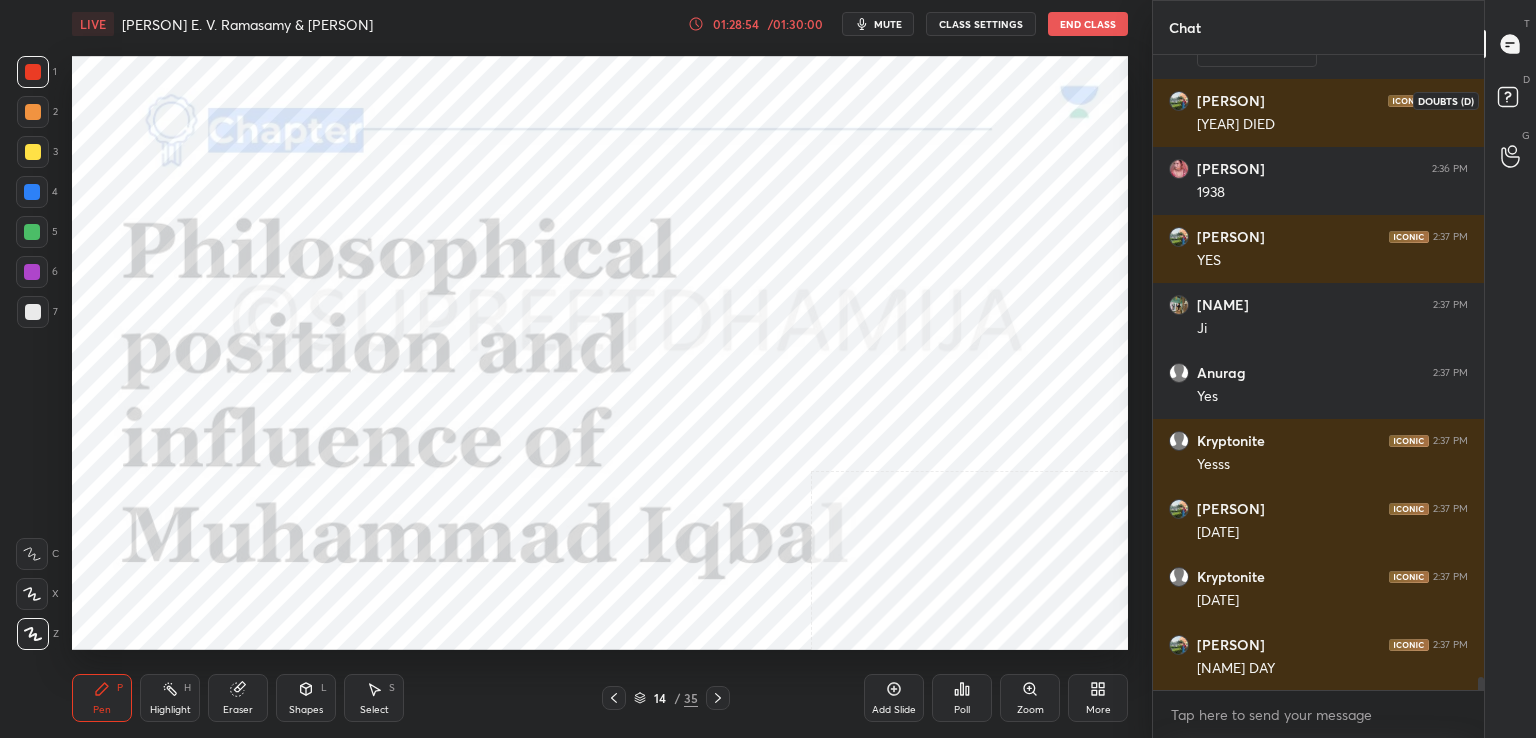 click 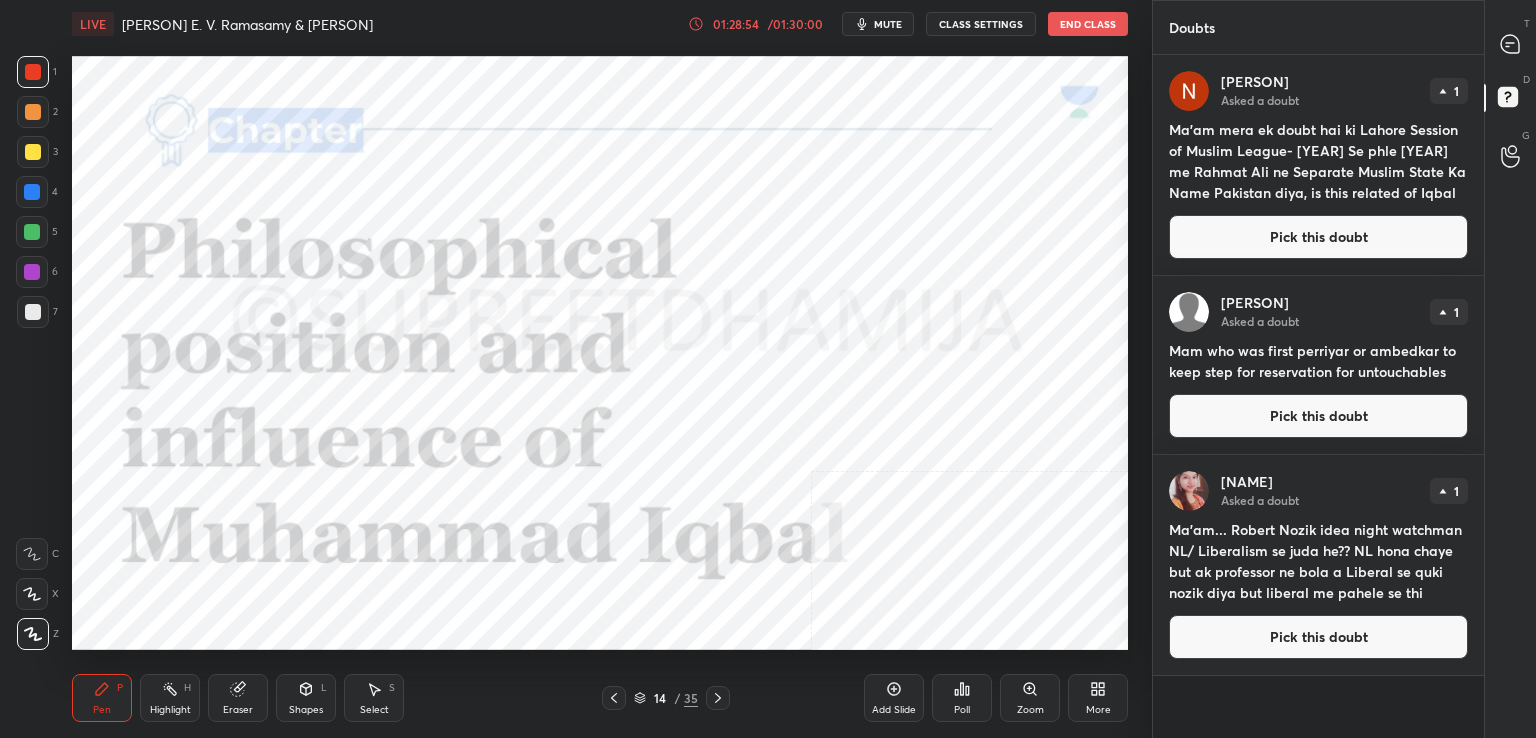 click 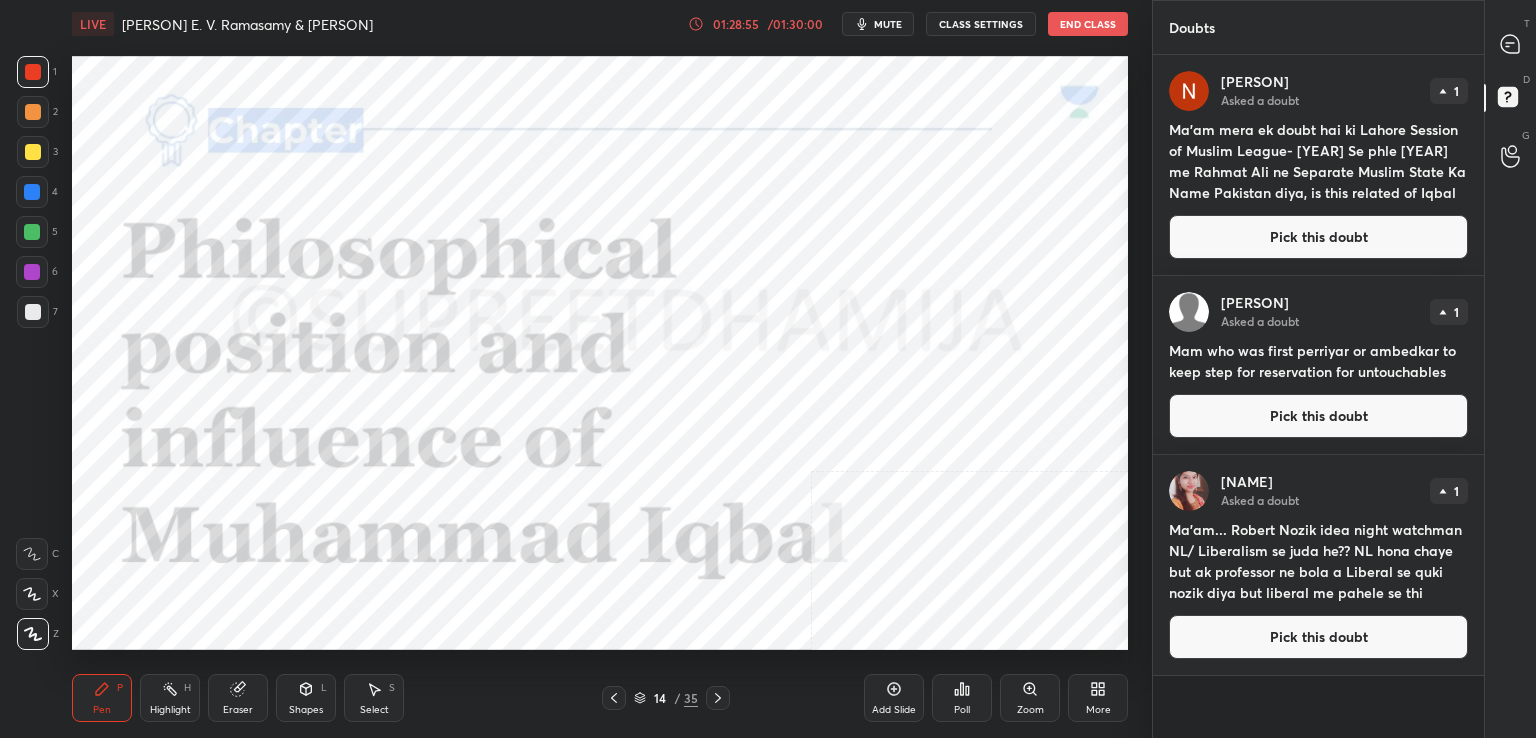 click on "Pick this doubt" at bounding box center (1318, 237) 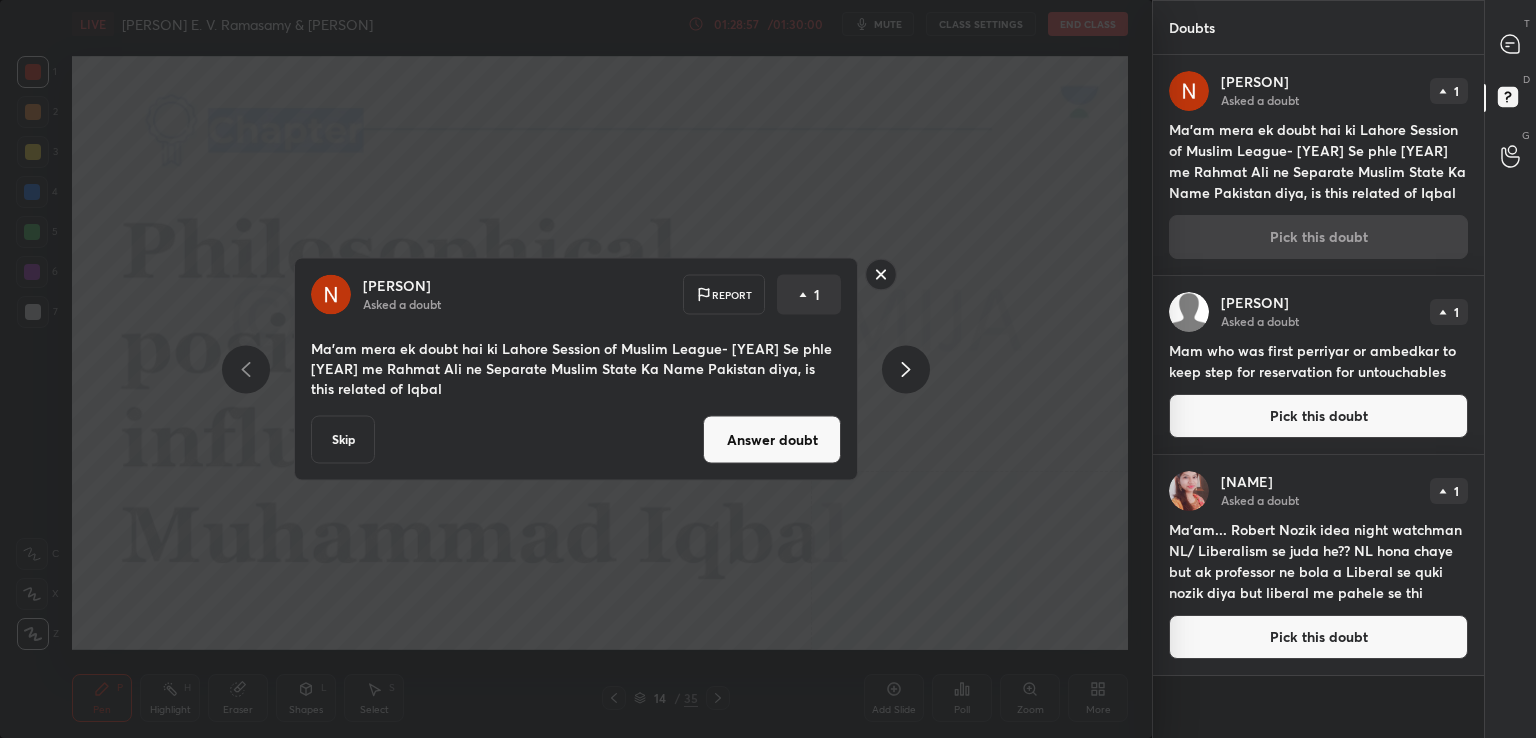 click on "Answer doubt" at bounding box center [772, 440] 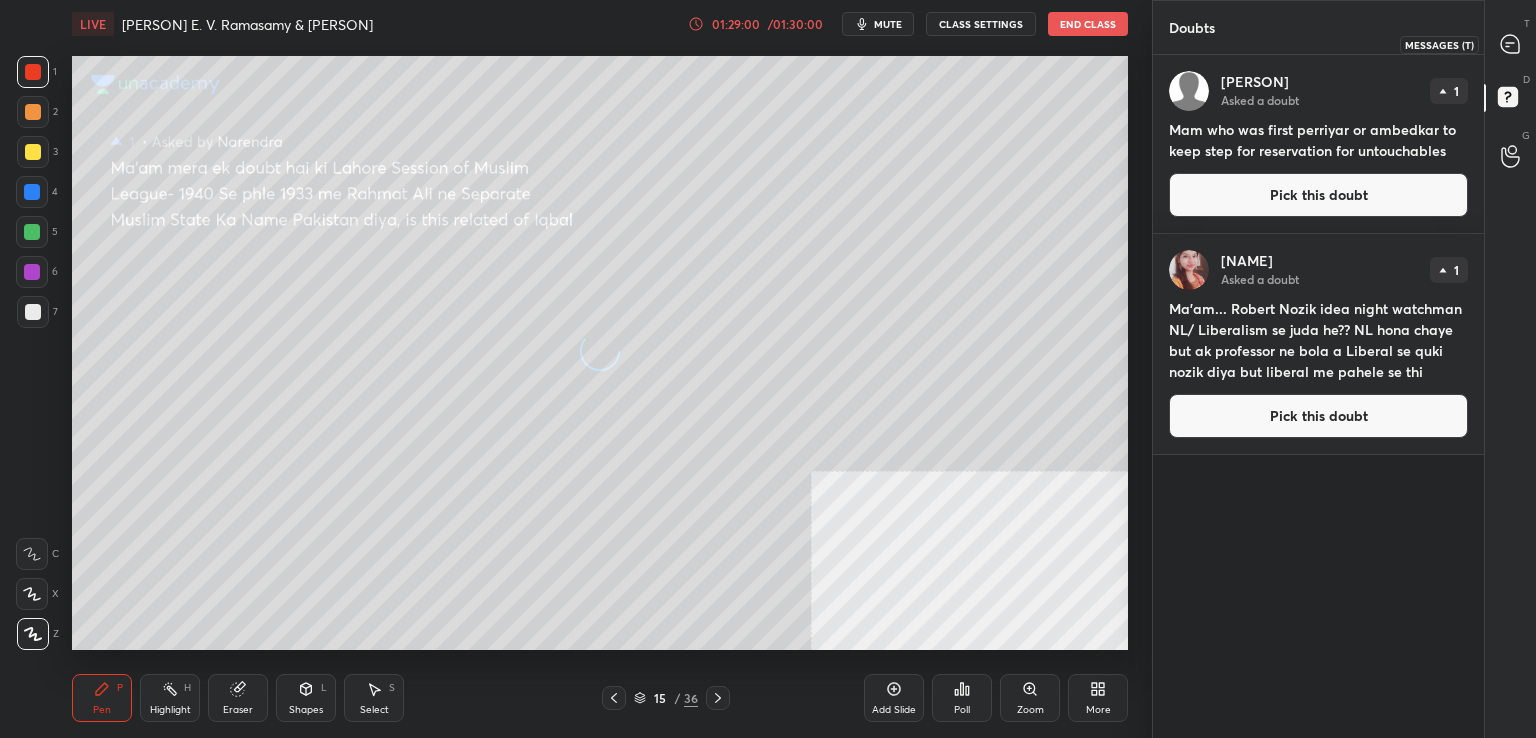 click at bounding box center (1511, 44) 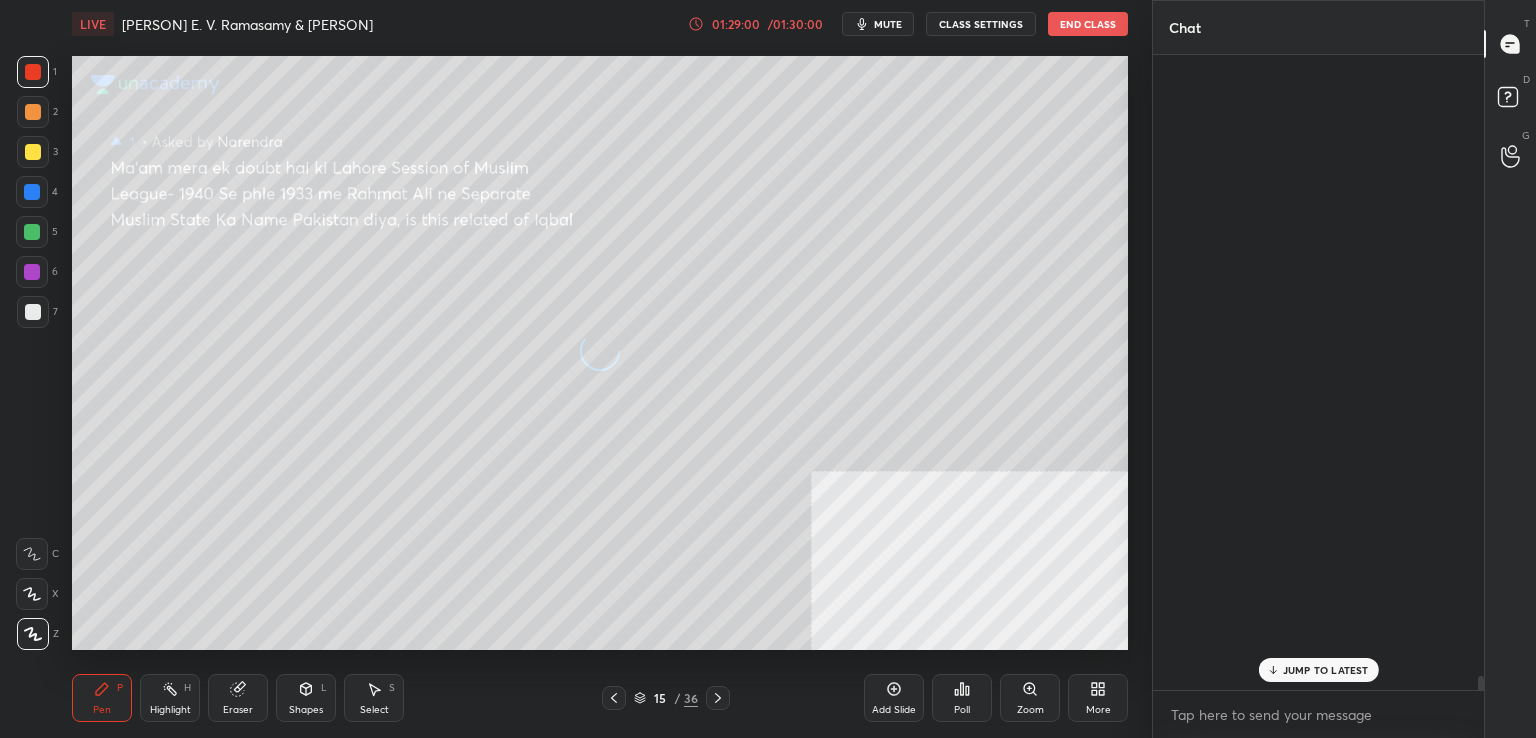 click at bounding box center [1511, 44] 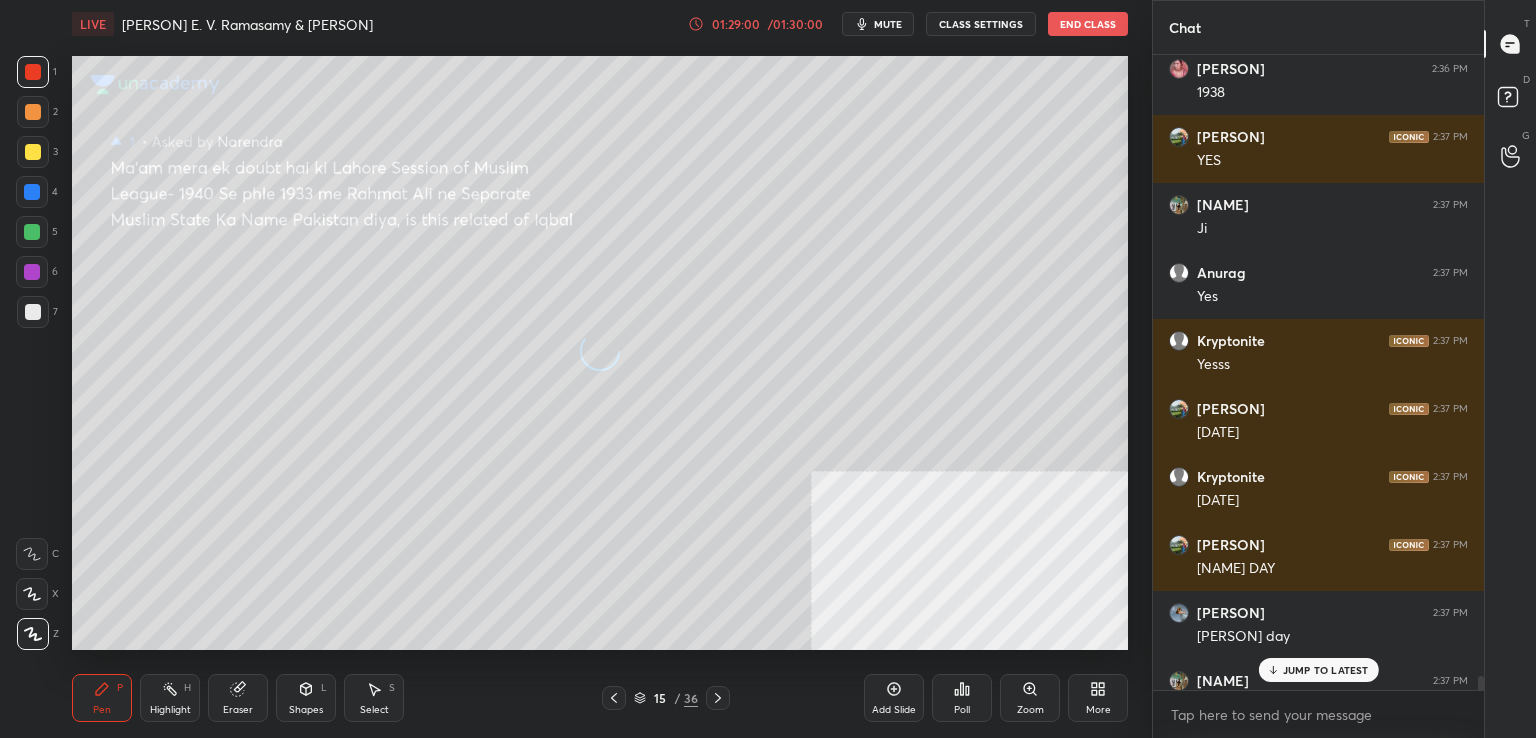 scroll, scrollTop: 6, scrollLeft: 6, axis: both 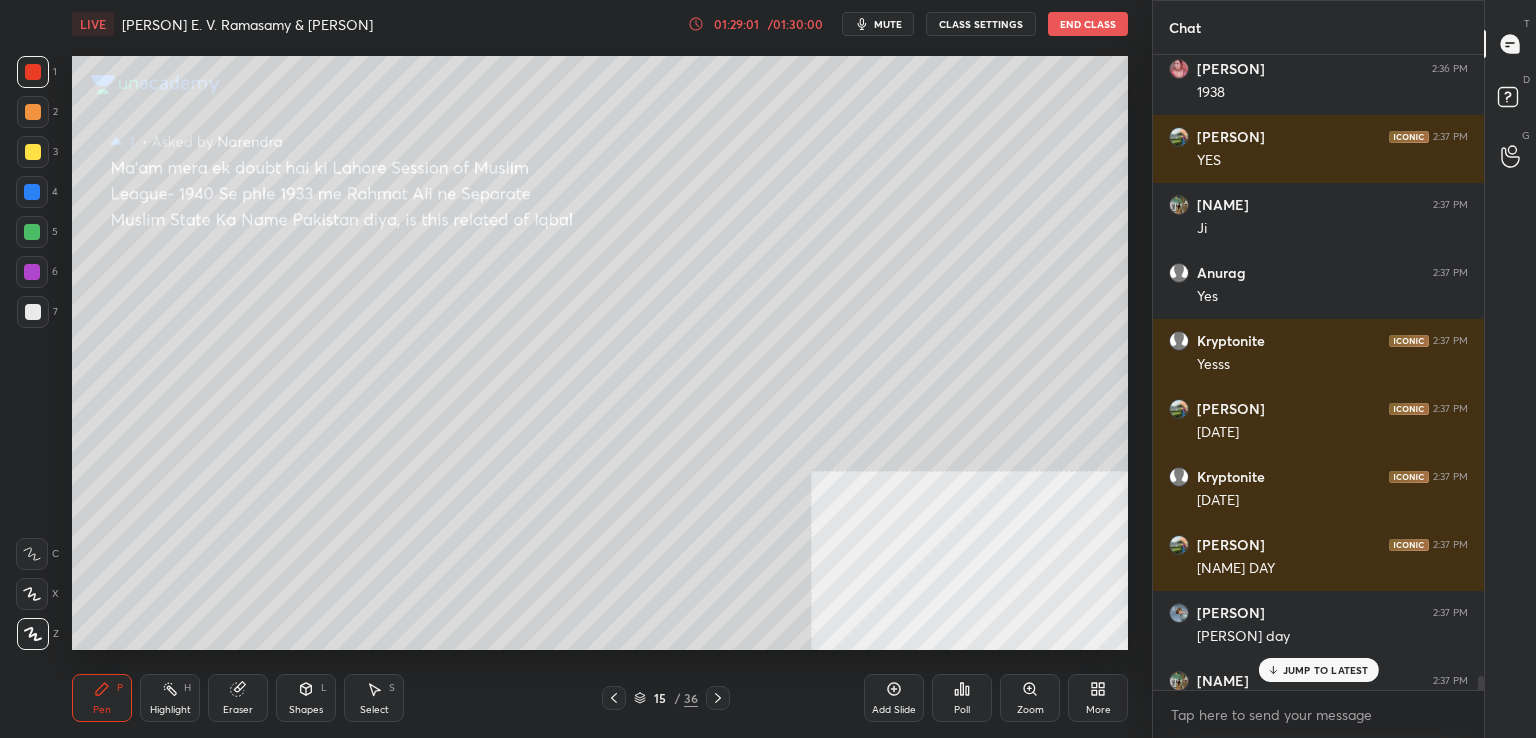 click at bounding box center (1511, 44) 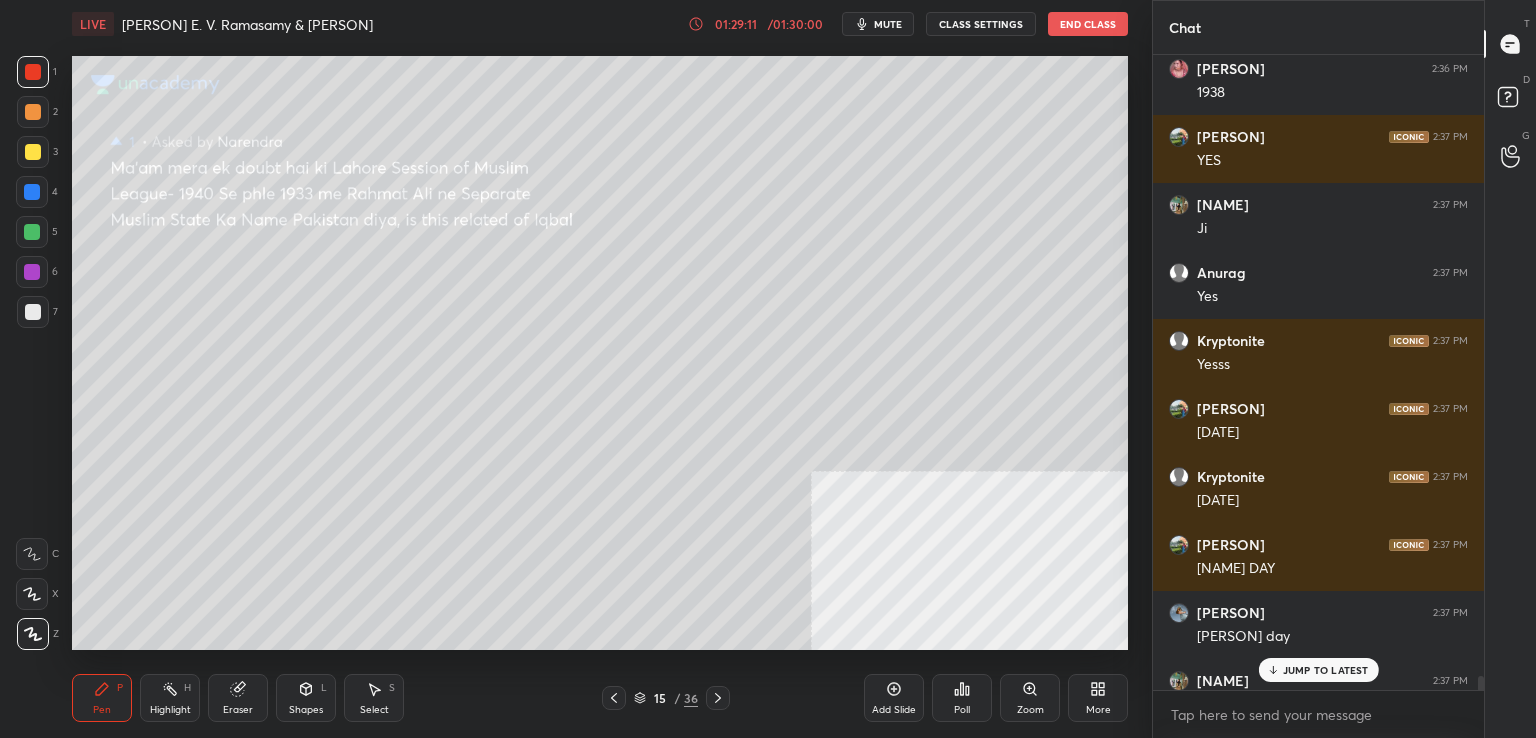 click on "JUMP TO LATEST" at bounding box center [1326, 670] 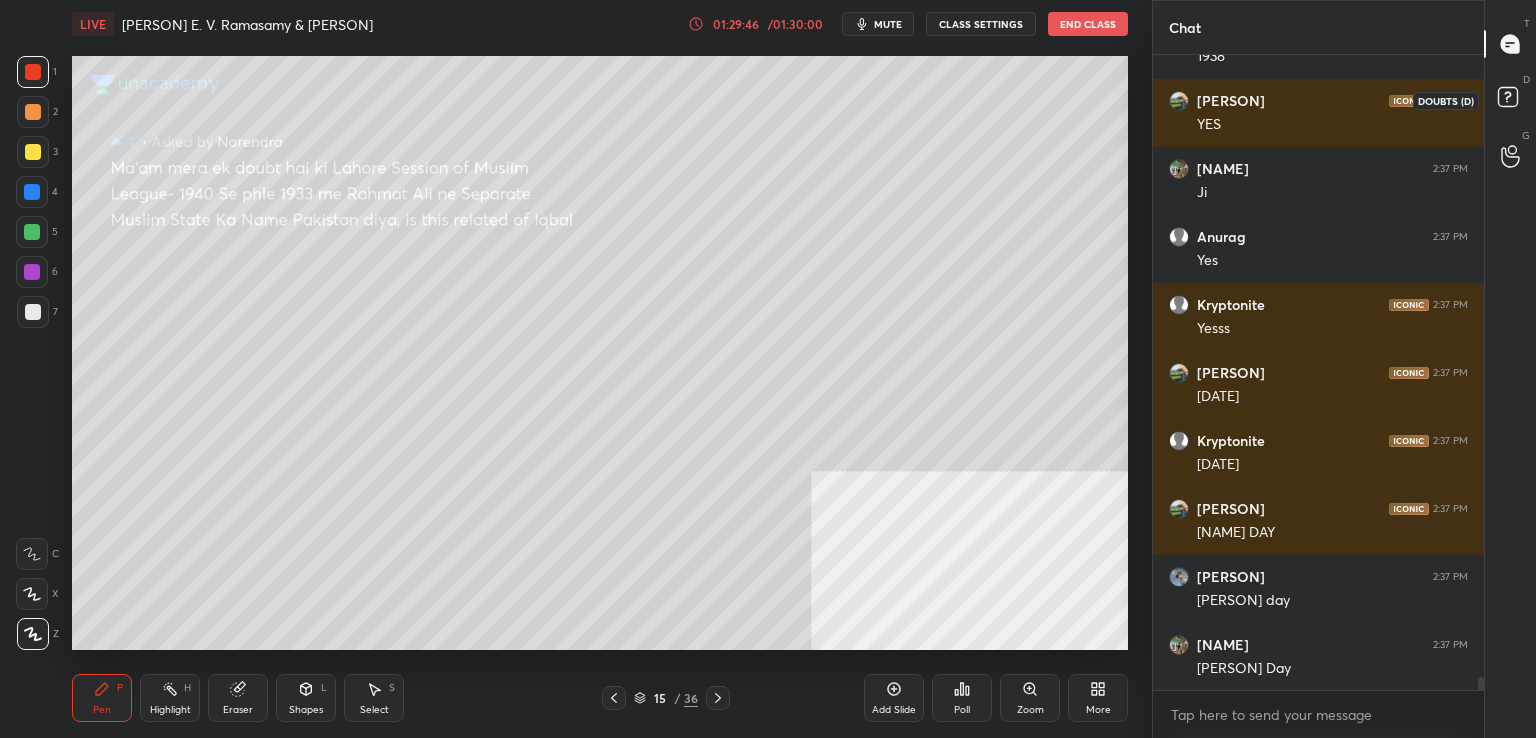 click 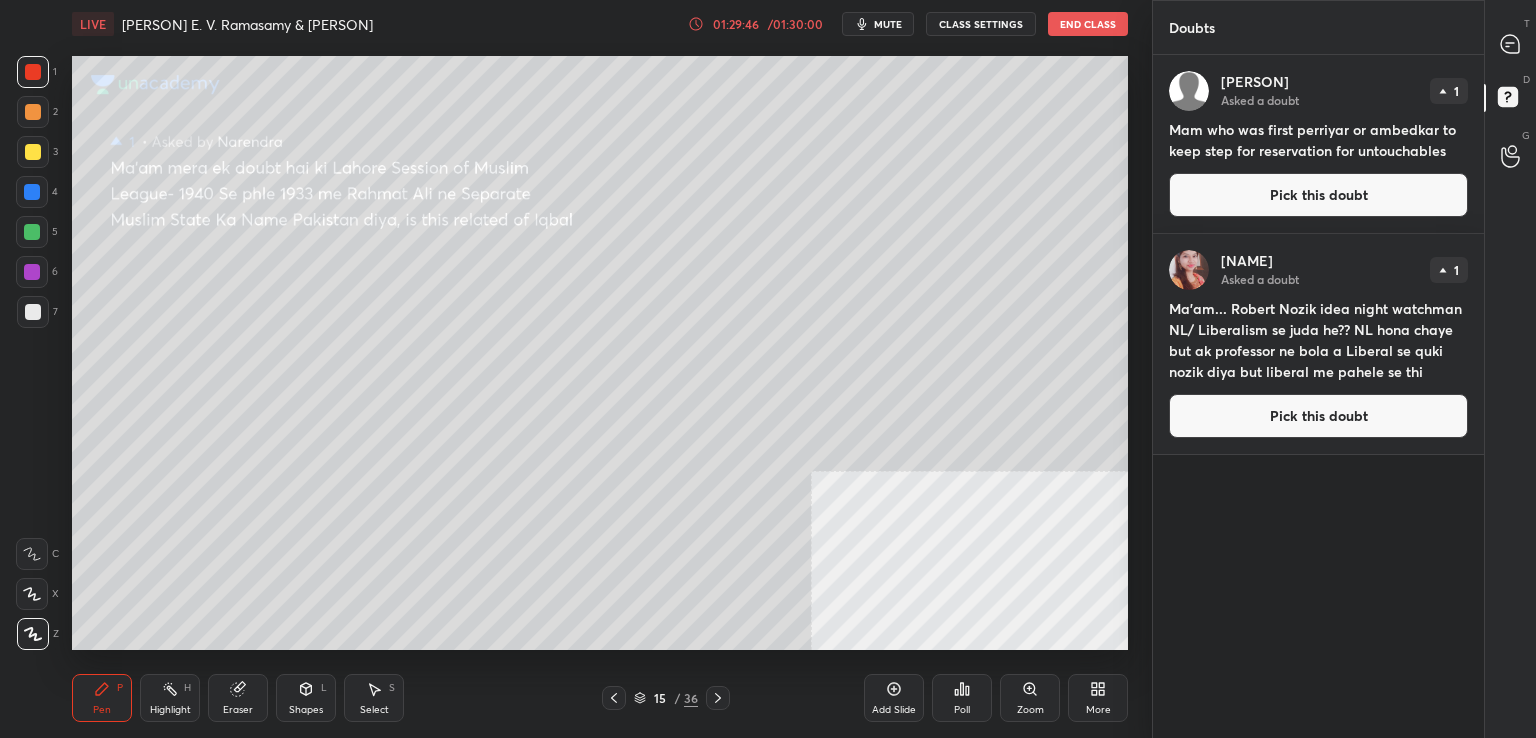 click 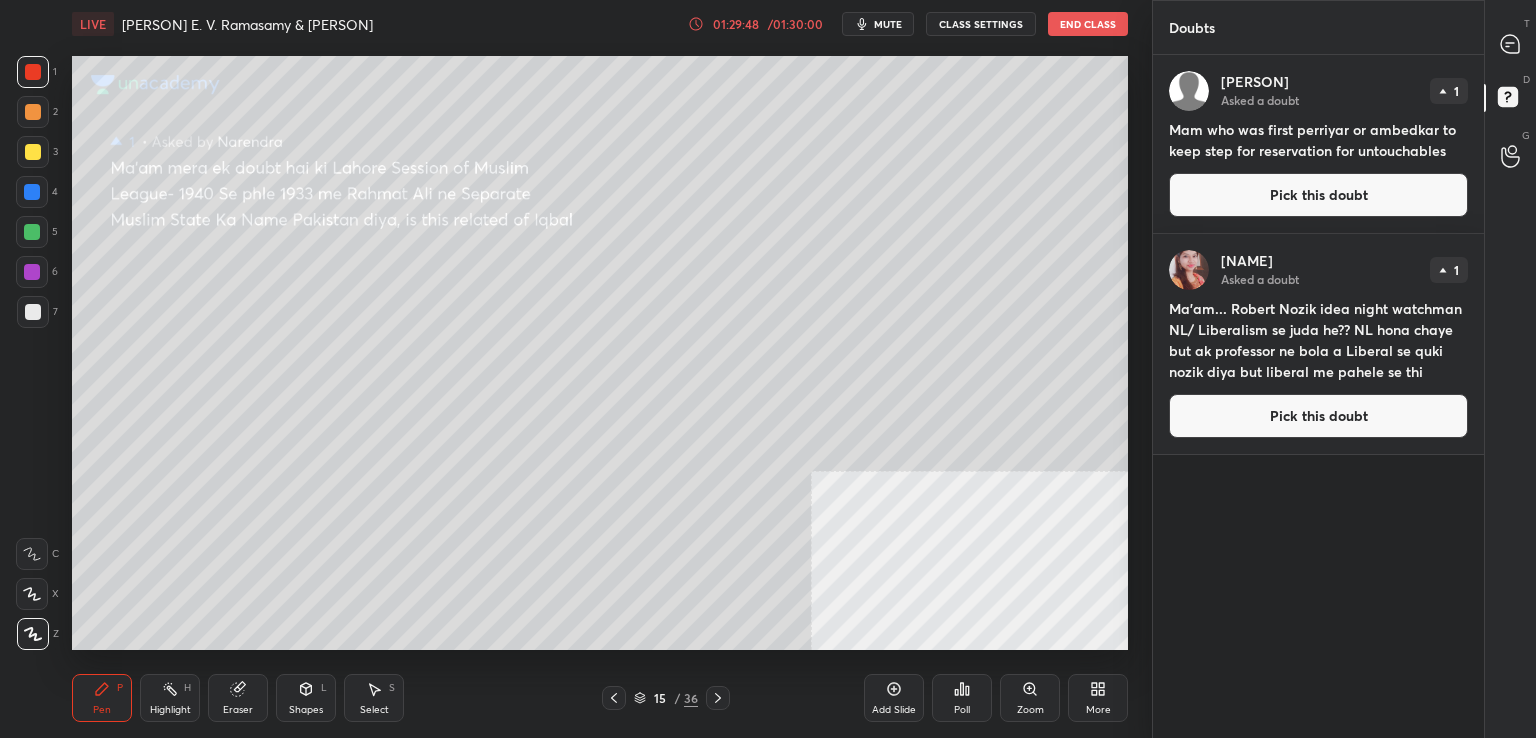click on "Pick this doubt" at bounding box center (1318, 195) 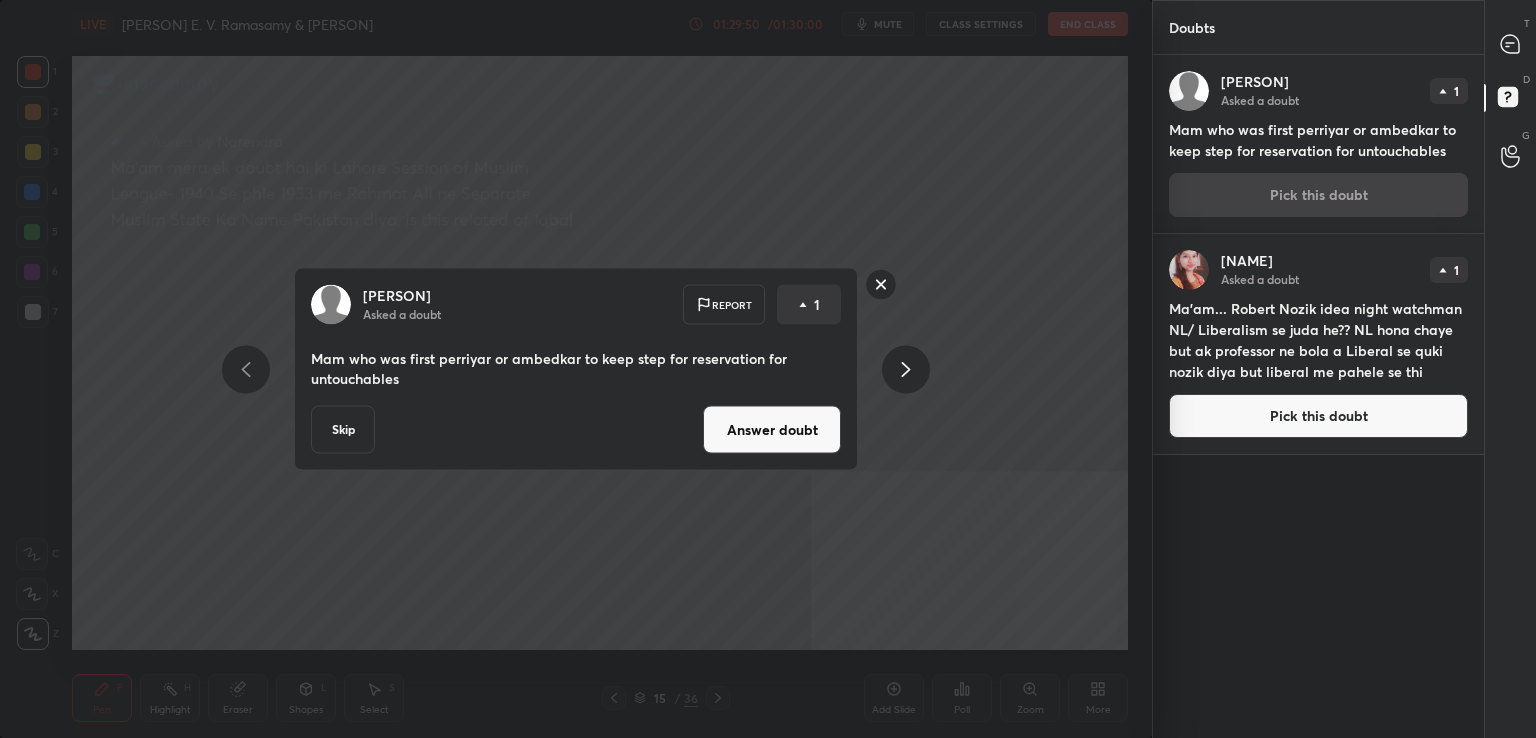 click on "Answer doubt" at bounding box center [772, 430] 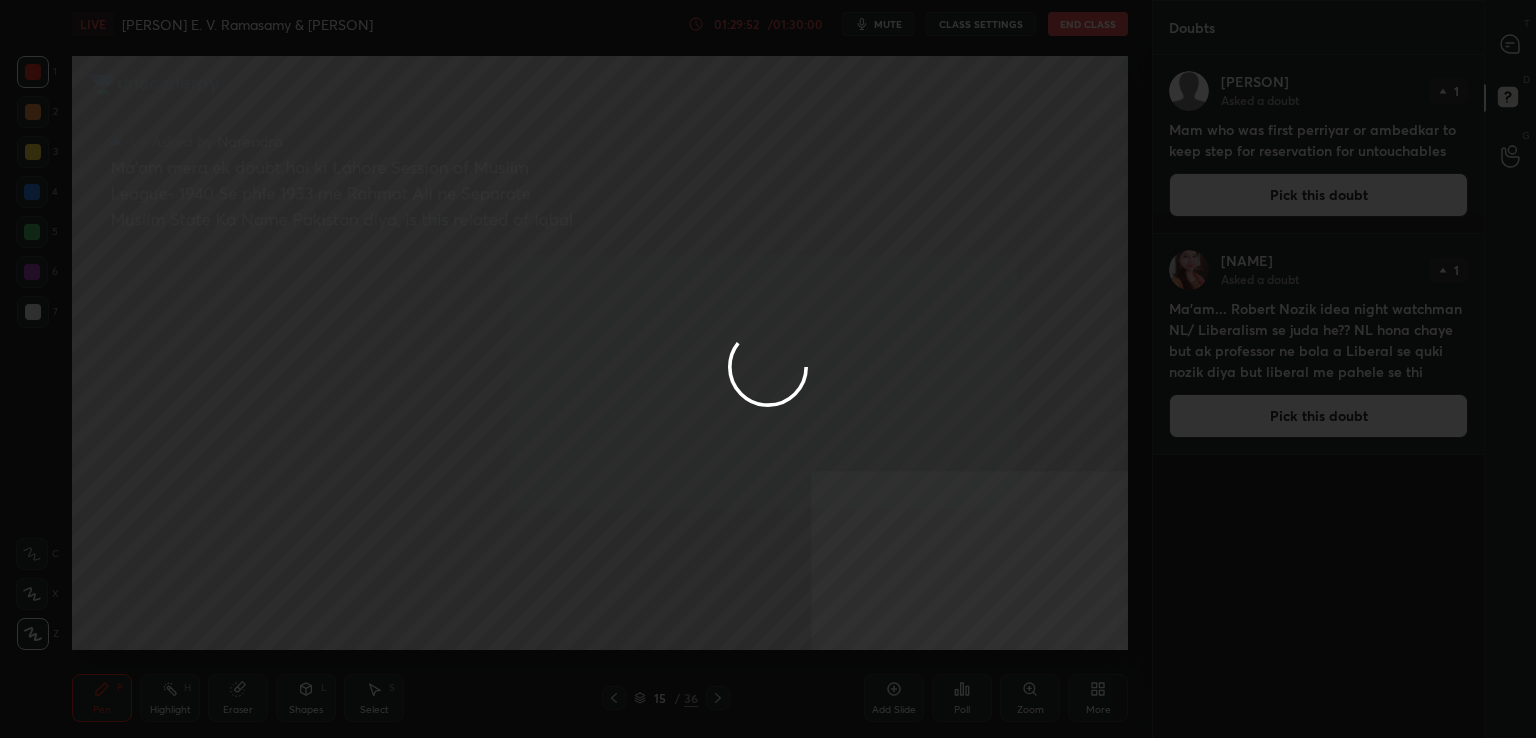 click 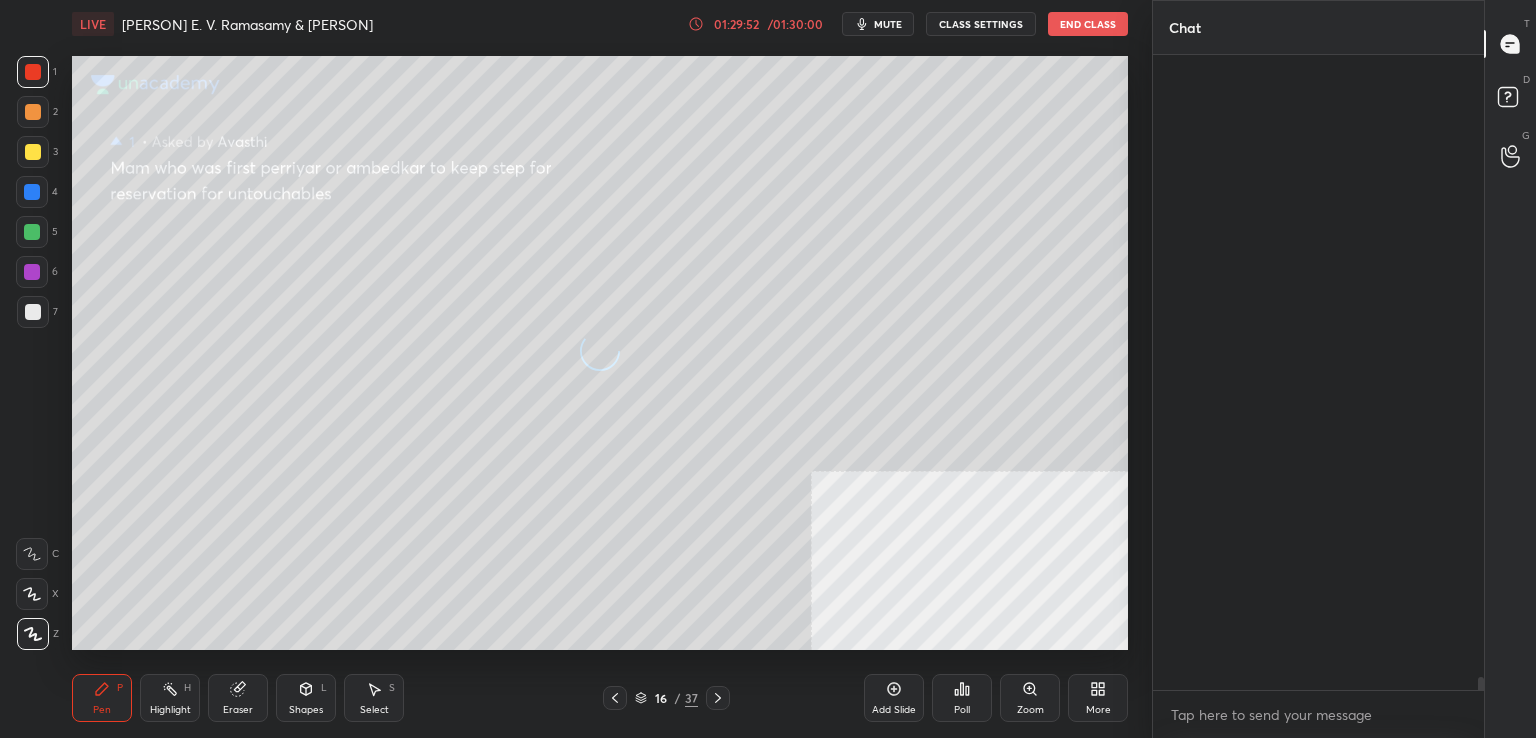 click 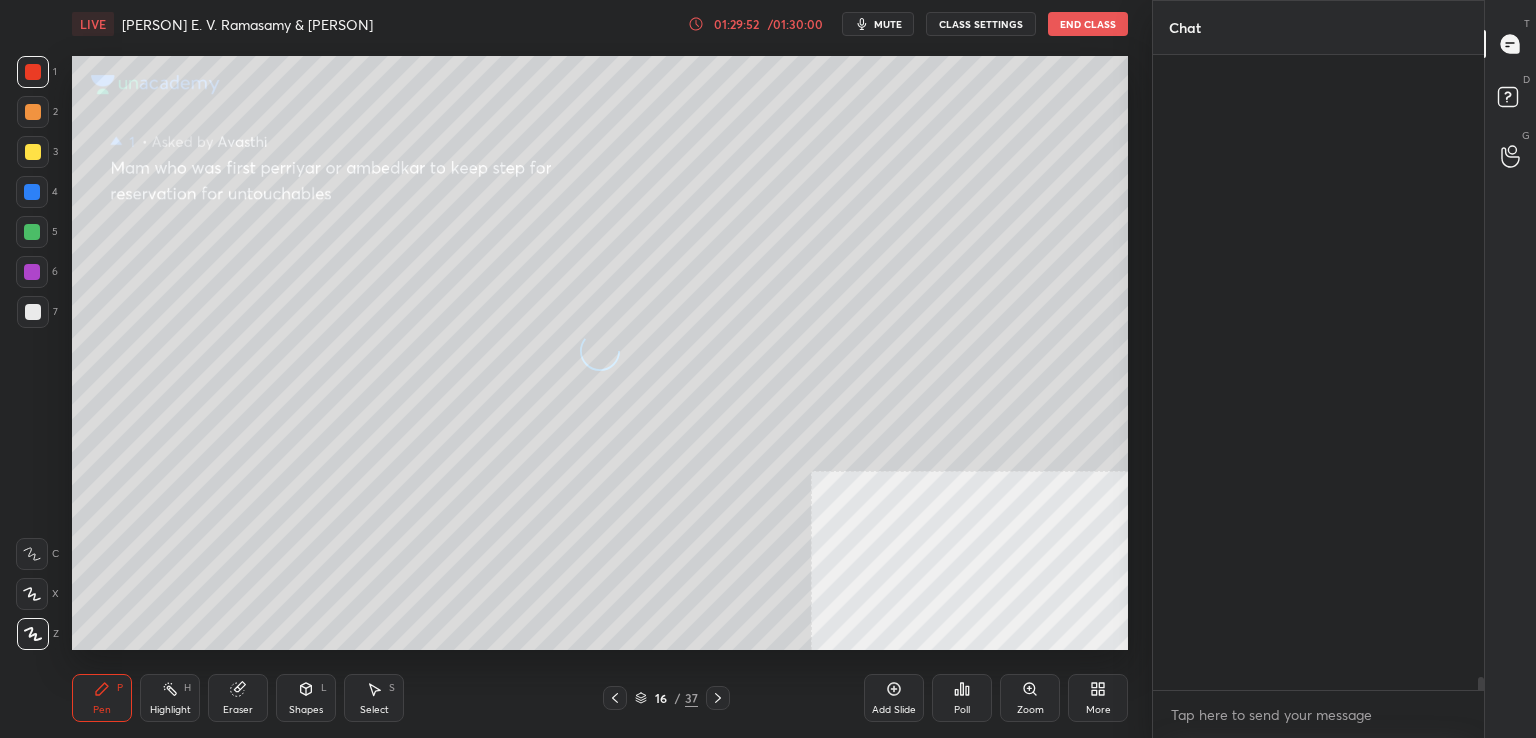 scroll, scrollTop: 29868, scrollLeft: 0, axis: vertical 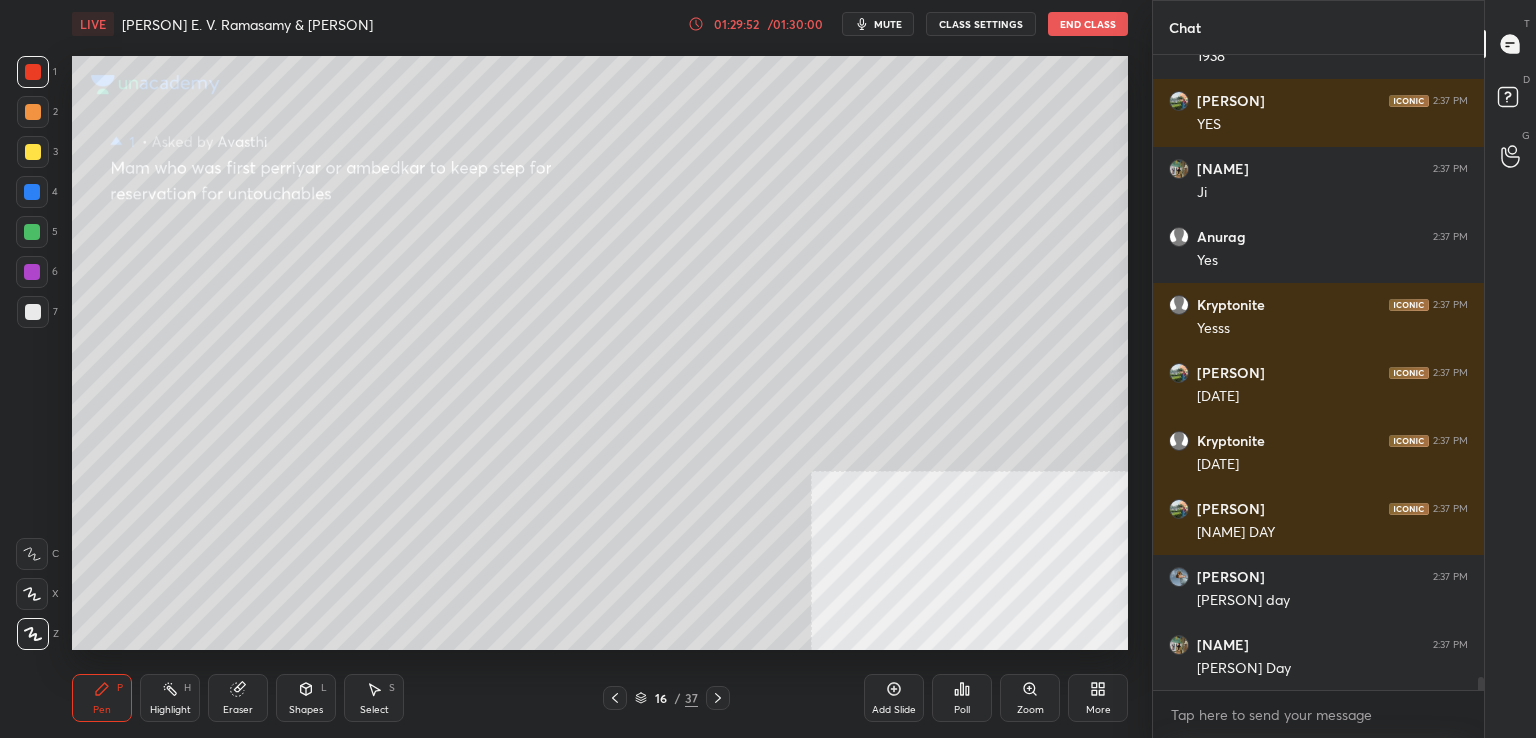 click 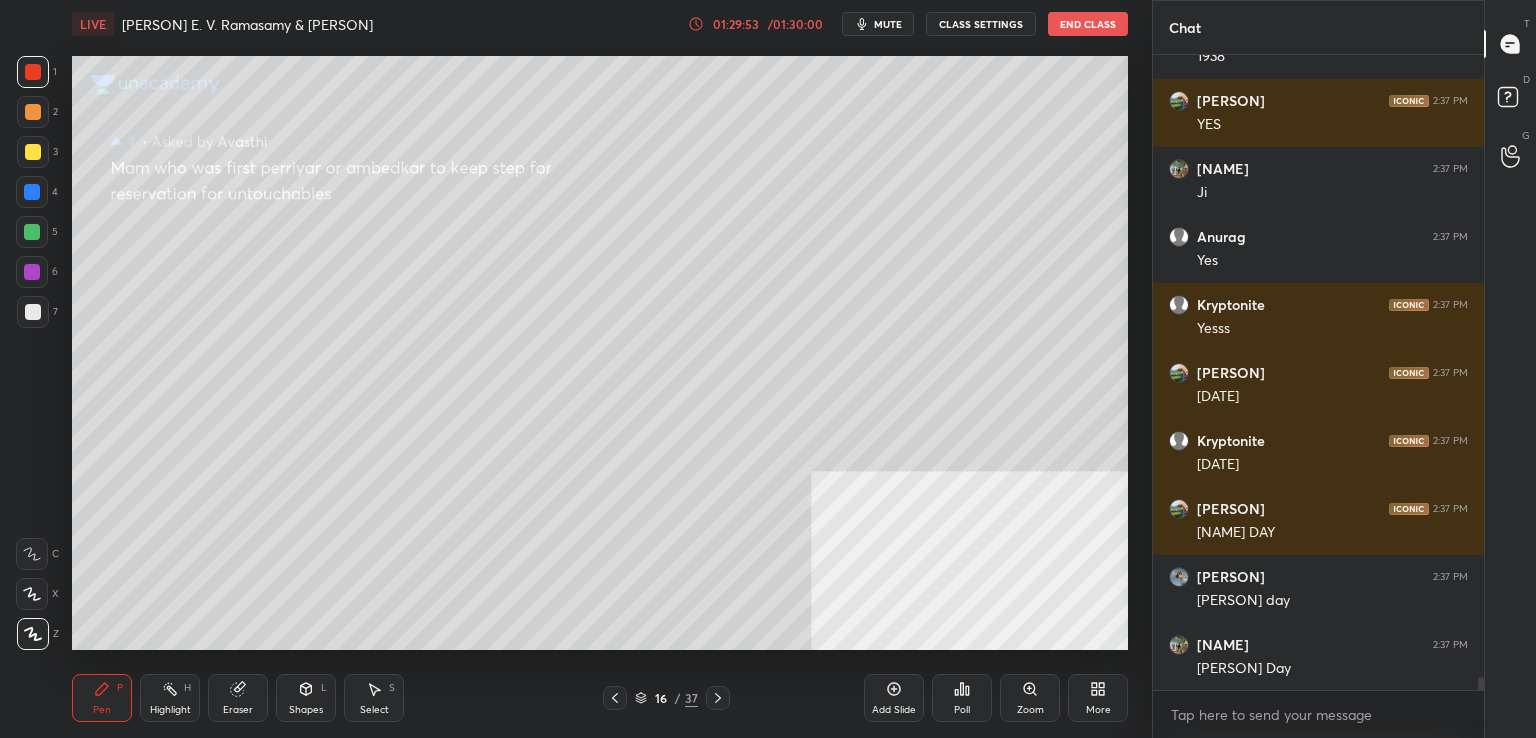 click 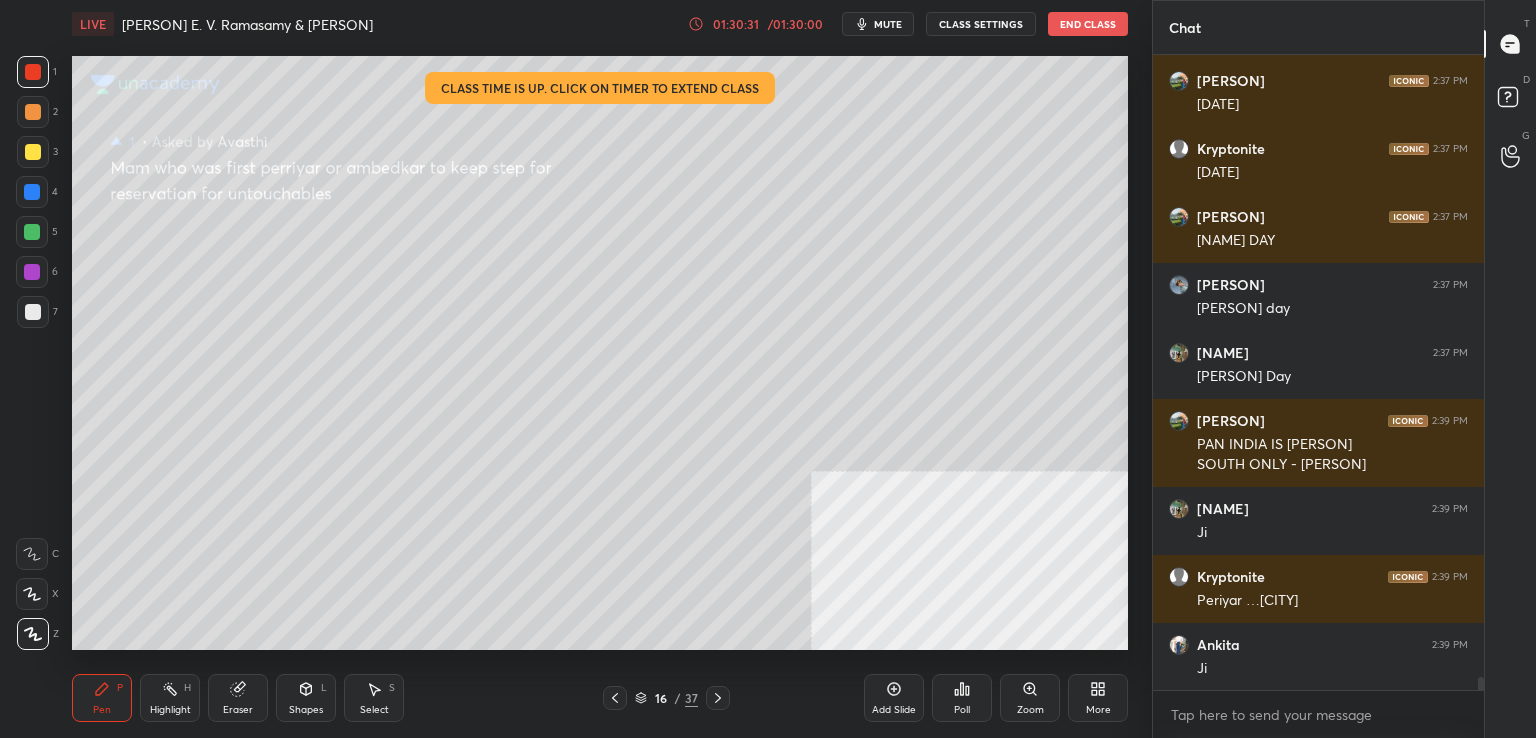 scroll, scrollTop: 30228, scrollLeft: 0, axis: vertical 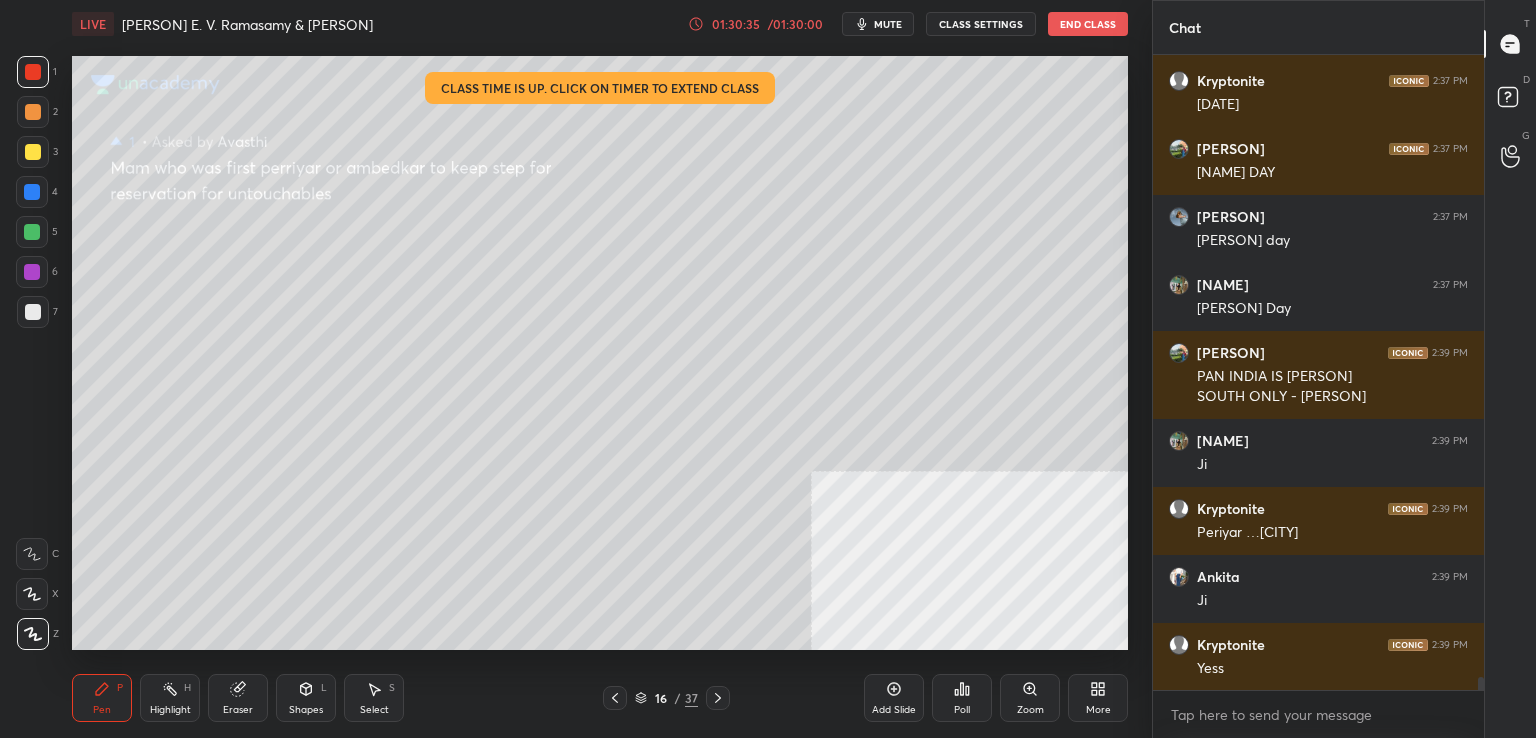 click on "16" at bounding box center [661, 698] 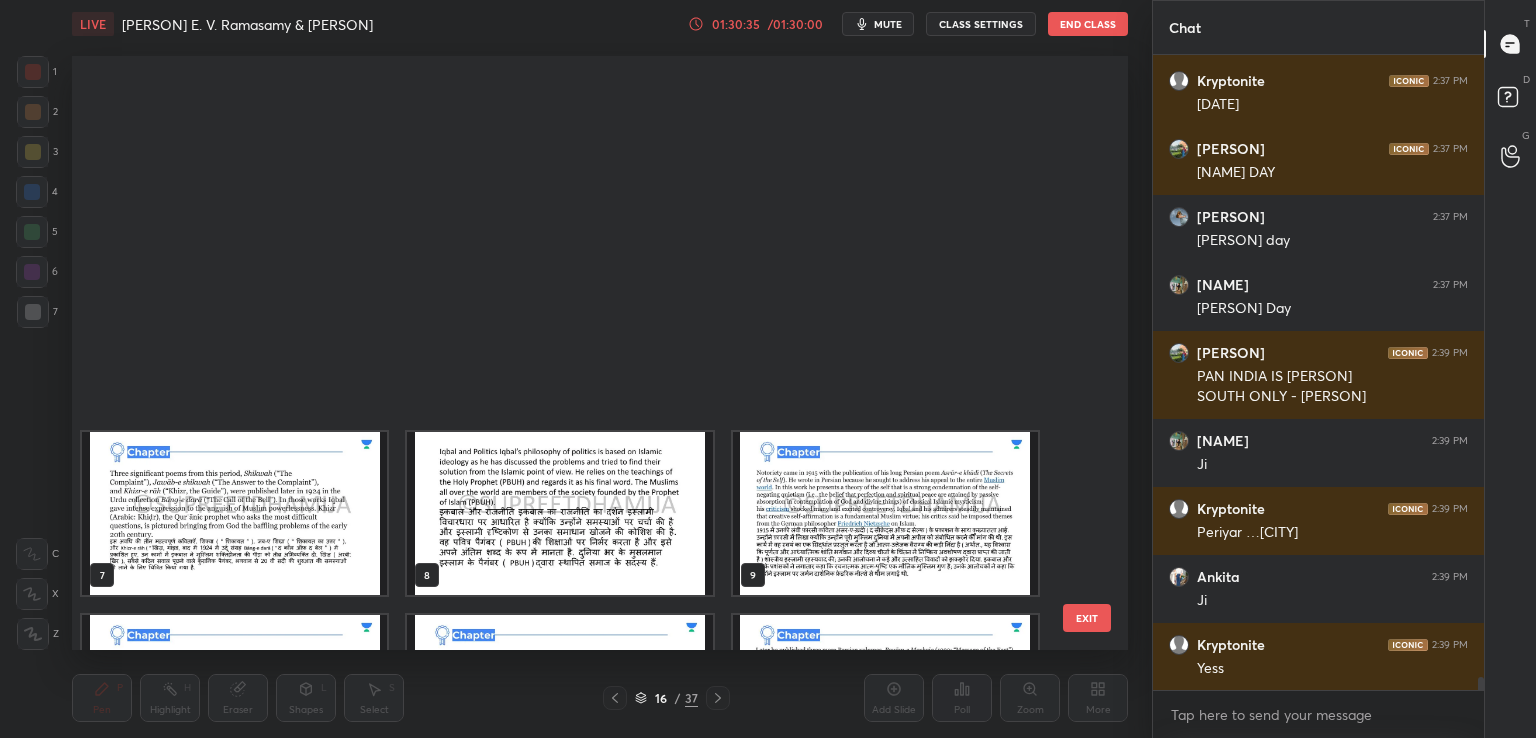 scroll, scrollTop: 504, scrollLeft: 0, axis: vertical 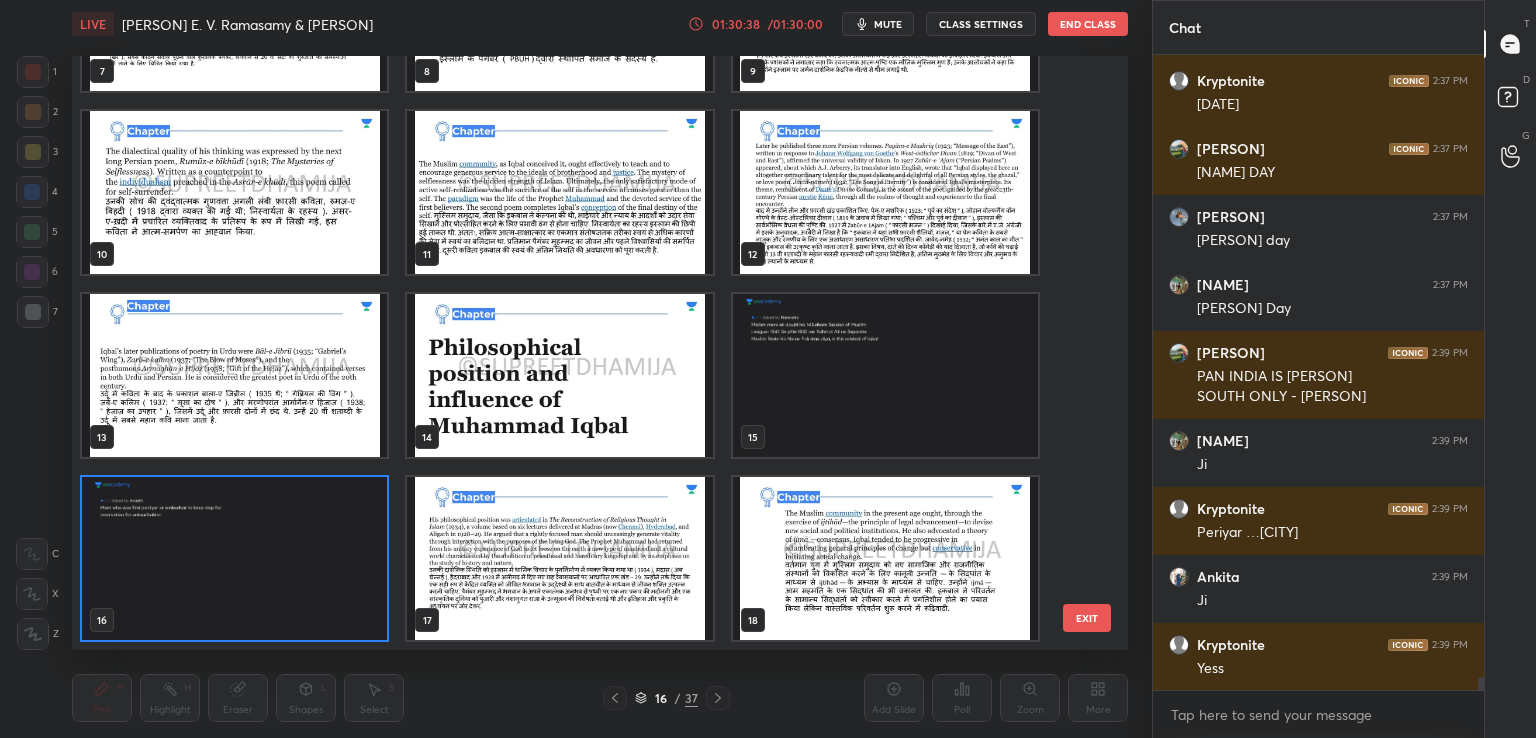 drag, startPoint x: 1092, startPoint y: 260, endPoint x: 1080, endPoint y: 228, distance: 34.176014 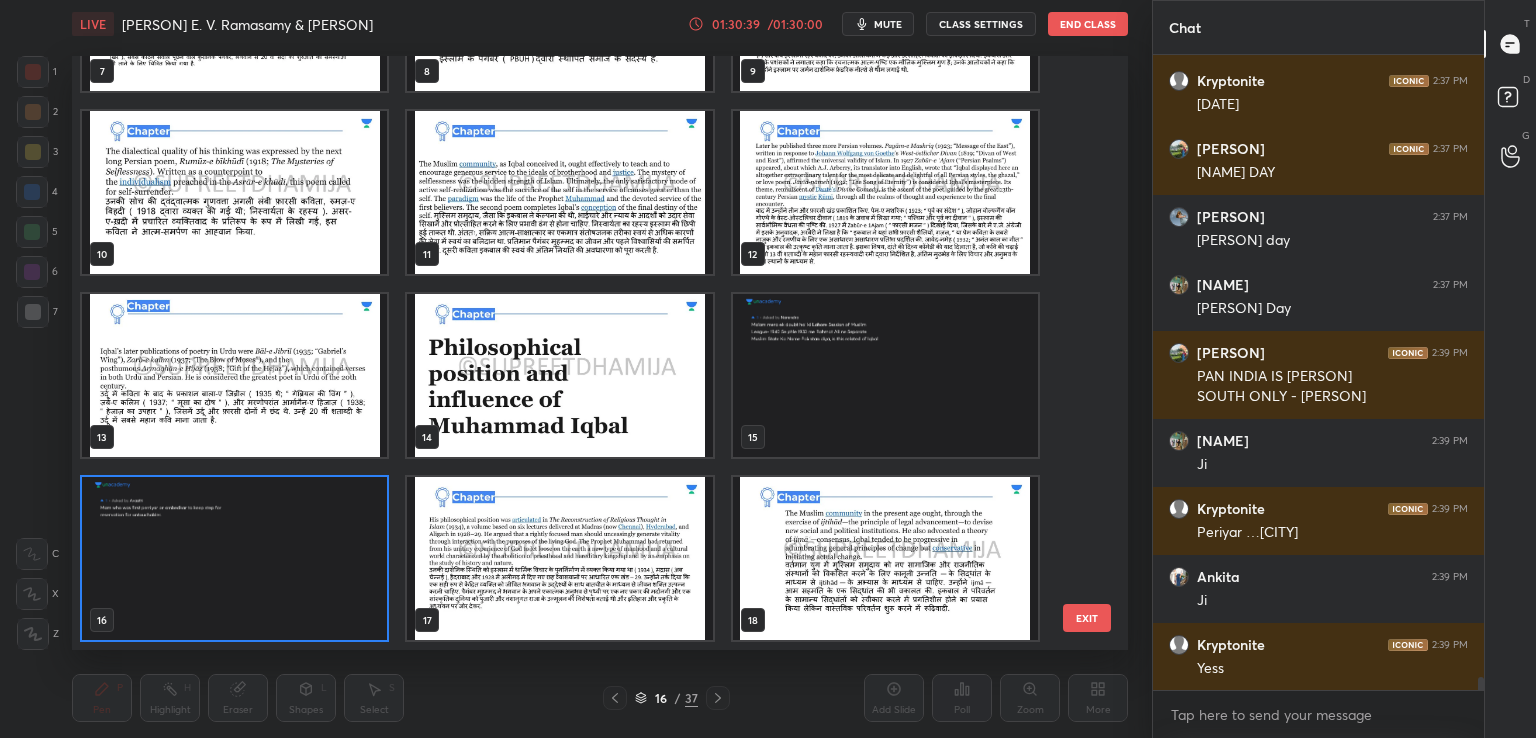 drag, startPoint x: 1080, startPoint y: 228, endPoint x: 1092, endPoint y: 191, distance: 38.8973 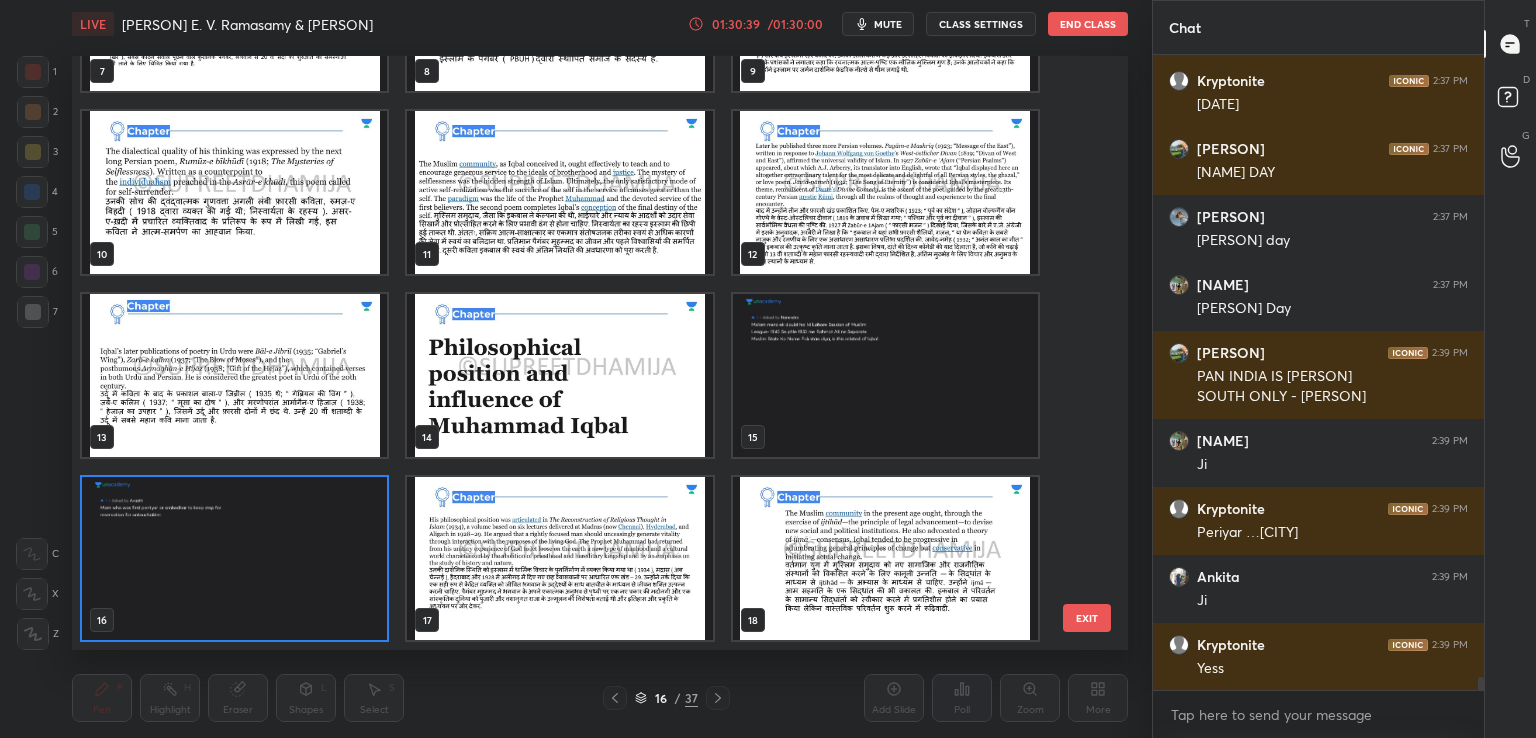click on "7 8 9 10 11 12 13 14 15 16 17 18 19 20 21" at bounding box center (582, 353) 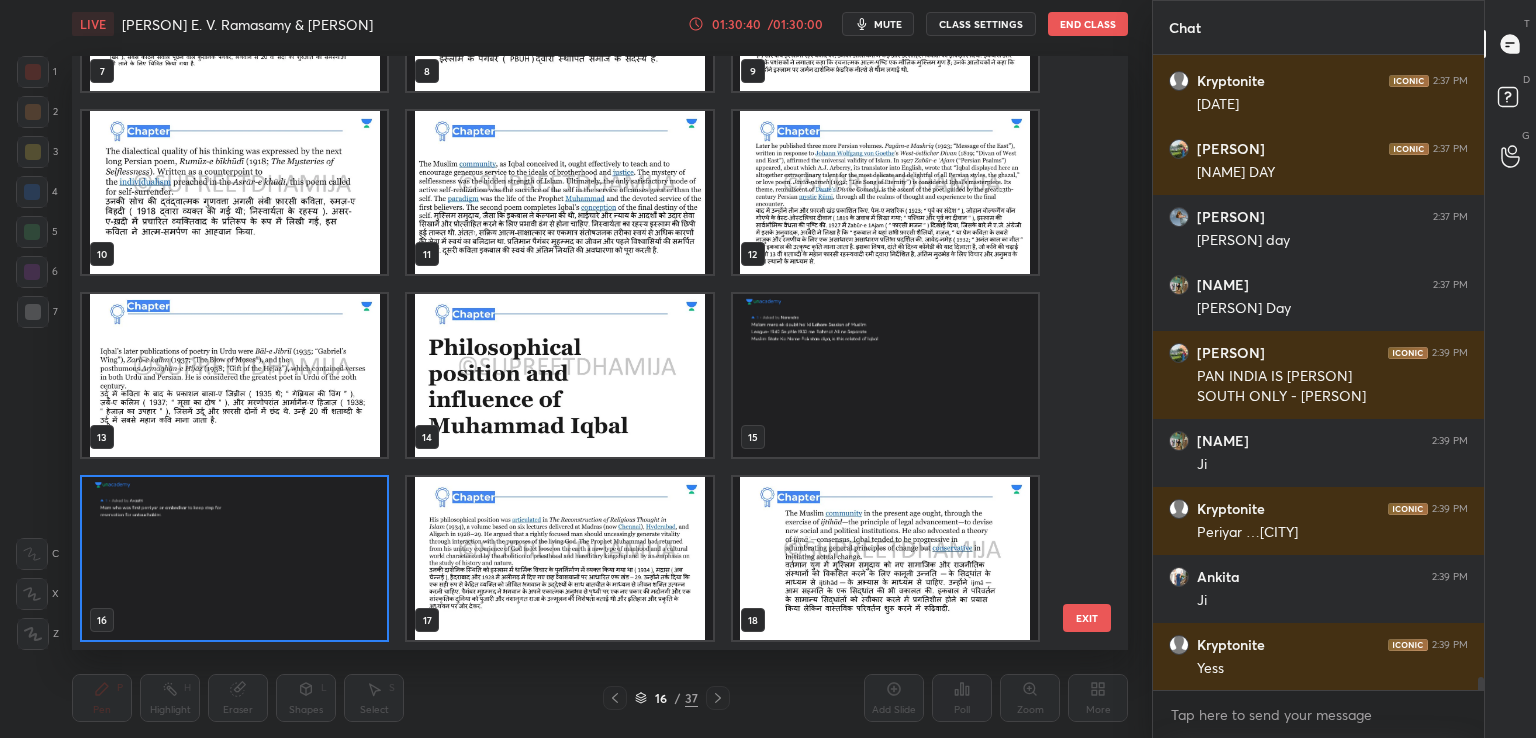 scroll, scrollTop: 30296, scrollLeft: 0, axis: vertical 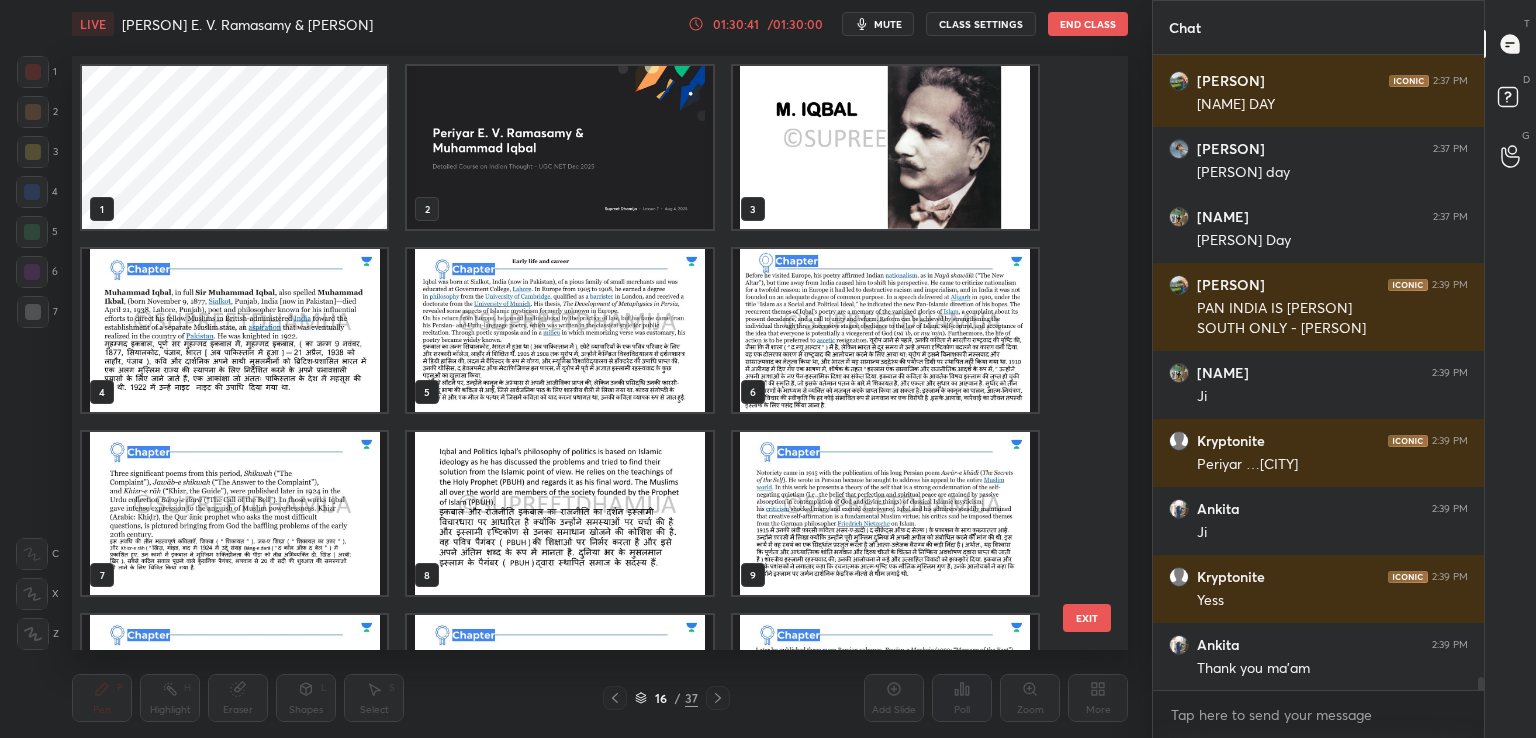 click at bounding box center (559, 147) 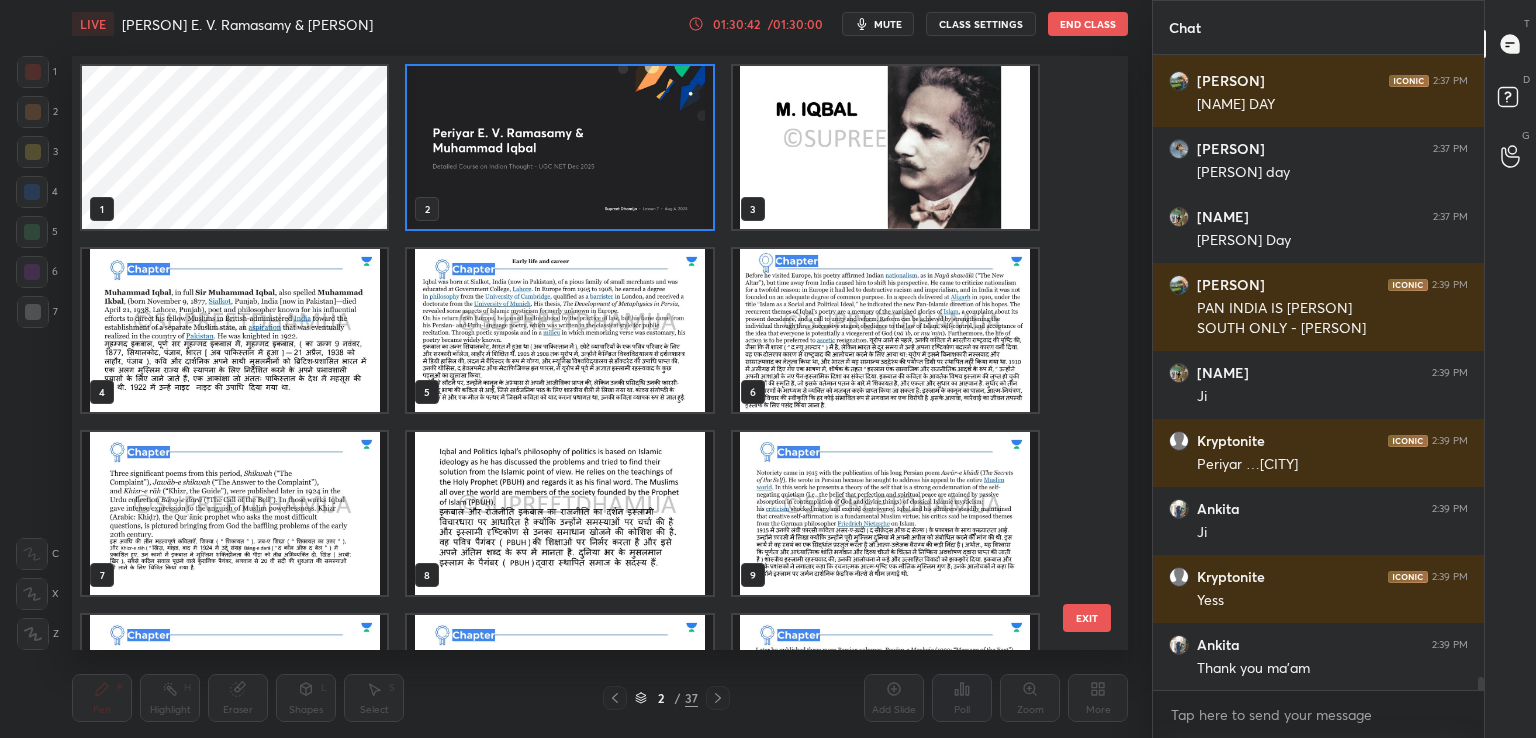 click at bounding box center [559, 147] 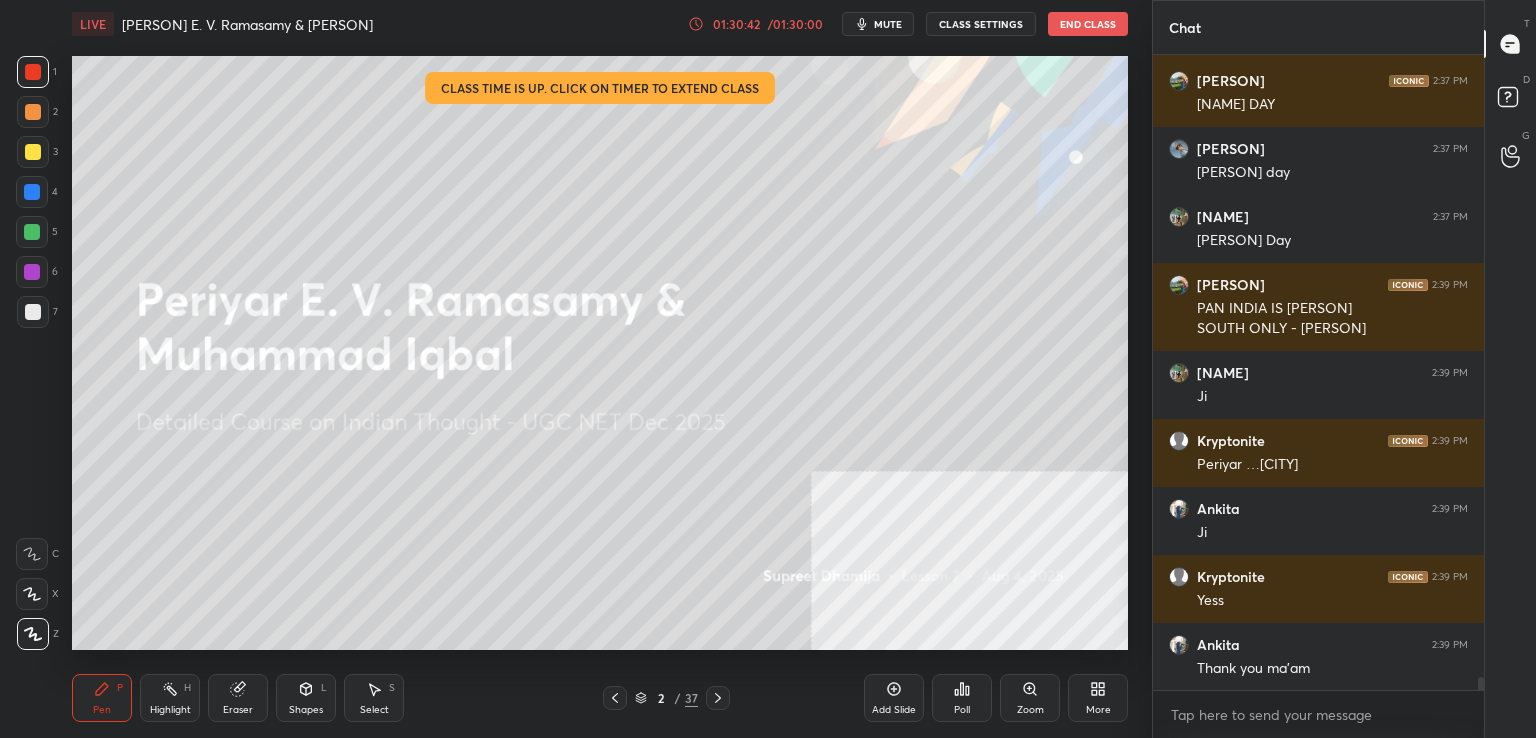 scroll, scrollTop: 30364, scrollLeft: 0, axis: vertical 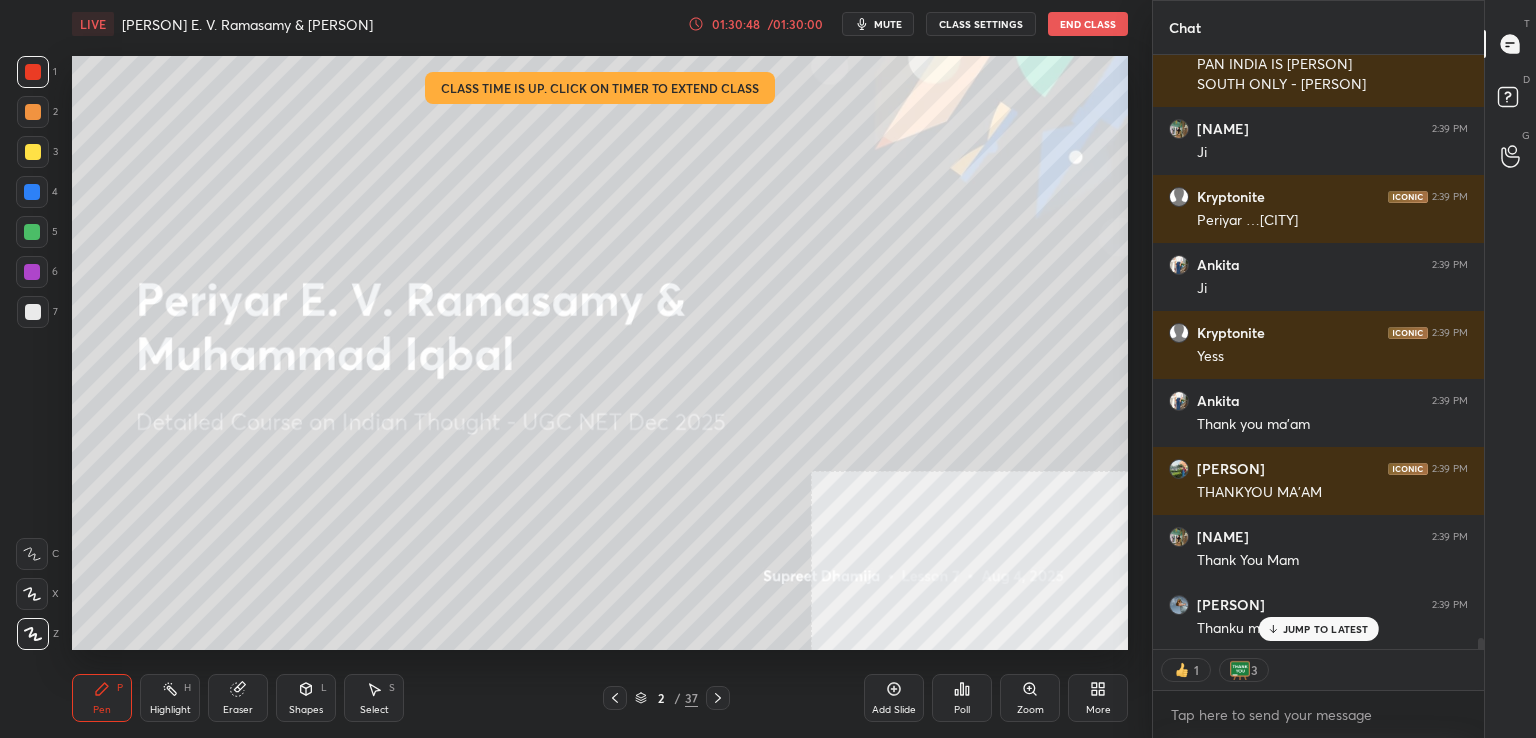 type on "x" 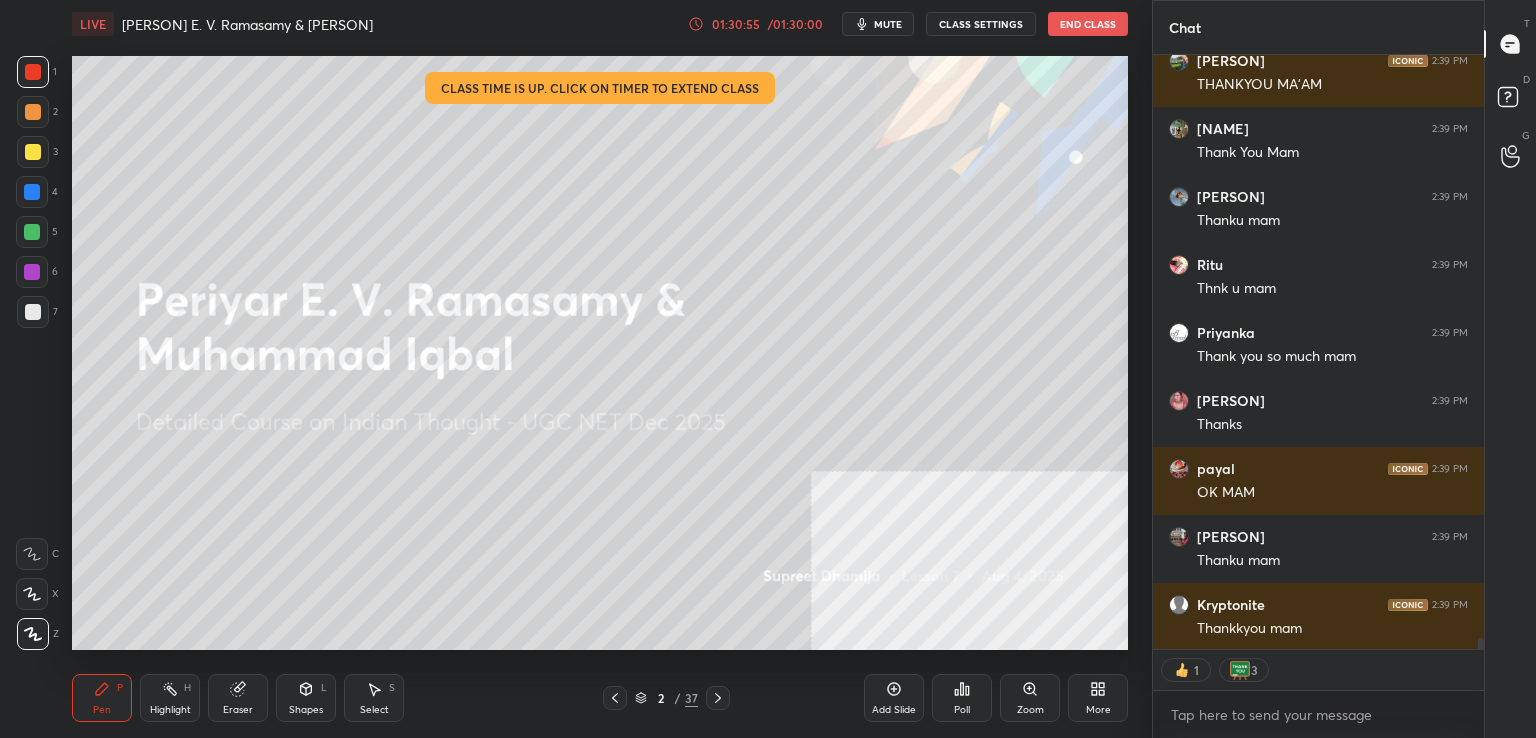 scroll, scrollTop: 31016, scrollLeft: 0, axis: vertical 